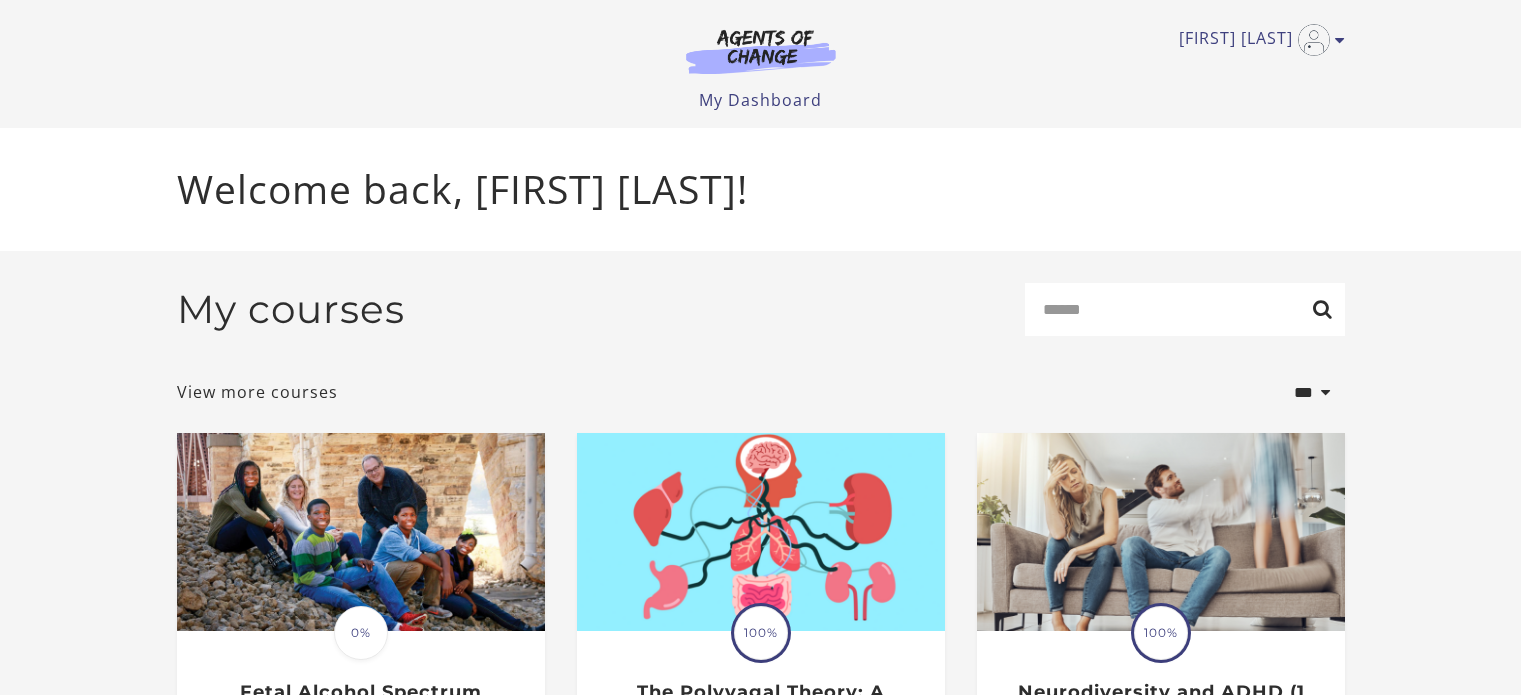 scroll, scrollTop: 0, scrollLeft: 0, axis: both 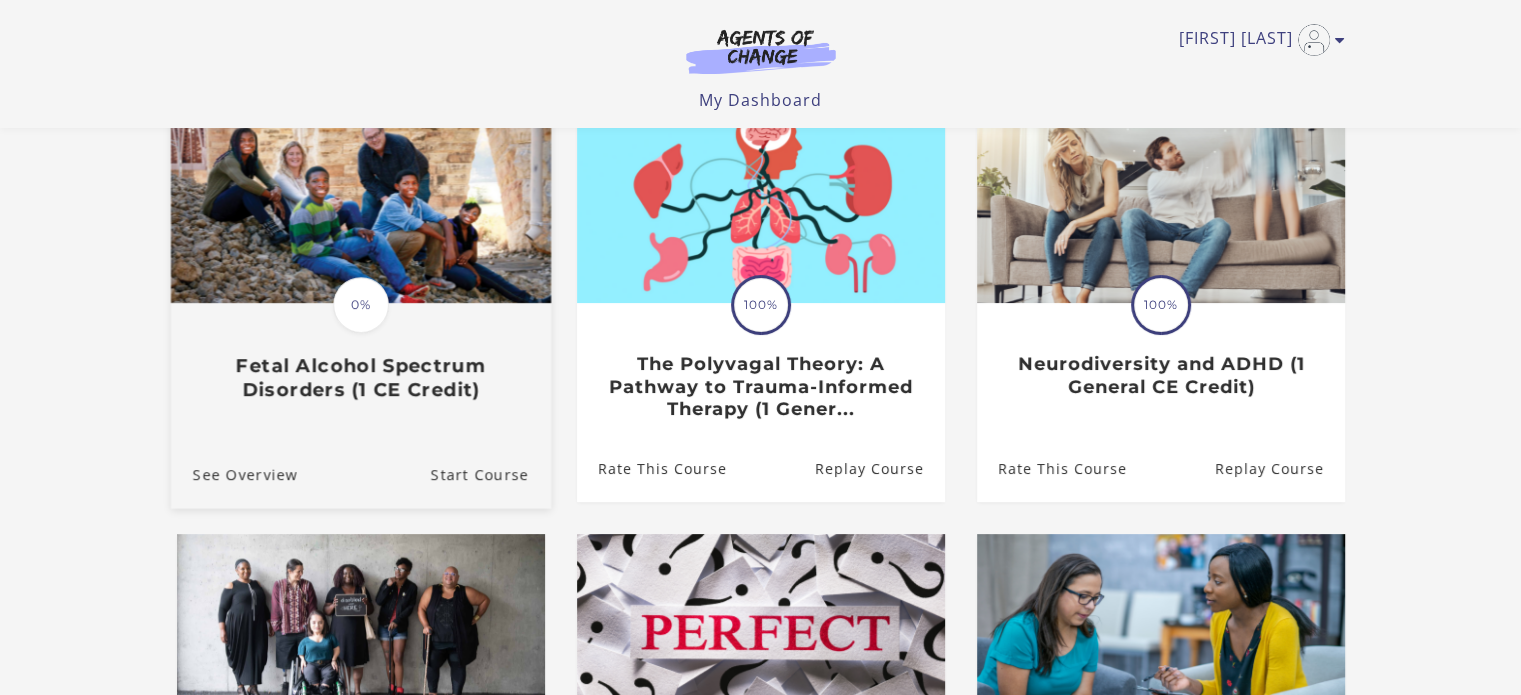 click on "0%" at bounding box center [361, 305] 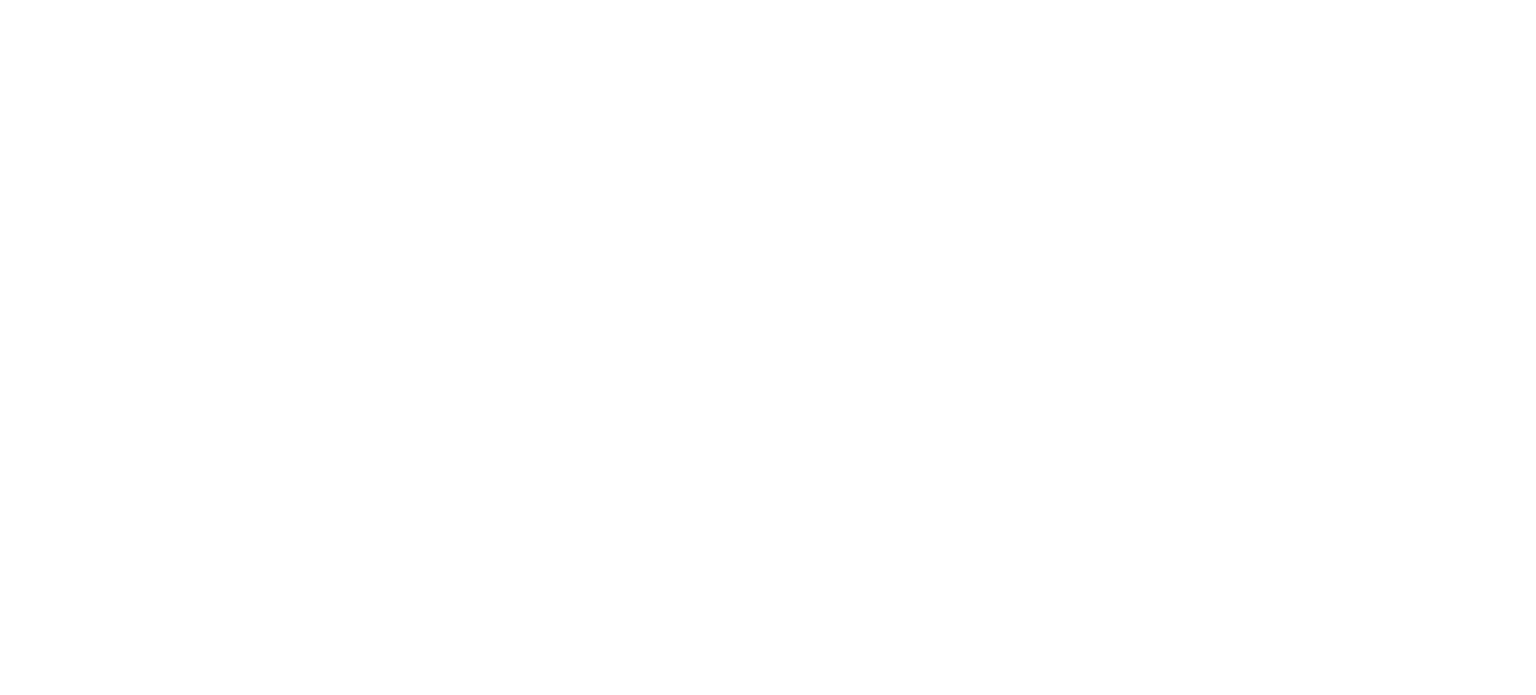scroll, scrollTop: 0, scrollLeft: 0, axis: both 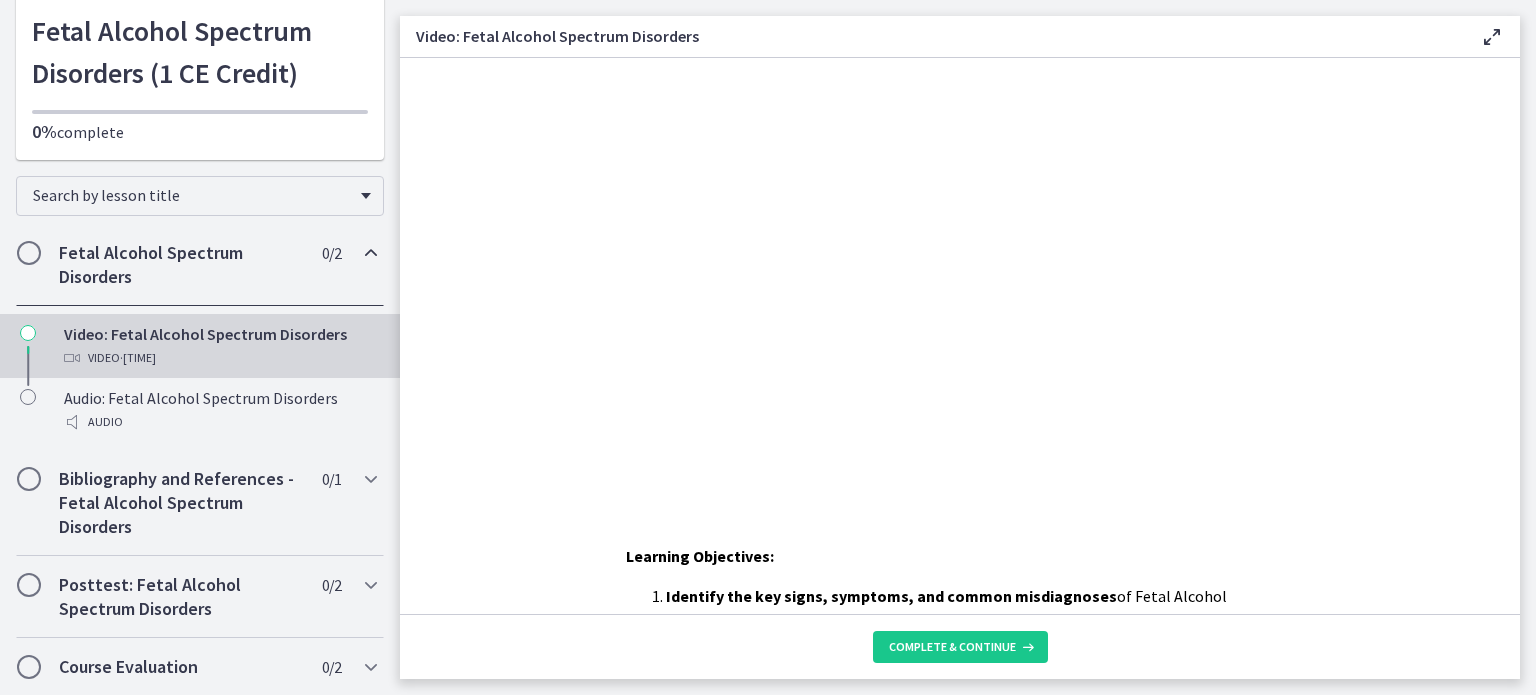 click on "Click for sound
@keyframes VOLUME_SMALL_WAVE_FLASH {
0% { opacity: 0; }
33% { opacity: 1; }
66% { opacity: 1; }
100% { opacity: 0; }
}
@keyframes VOLUME_LARGE_WAVE_FLASH {
0% { opacity: 0; }
33% { opacity: 1; }
66% { opacity: 1; }
100% { opacity: 0; }
}
.volume__small-wave {
animation: VOLUME_SMALL_WAVE_FLASH 2s infinite;
opacity: 0;
}
.volume__large-wave {
animation: VOLUME_LARGE_WAVE_FLASH 2s infinite .3s;
opacity: 0;
}
[TIME] [TIME]" at bounding box center (960, 278) 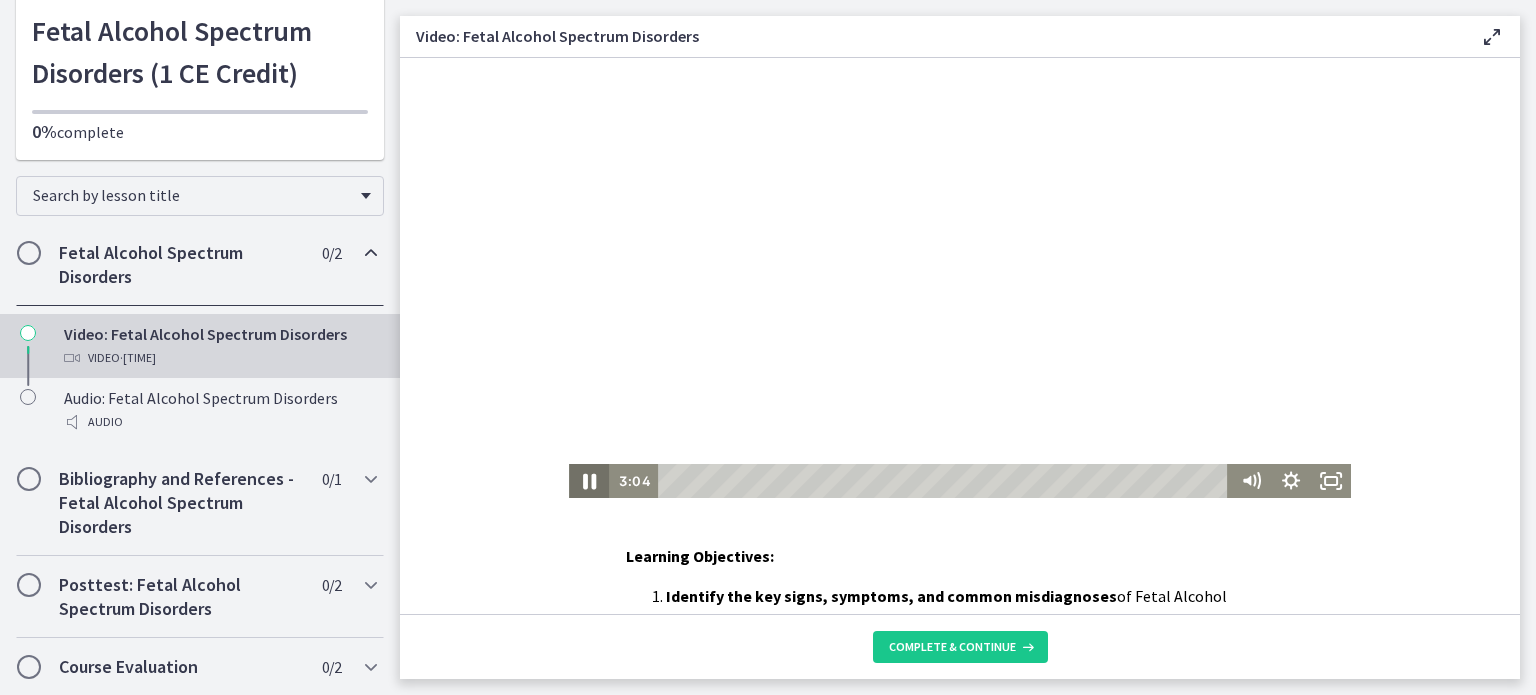 click 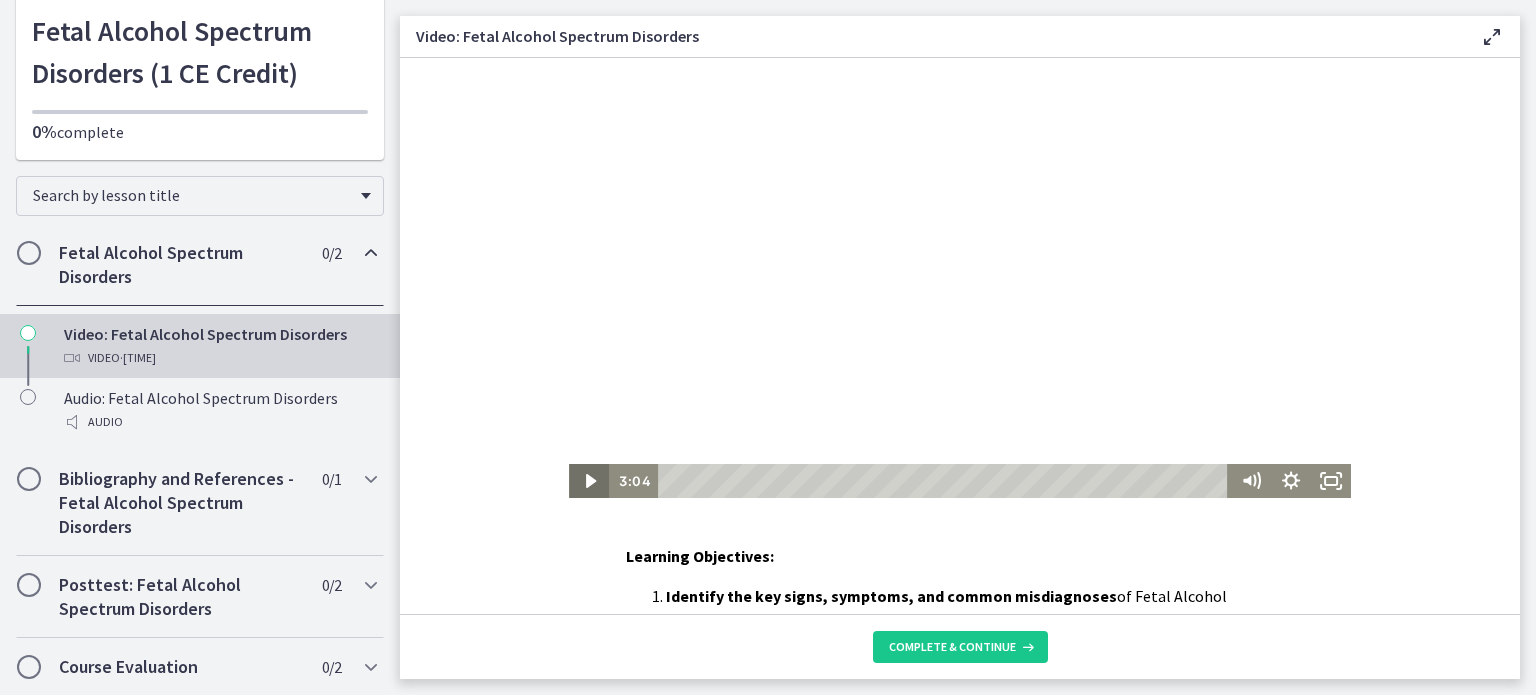click 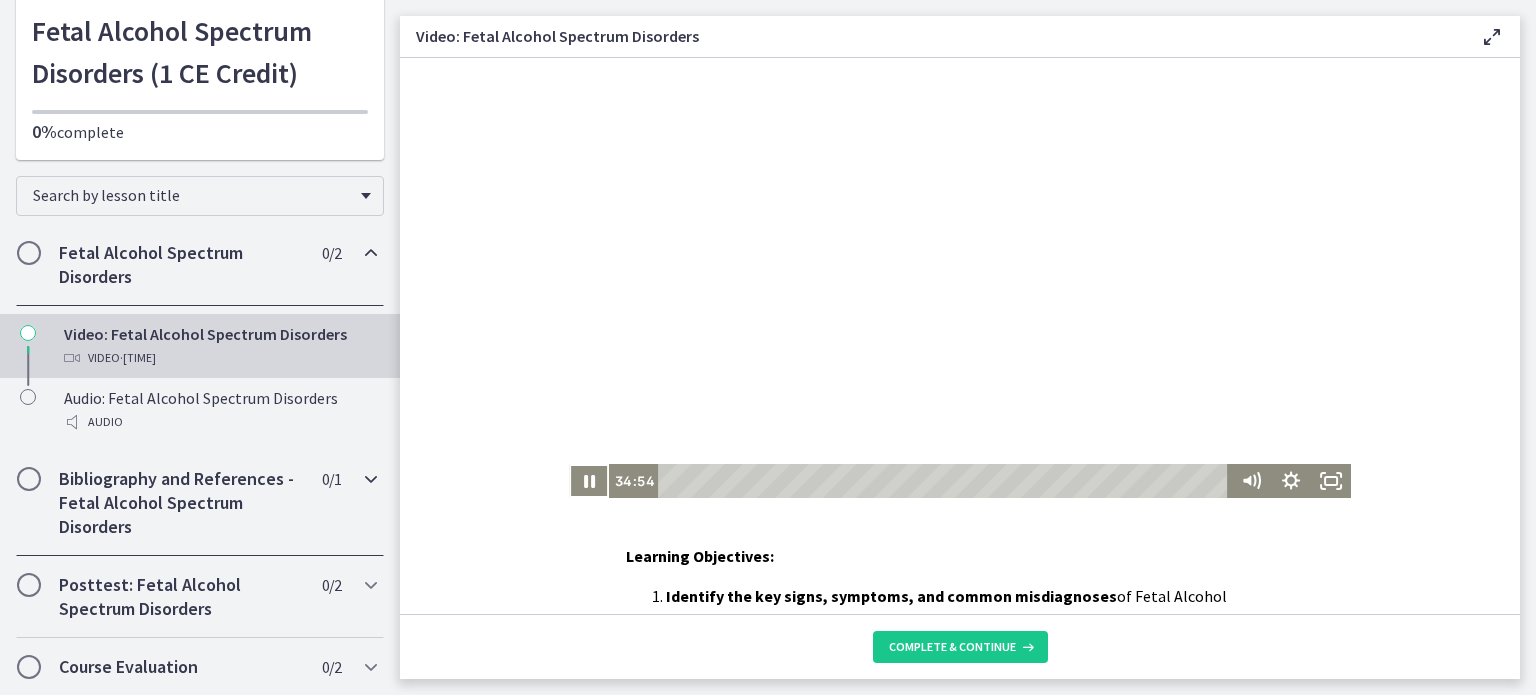 click on "Bibliography and References - Fetal Alcohol Spectrum Disorders" at bounding box center (181, 503) 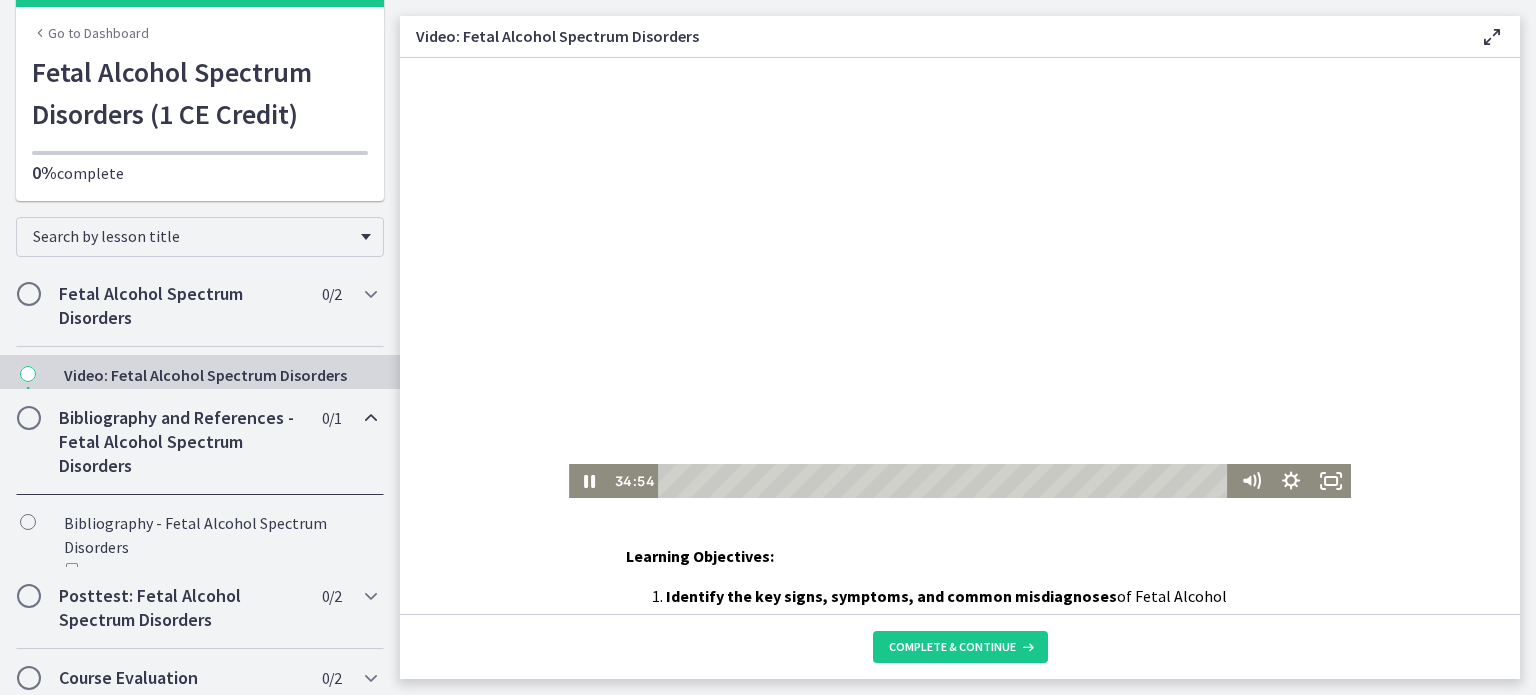 scroll, scrollTop: 74, scrollLeft: 0, axis: vertical 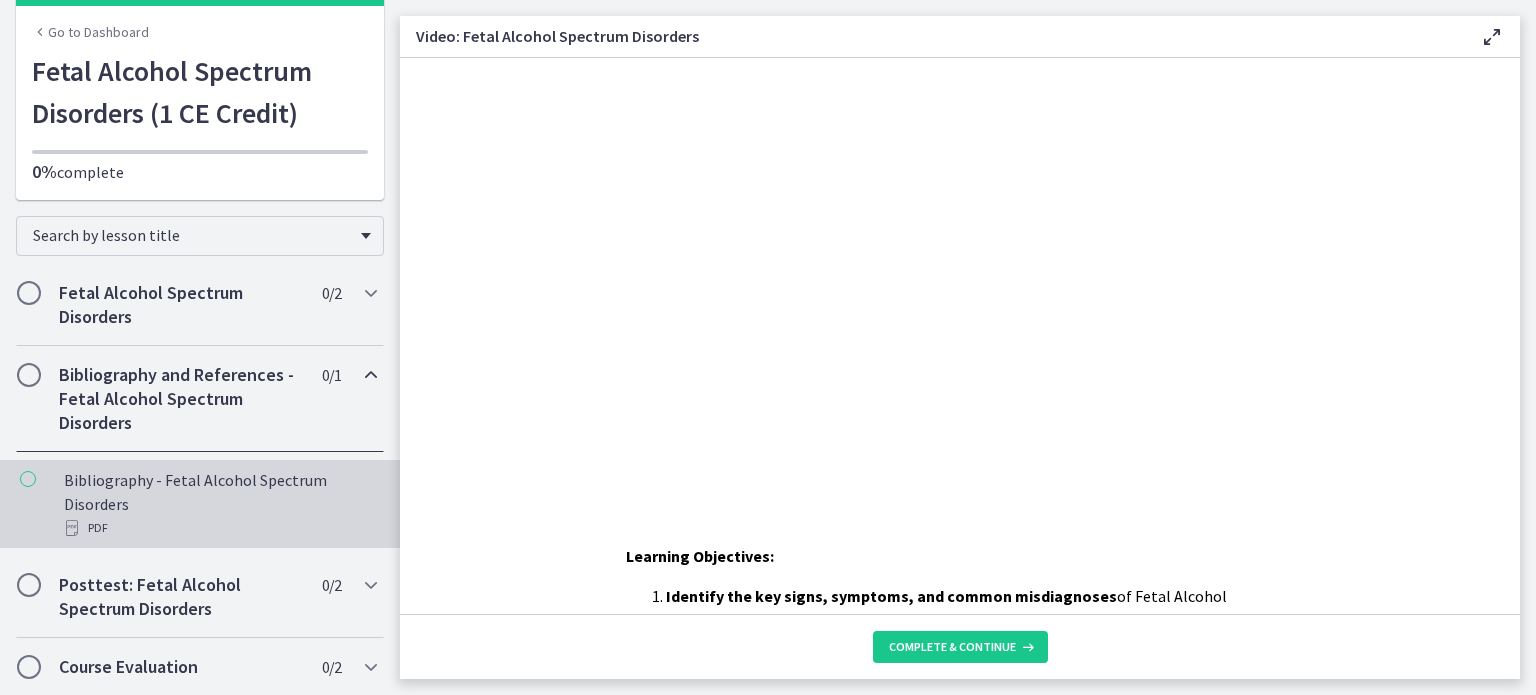 click on "Bibliography - Fetal Alcohol Spectrum Disorders
PDF" at bounding box center (220, 504) 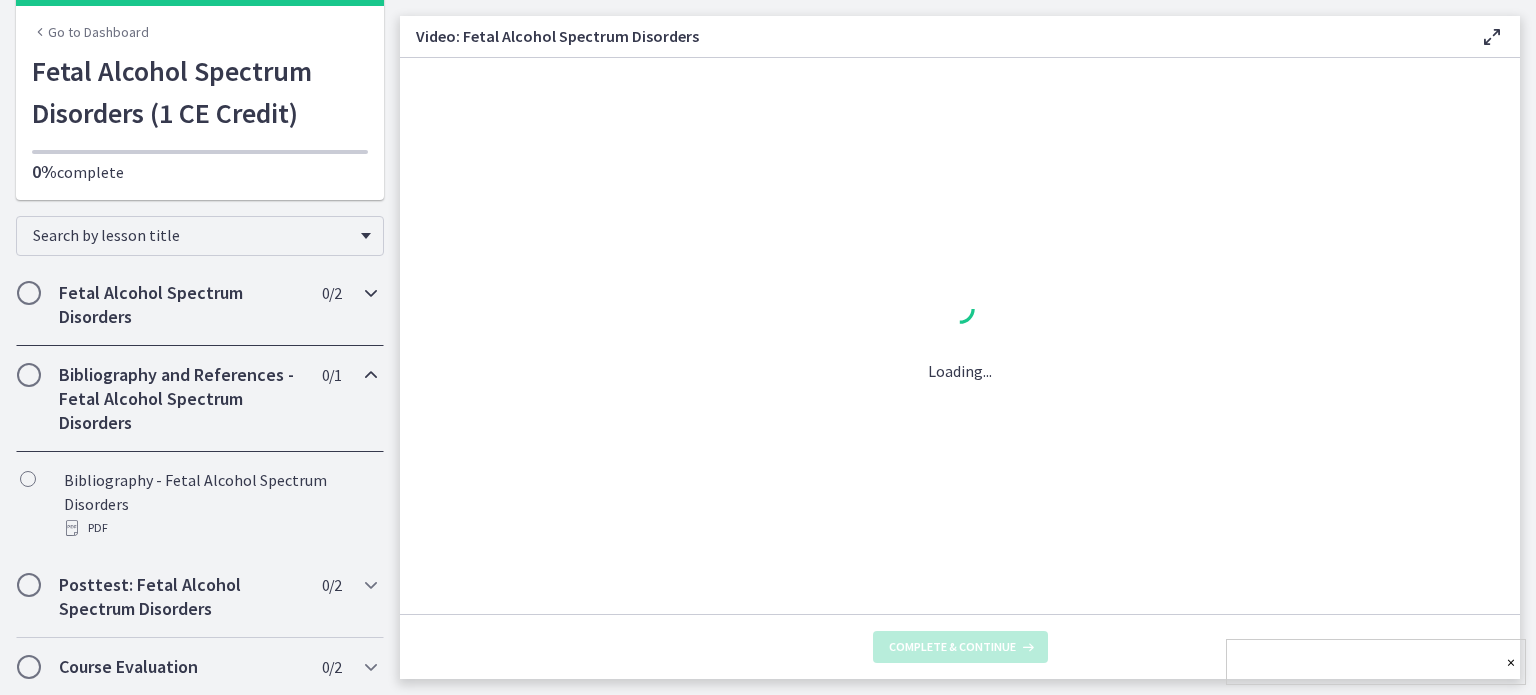 click on "Fetal Alcohol Spectrum Disorders
0  /  2
Completed" at bounding box center [200, 305] 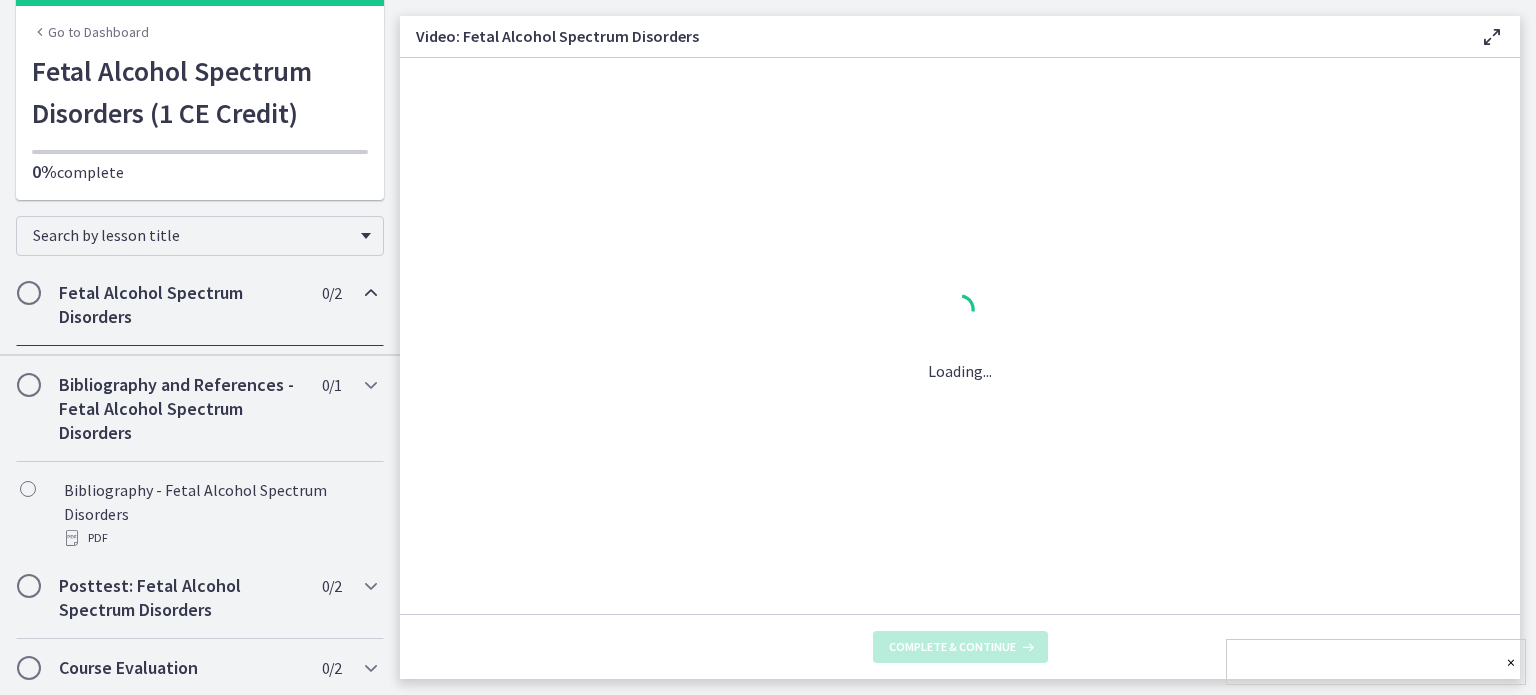 scroll, scrollTop: 74, scrollLeft: 0, axis: vertical 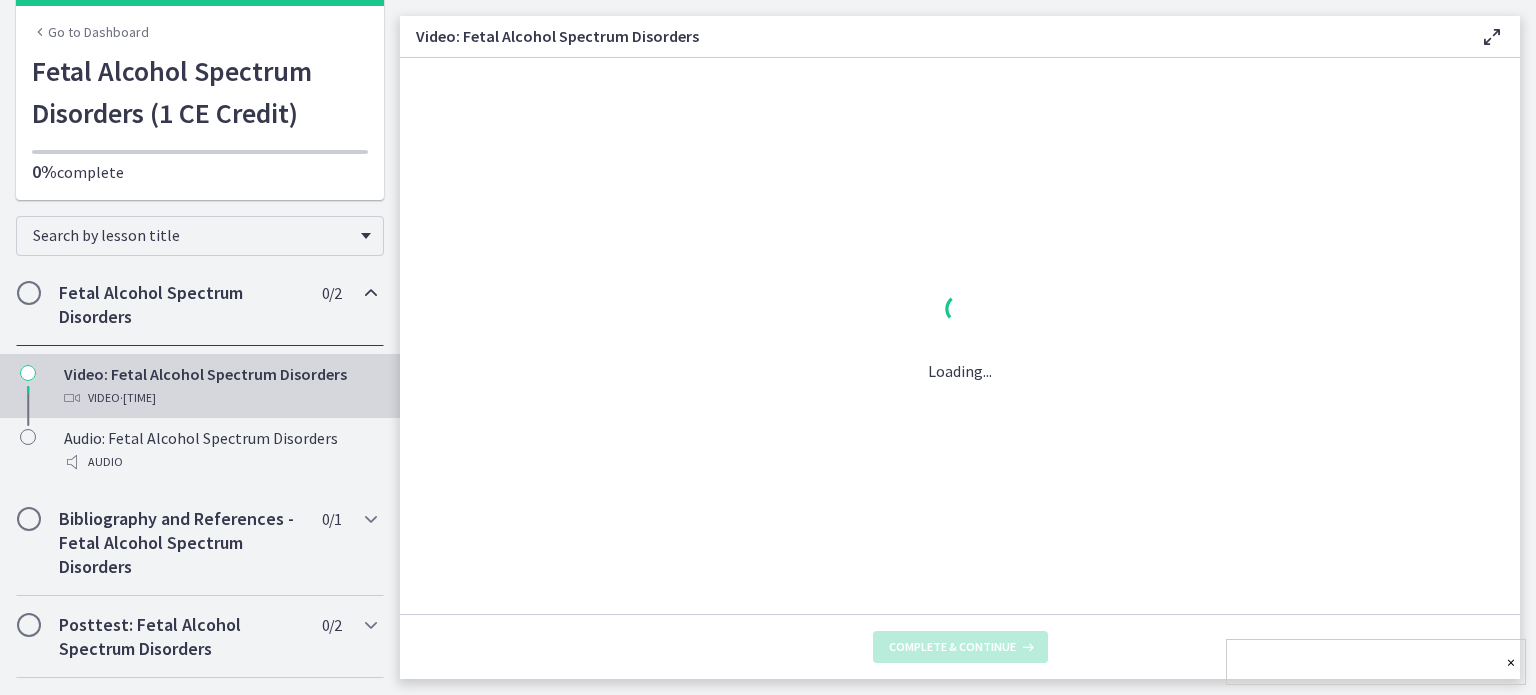 click on "Video
·  75 min" at bounding box center (220, 398) 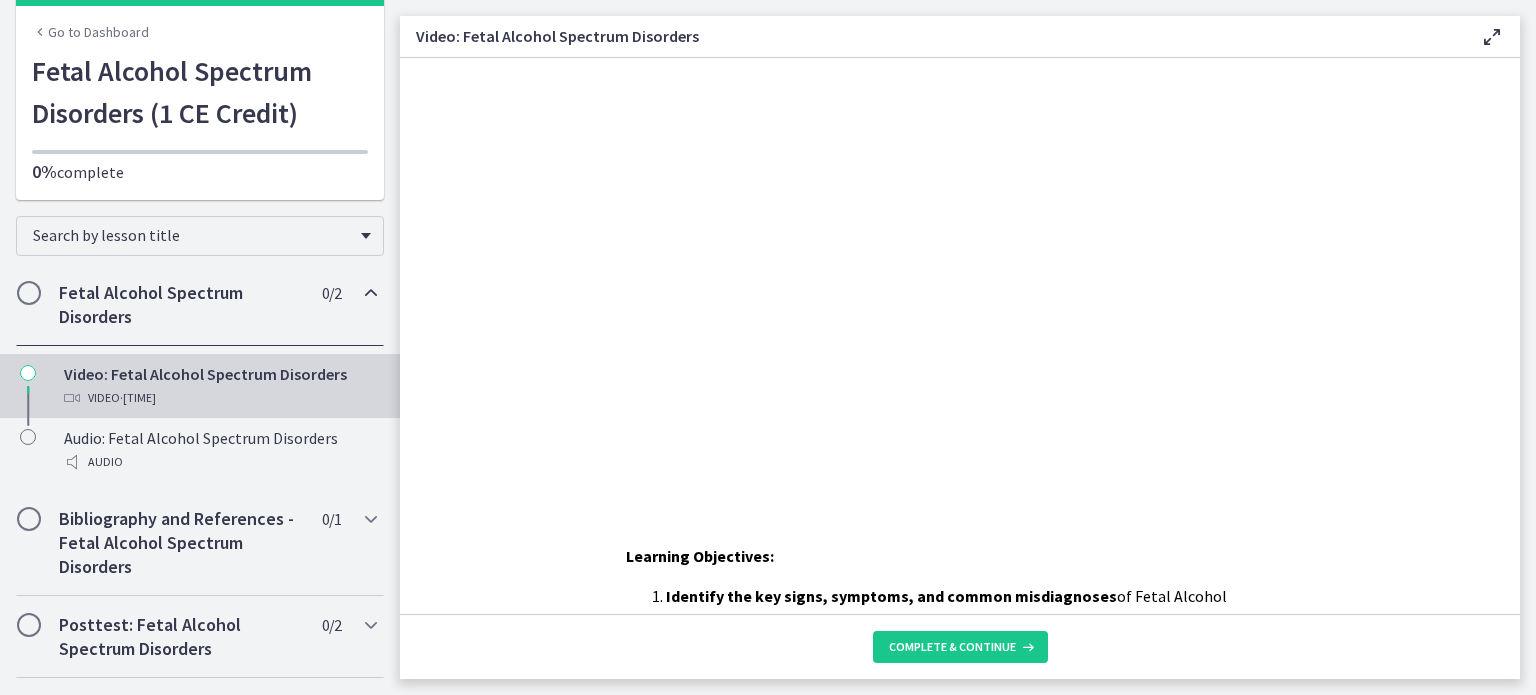 scroll, scrollTop: 208, scrollLeft: 0, axis: vertical 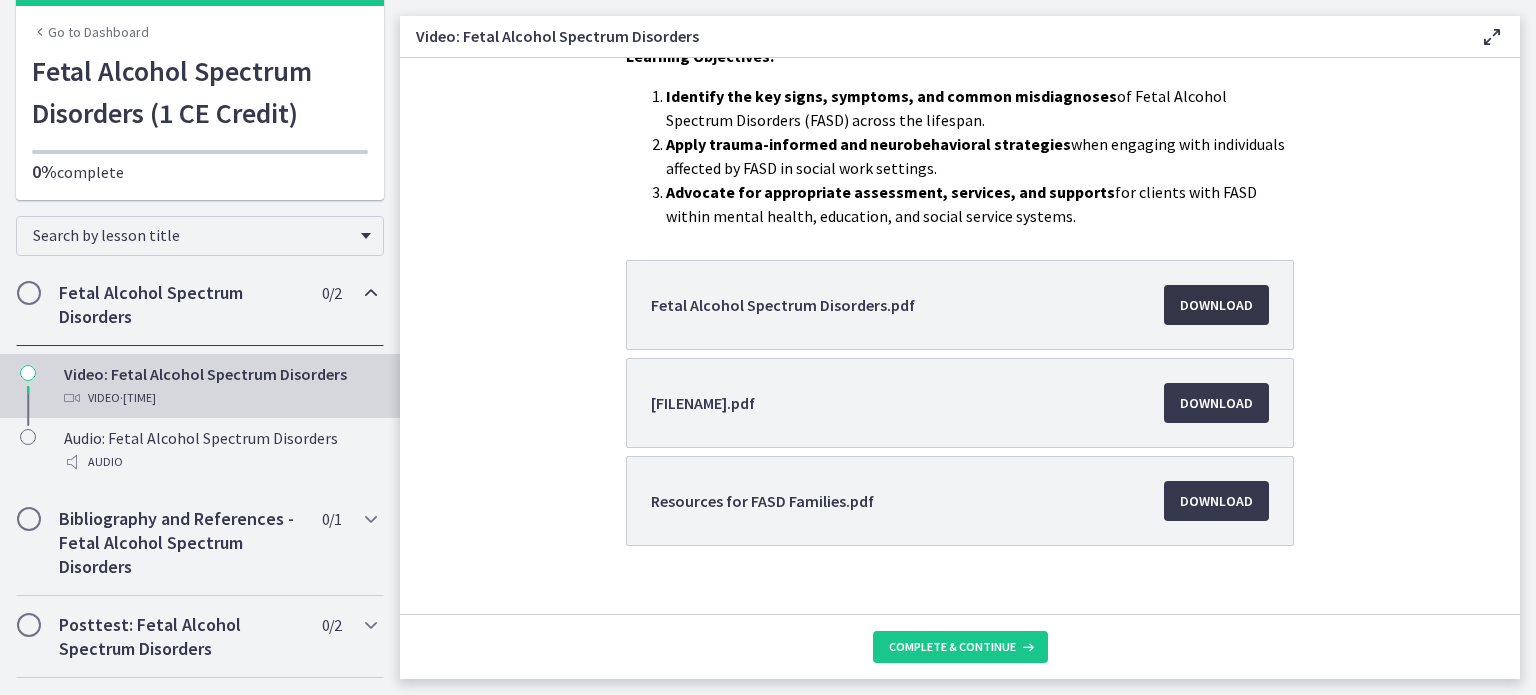 click on "Download
Opens in a new window" at bounding box center [1216, 305] 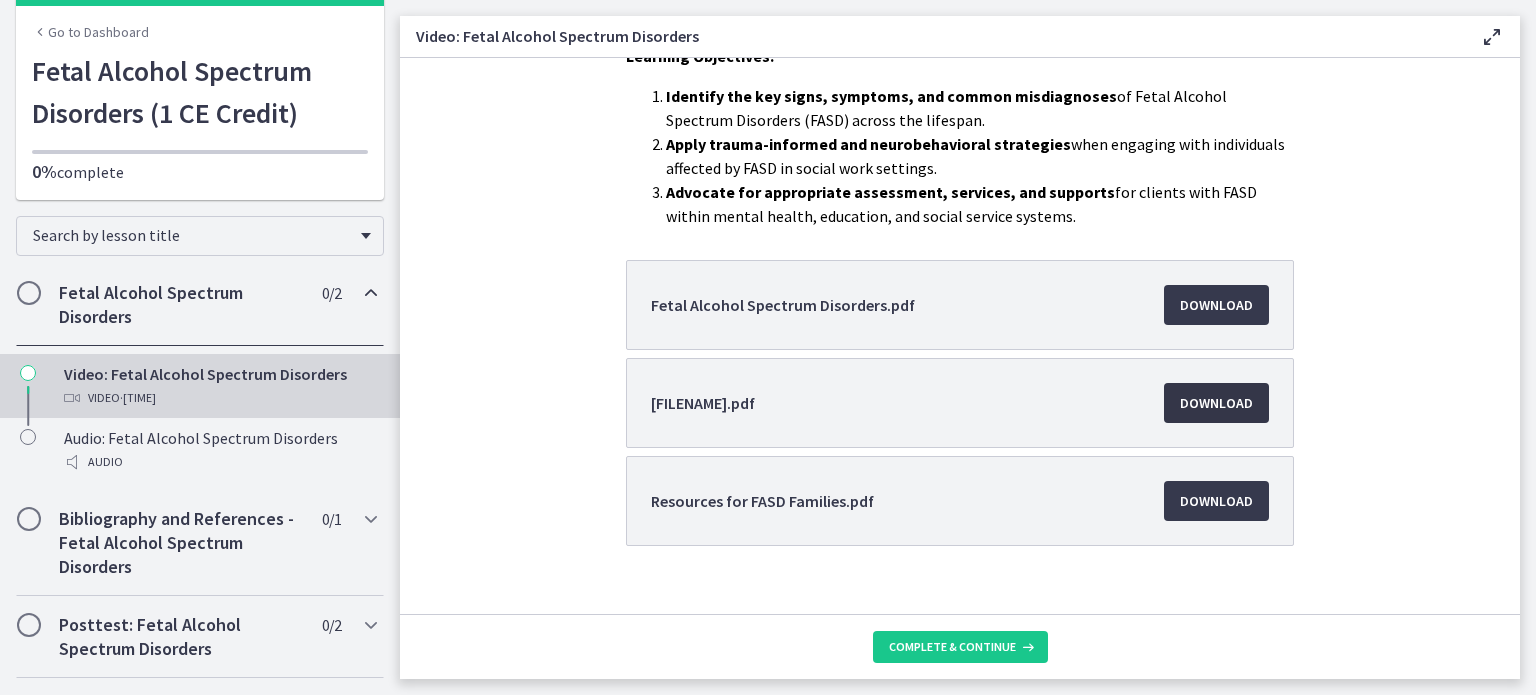 click on "Download
Opens in a new window" at bounding box center (1216, 403) 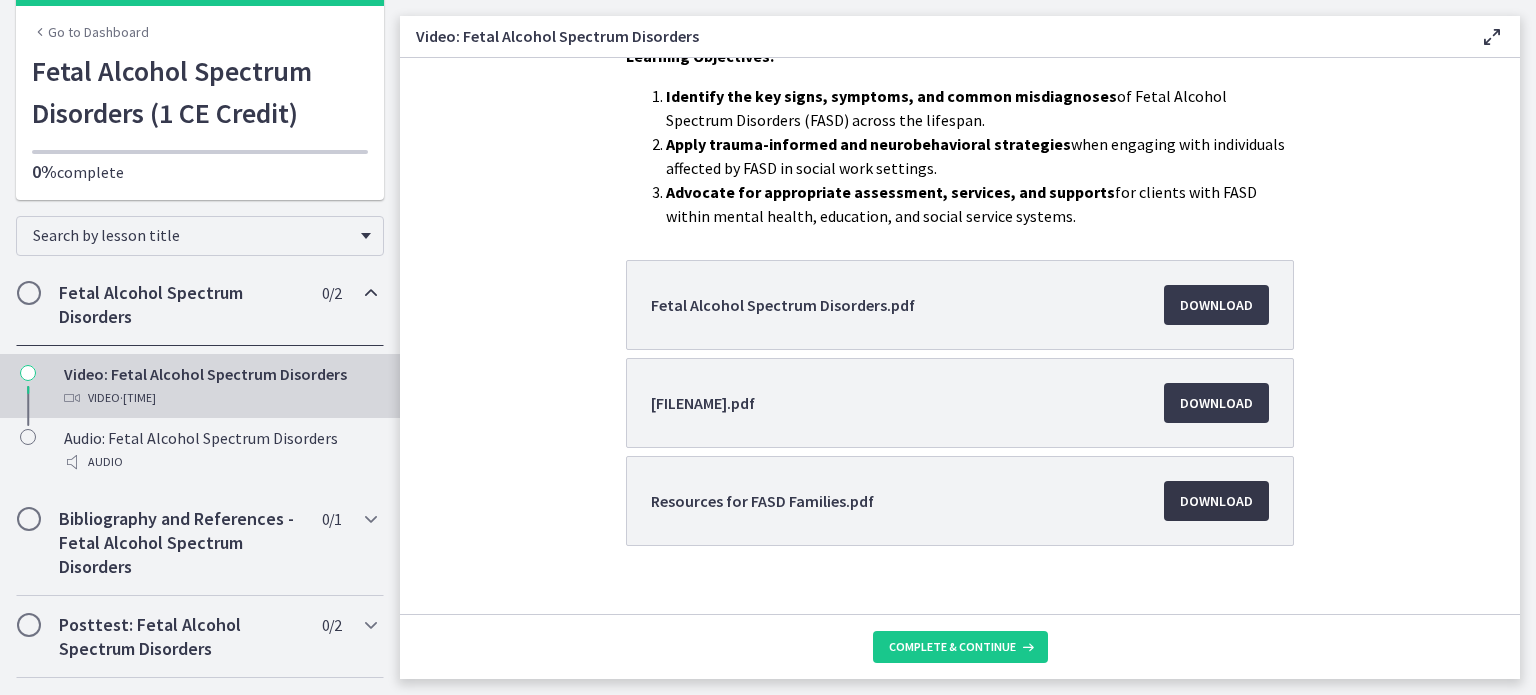 click on "Download
Opens in a new window" at bounding box center (1216, 501) 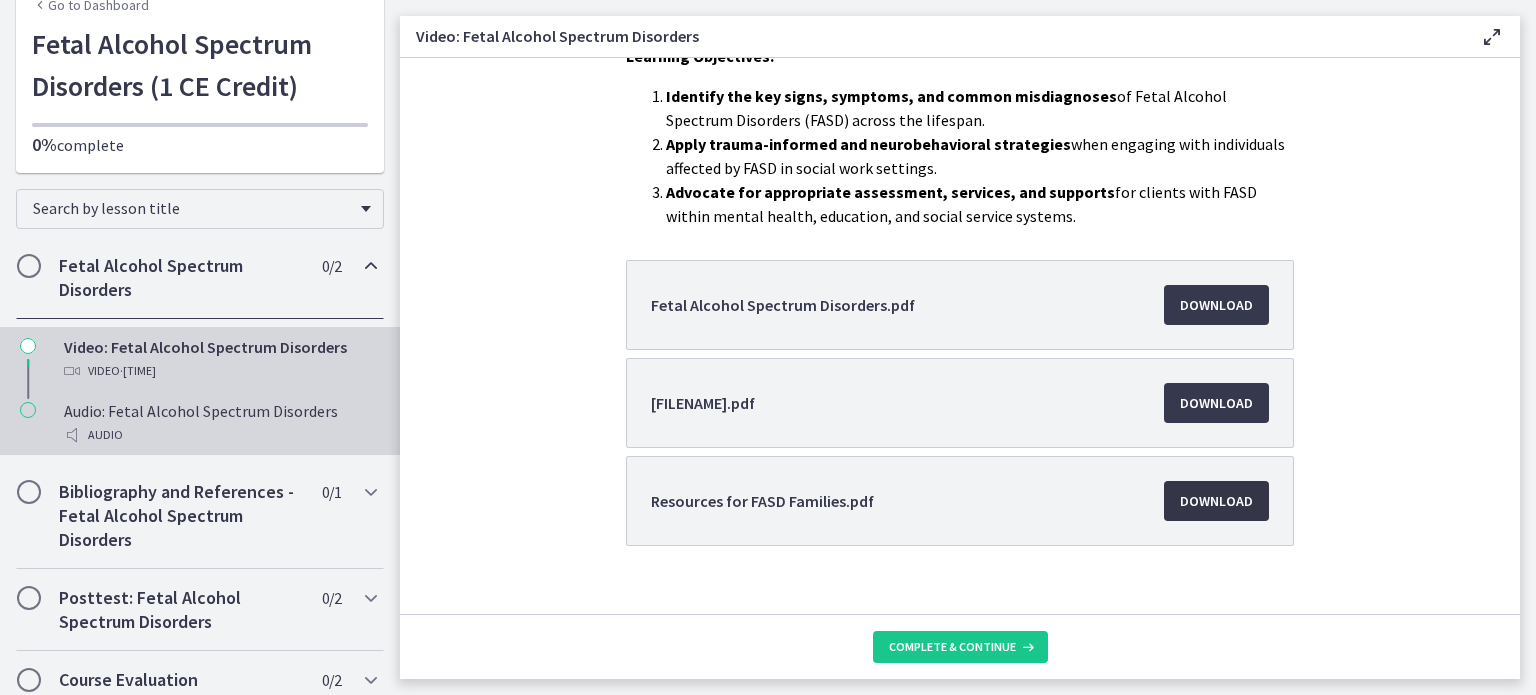 scroll, scrollTop: 114, scrollLeft: 0, axis: vertical 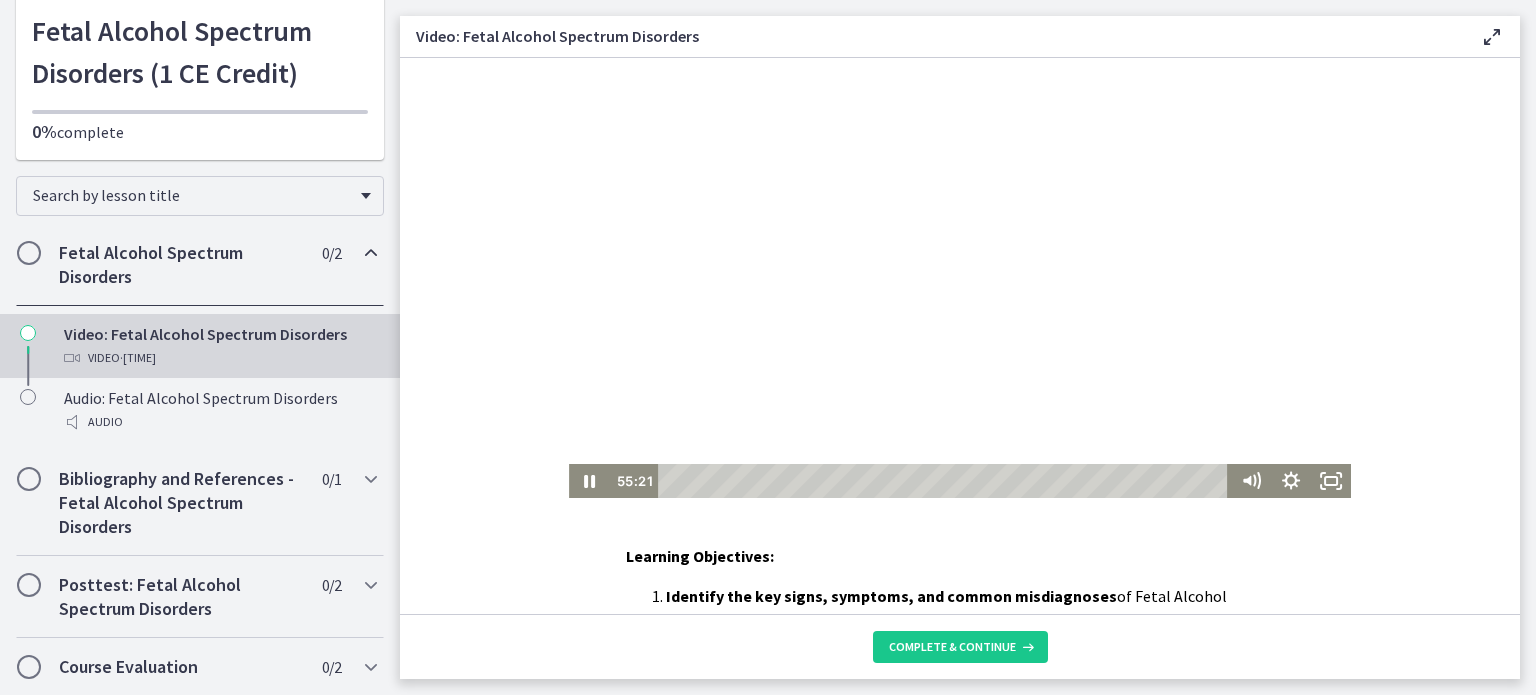click at bounding box center [960, 278] 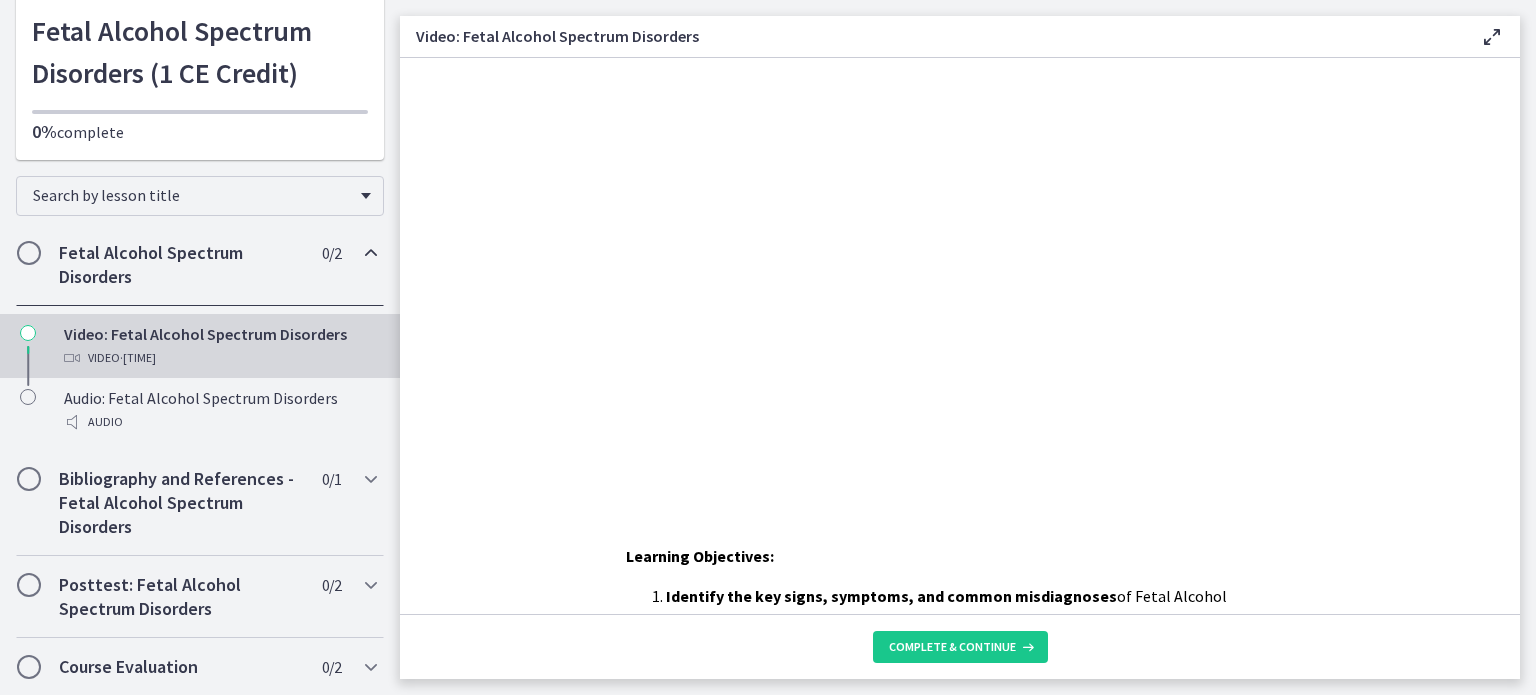 click at bounding box center (29, 253) 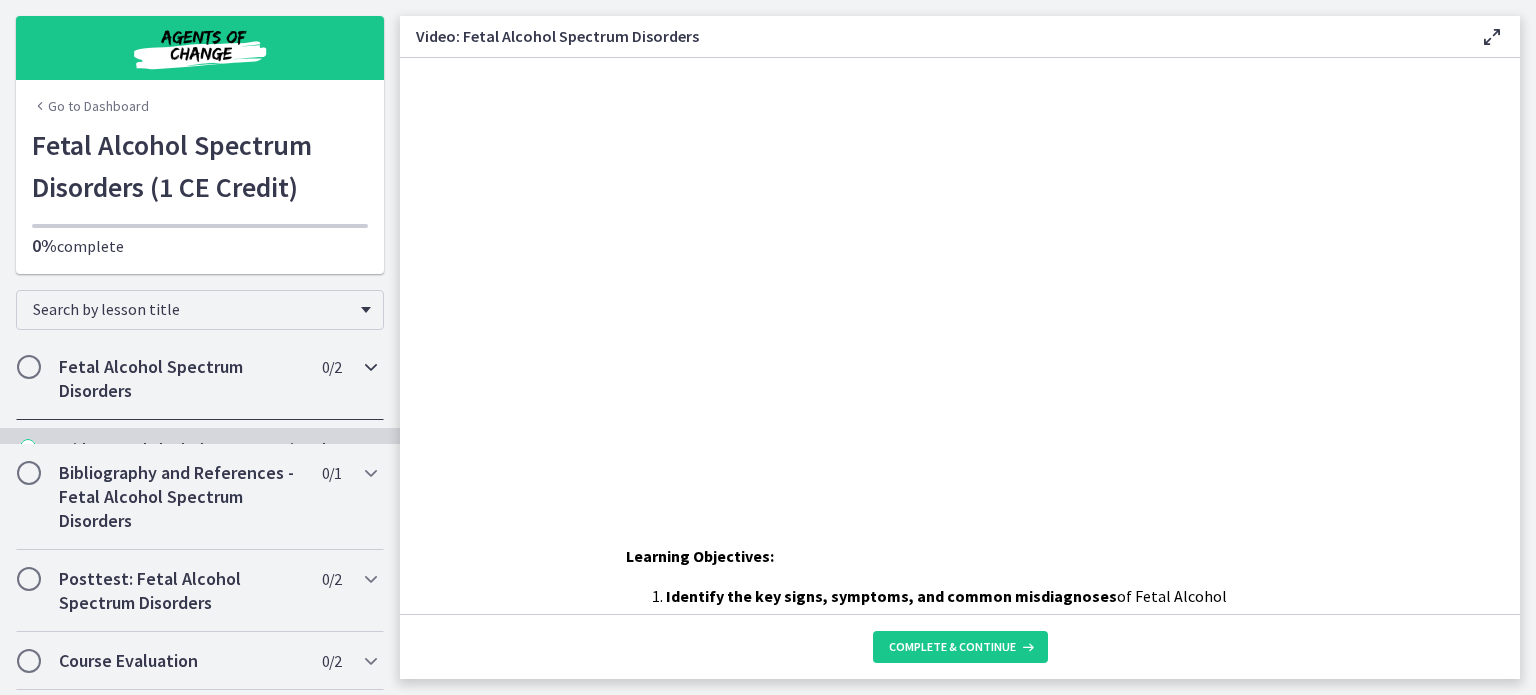scroll, scrollTop: 0, scrollLeft: 0, axis: both 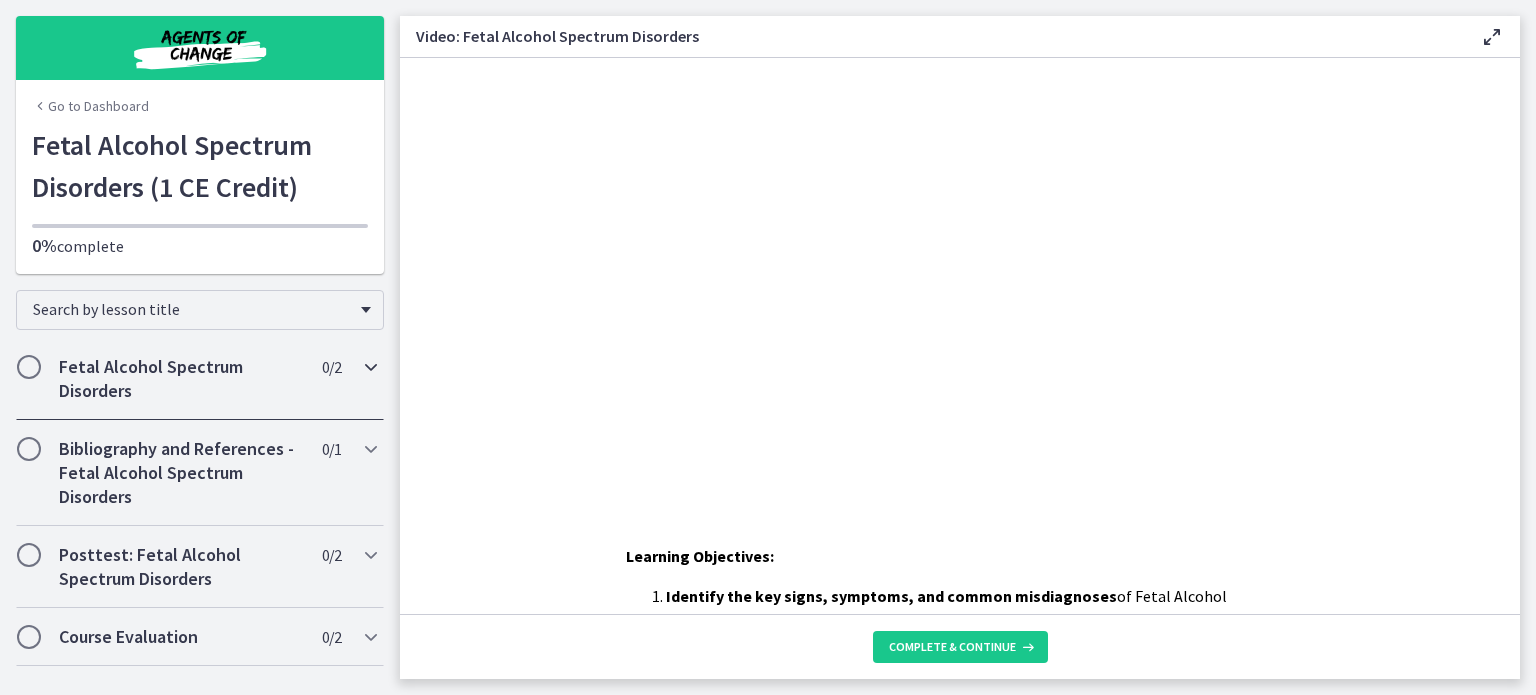 click at bounding box center [29, 367] 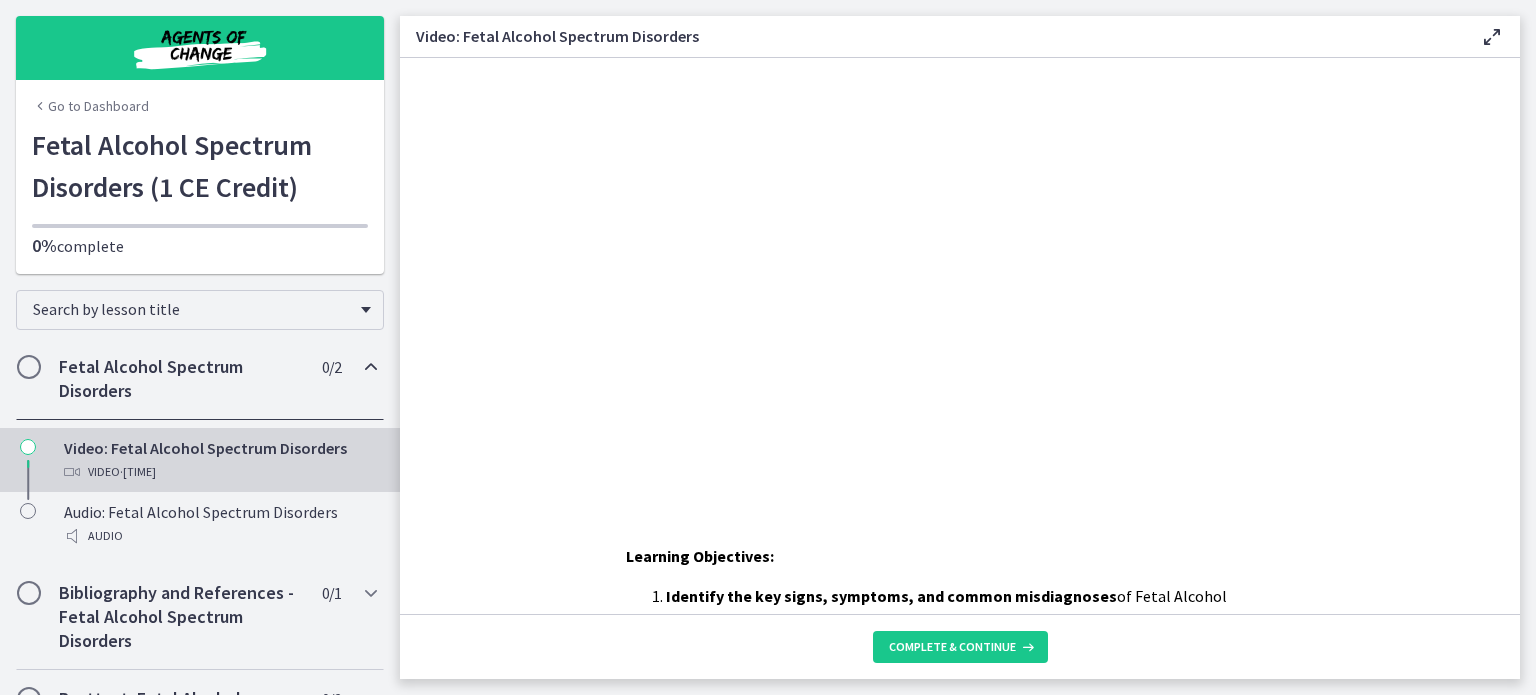 click on "Complete & continue" at bounding box center (960, 646) 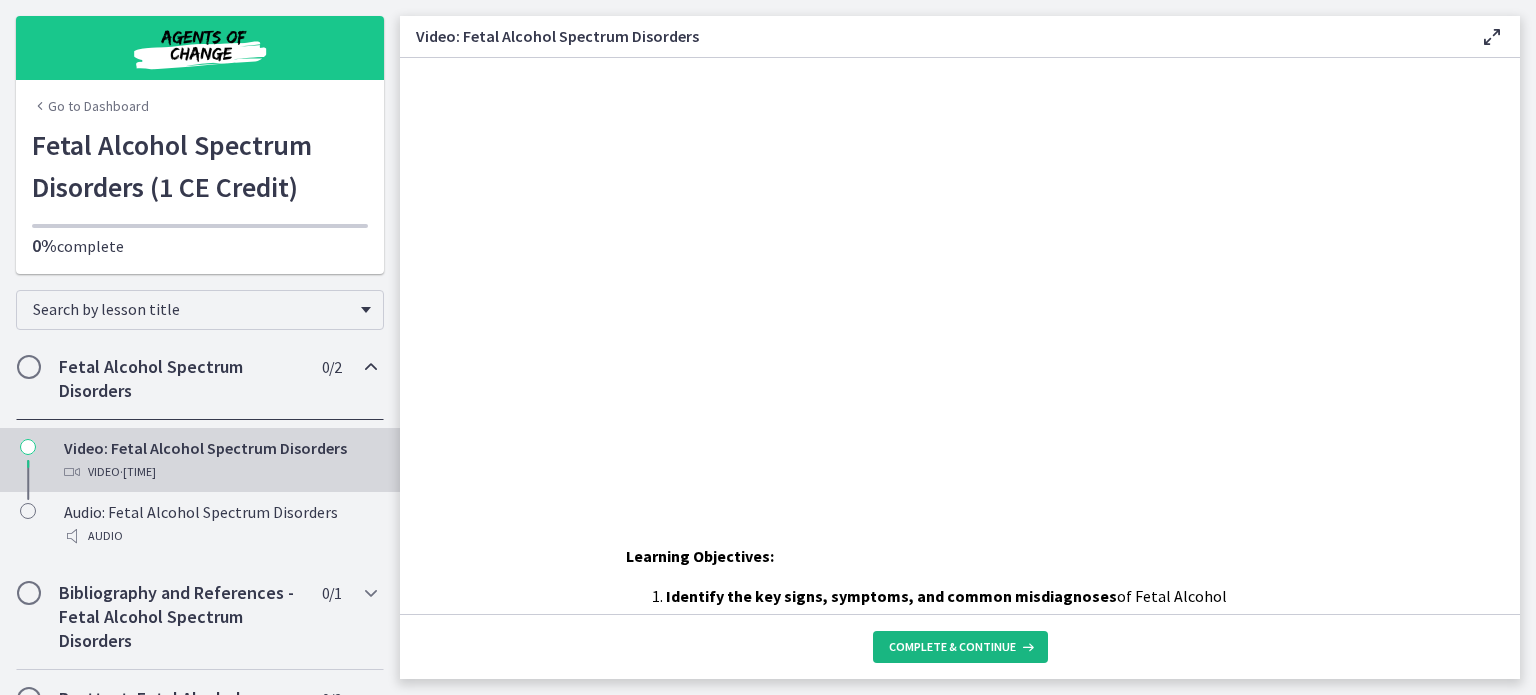 click on "Complete & continue" at bounding box center (952, 647) 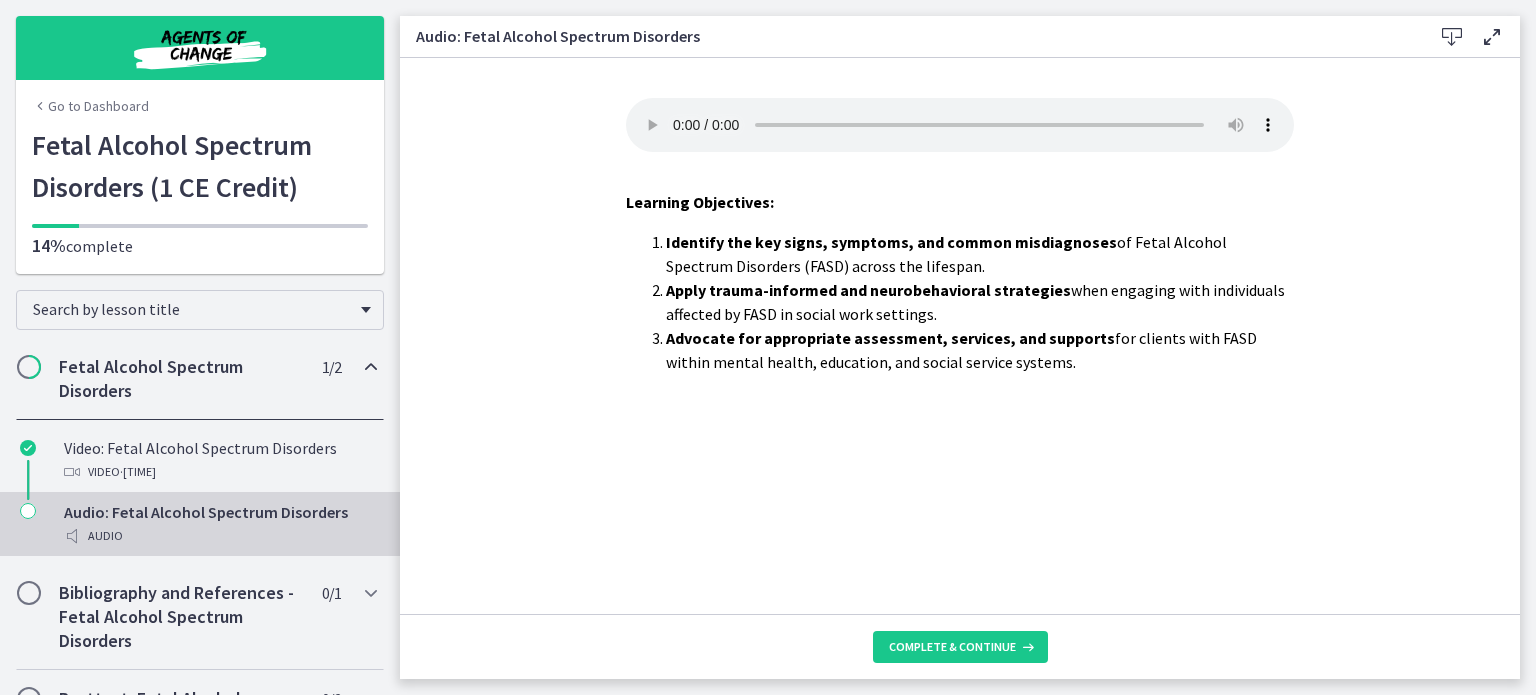 click on "Complete & continue" at bounding box center (960, 646) 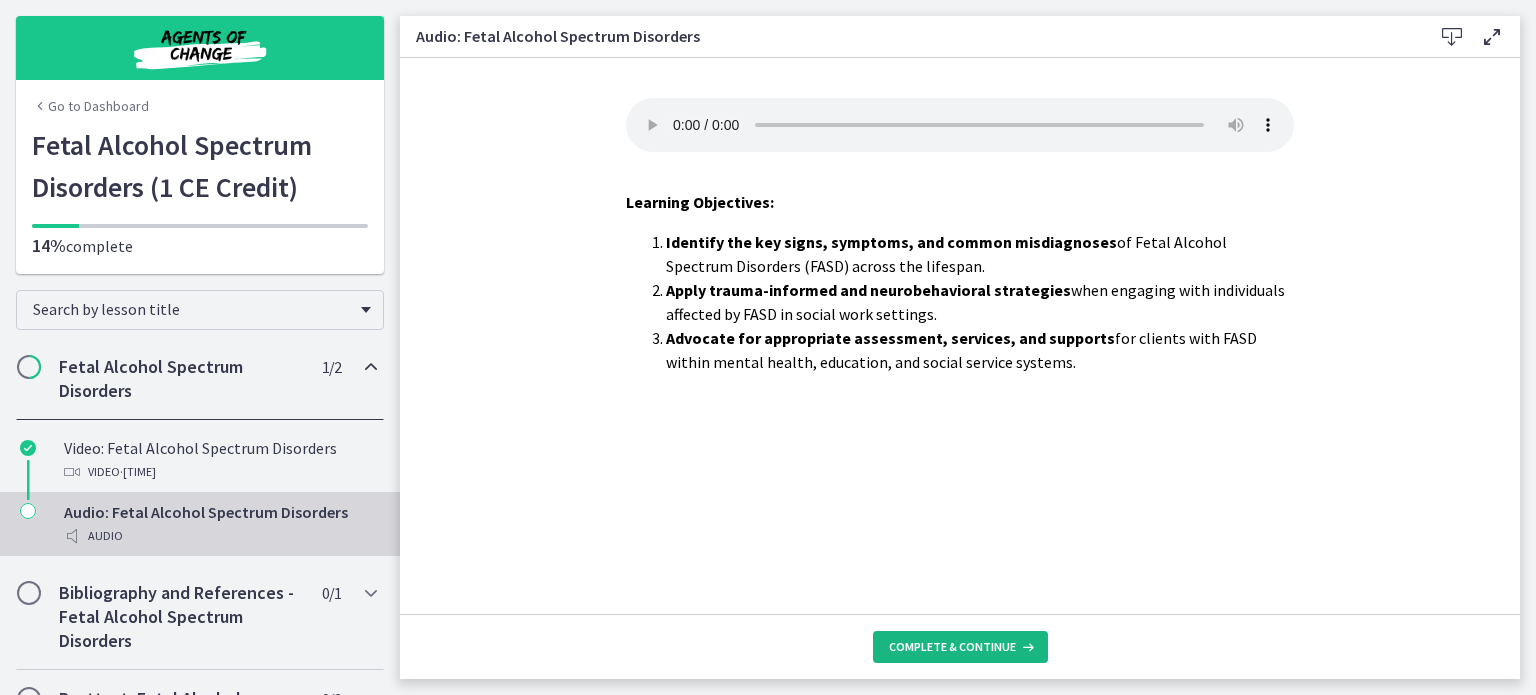 click on "Complete & continue" at bounding box center (960, 647) 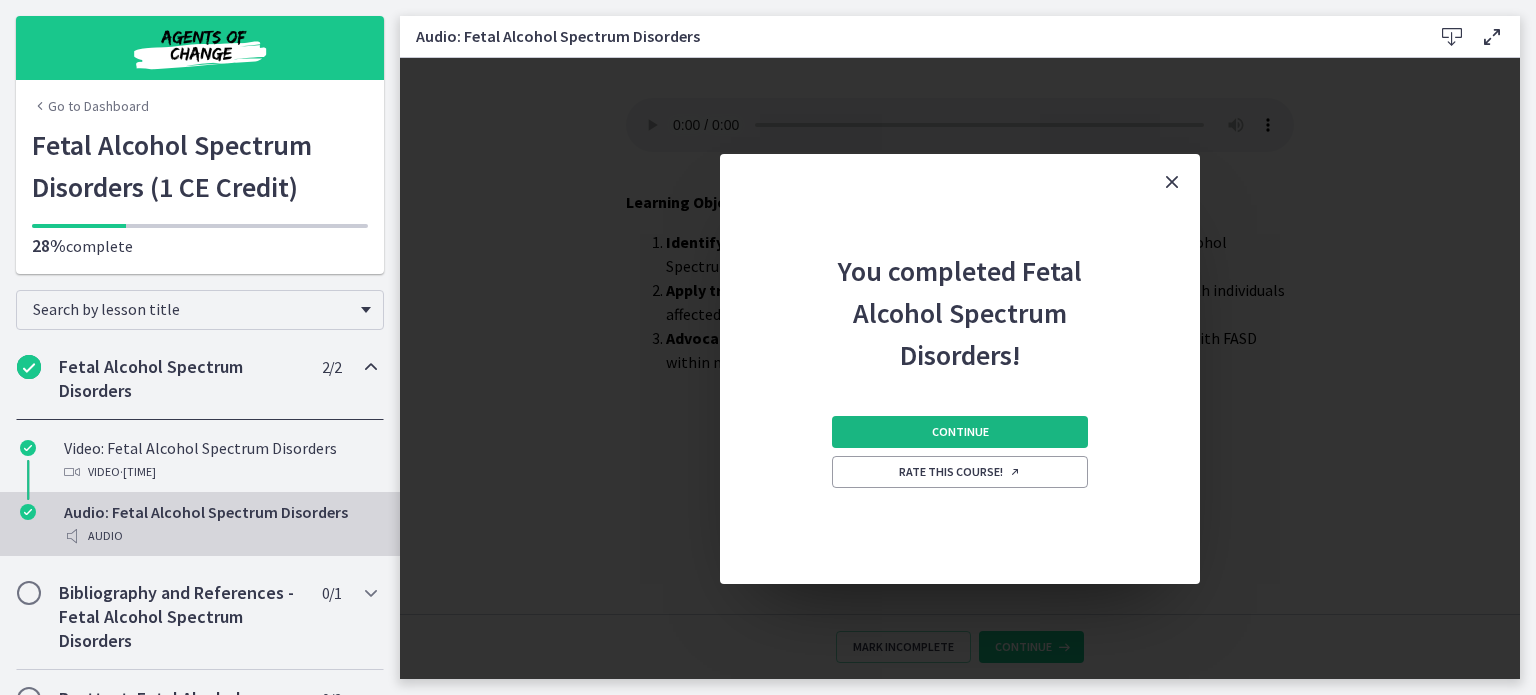 click on "Continue" at bounding box center (960, 432) 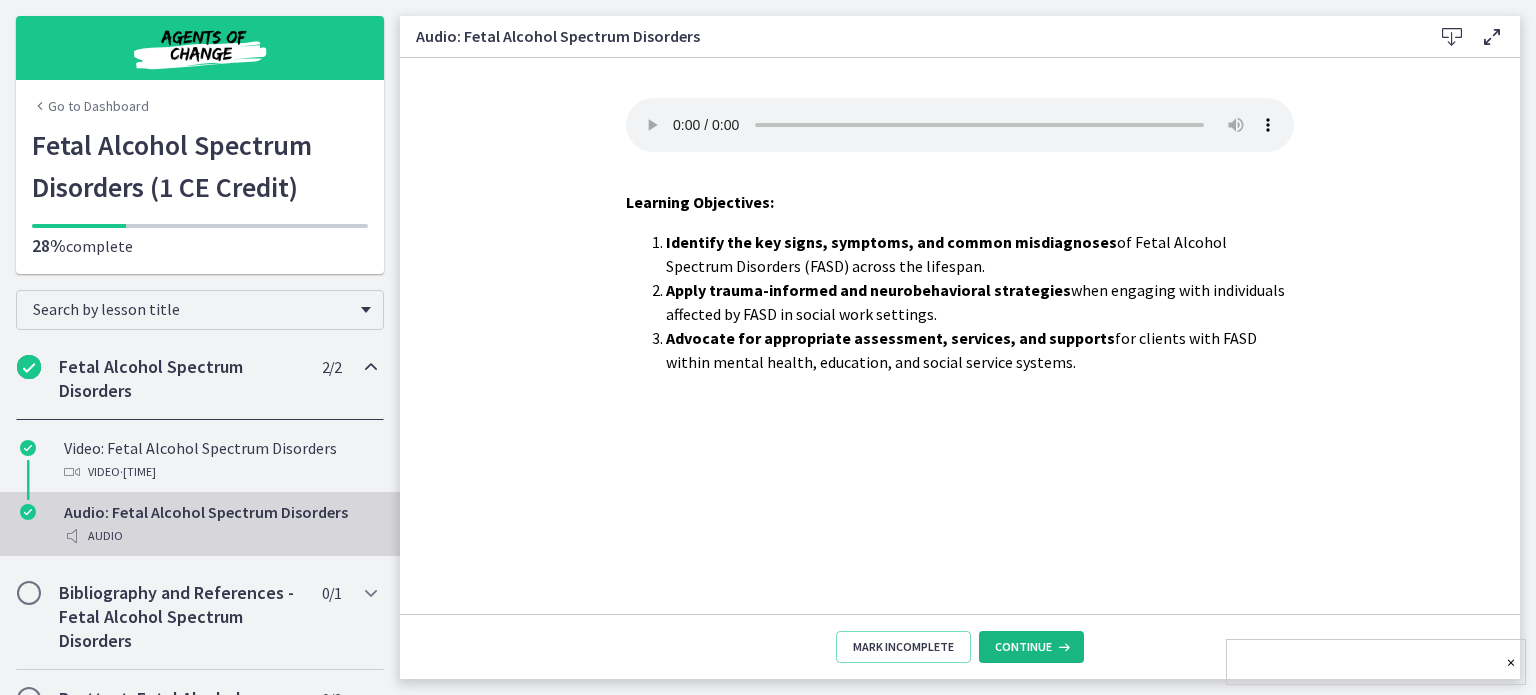 click on "Continue" at bounding box center [1023, 647] 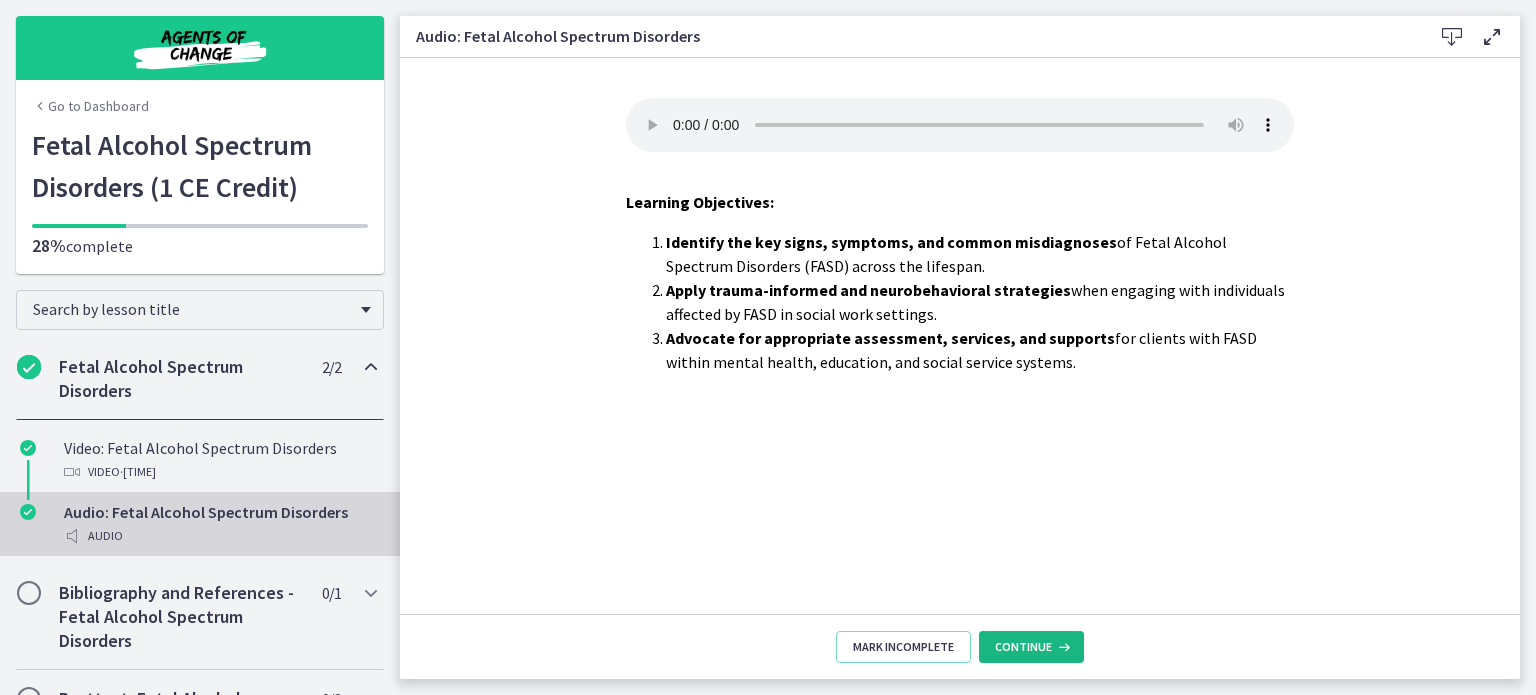click on "Continue" at bounding box center [1023, 647] 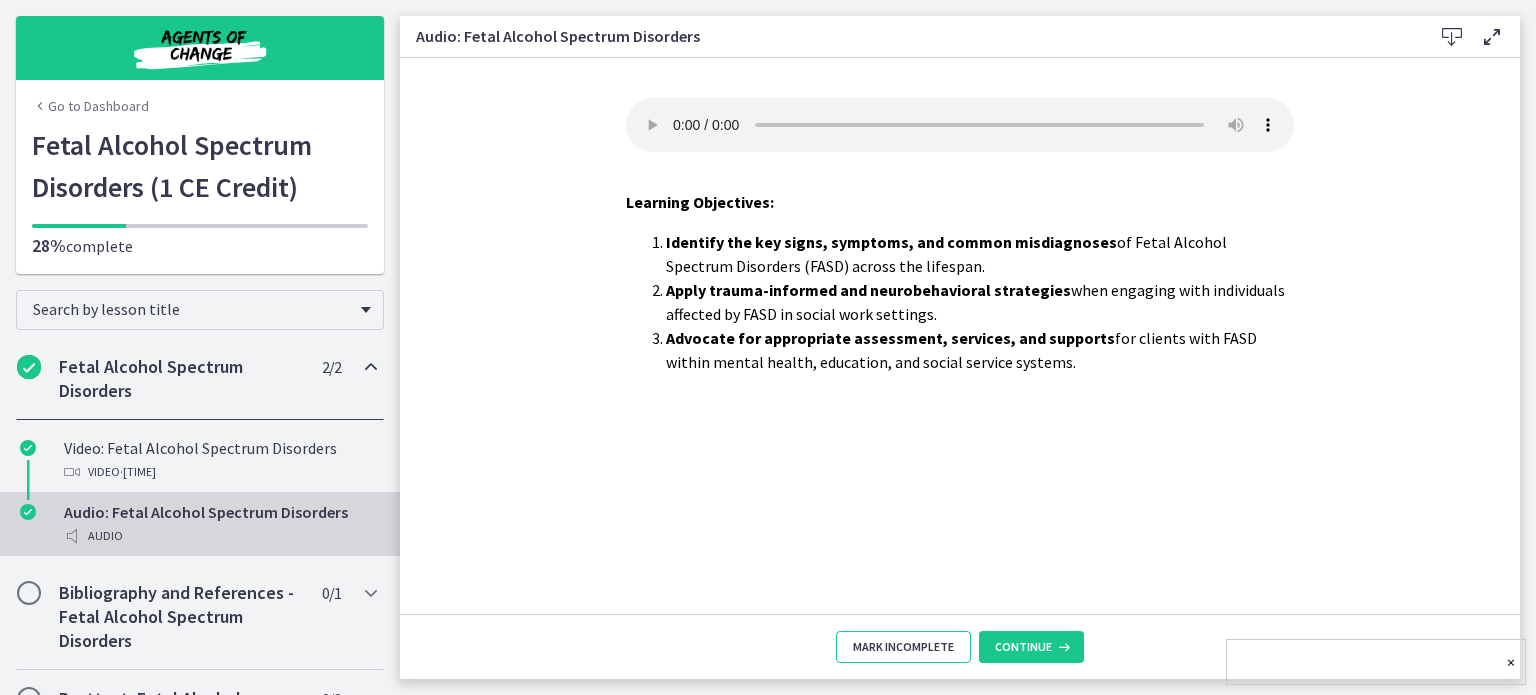 click on "Mark Incomplete" at bounding box center (903, 647) 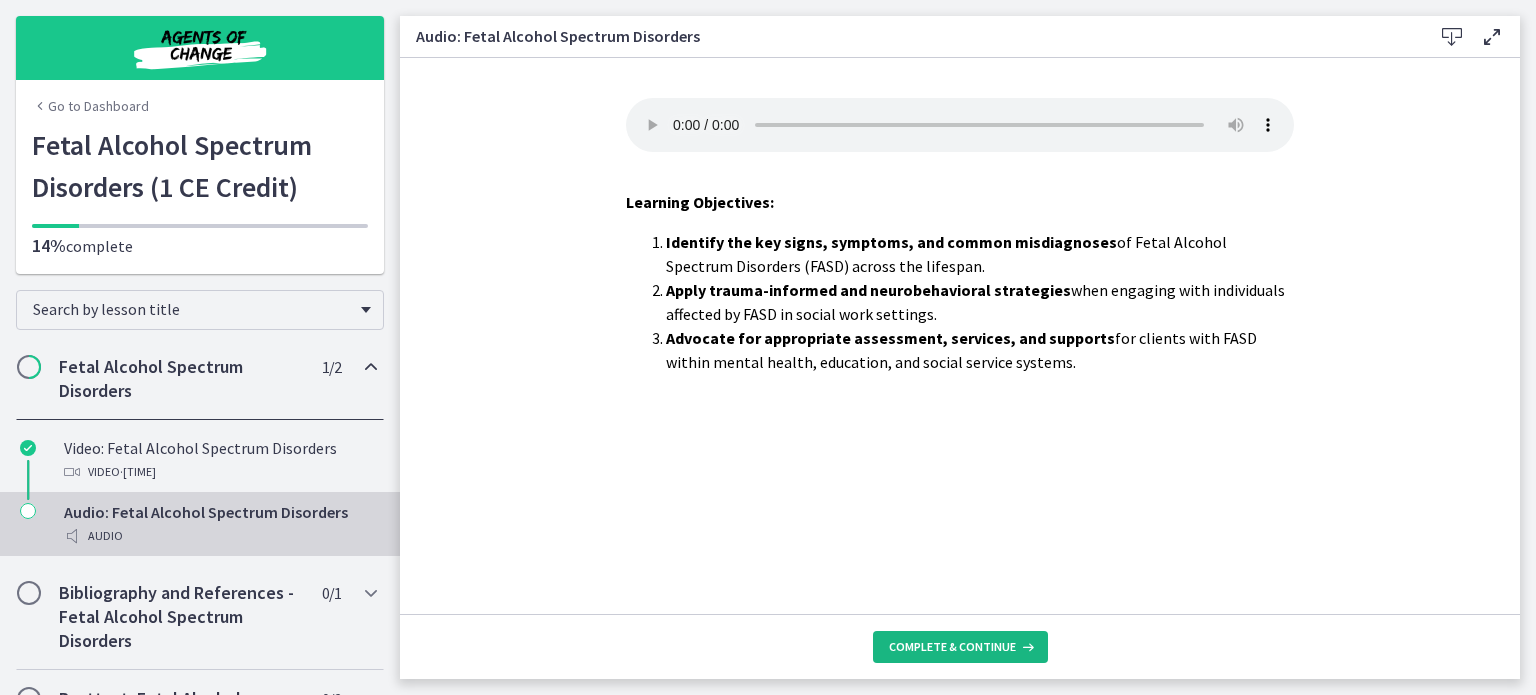 click on "Complete & continue" at bounding box center (952, 647) 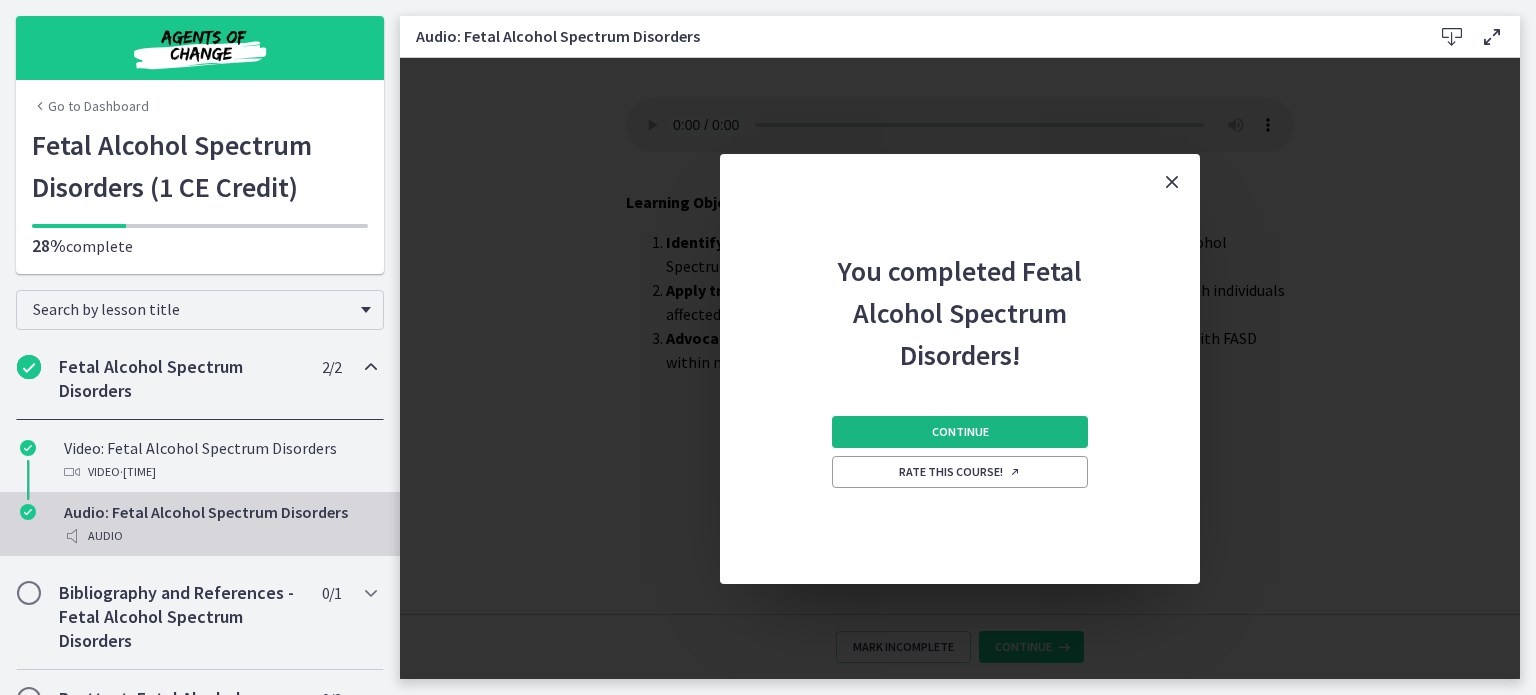 click on "Continue" at bounding box center [960, 432] 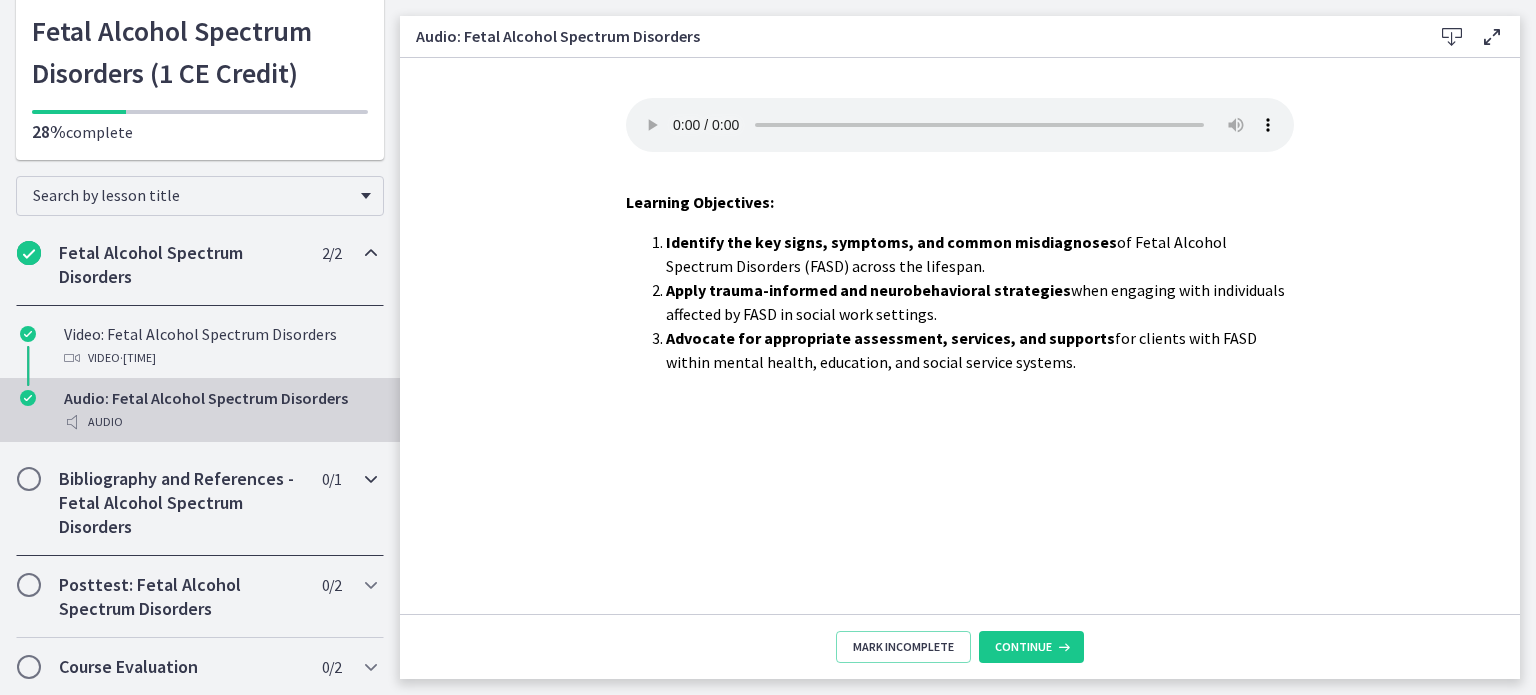 click on "Bibliography and References - Fetal Alcohol Spectrum Disorders
0  /  1
Completed" at bounding box center (200, 503) 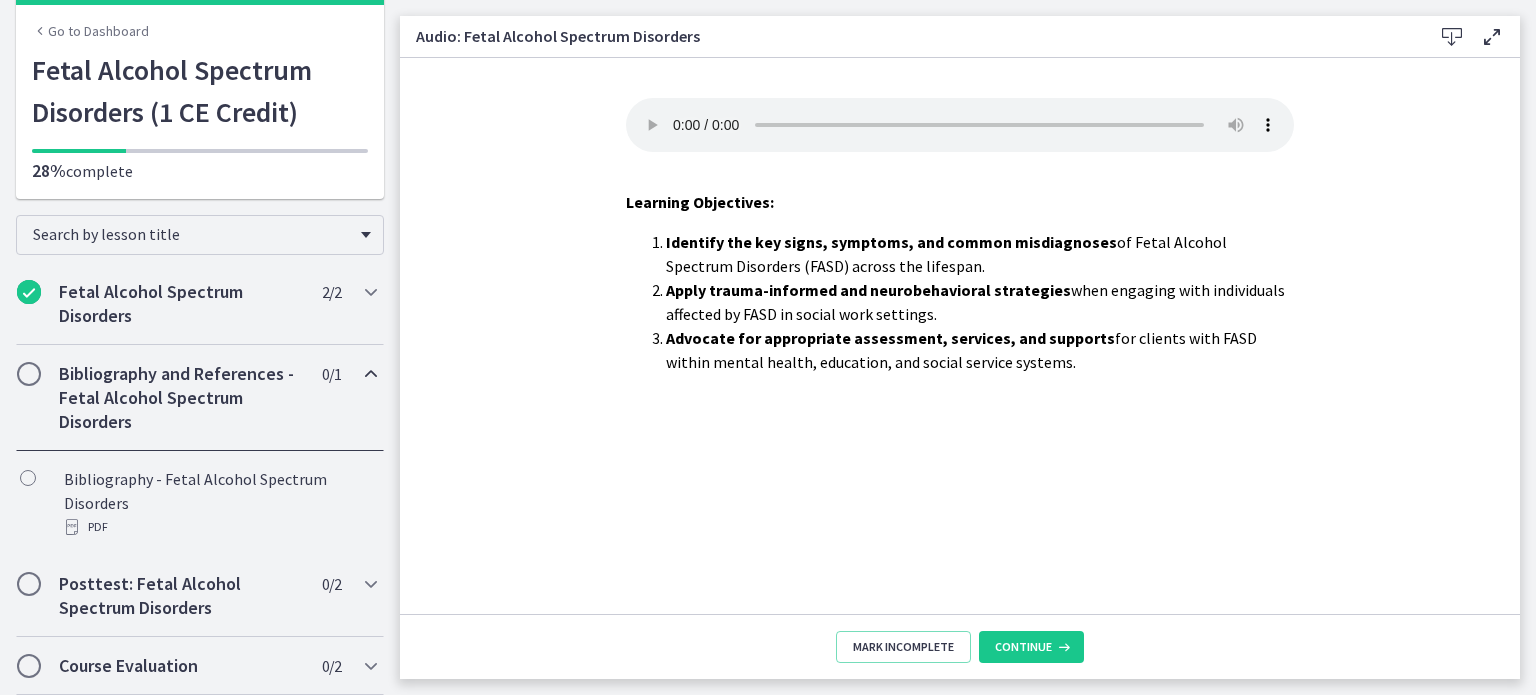 scroll, scrollTop: 74, scrollLeft: 0, axis: vertical 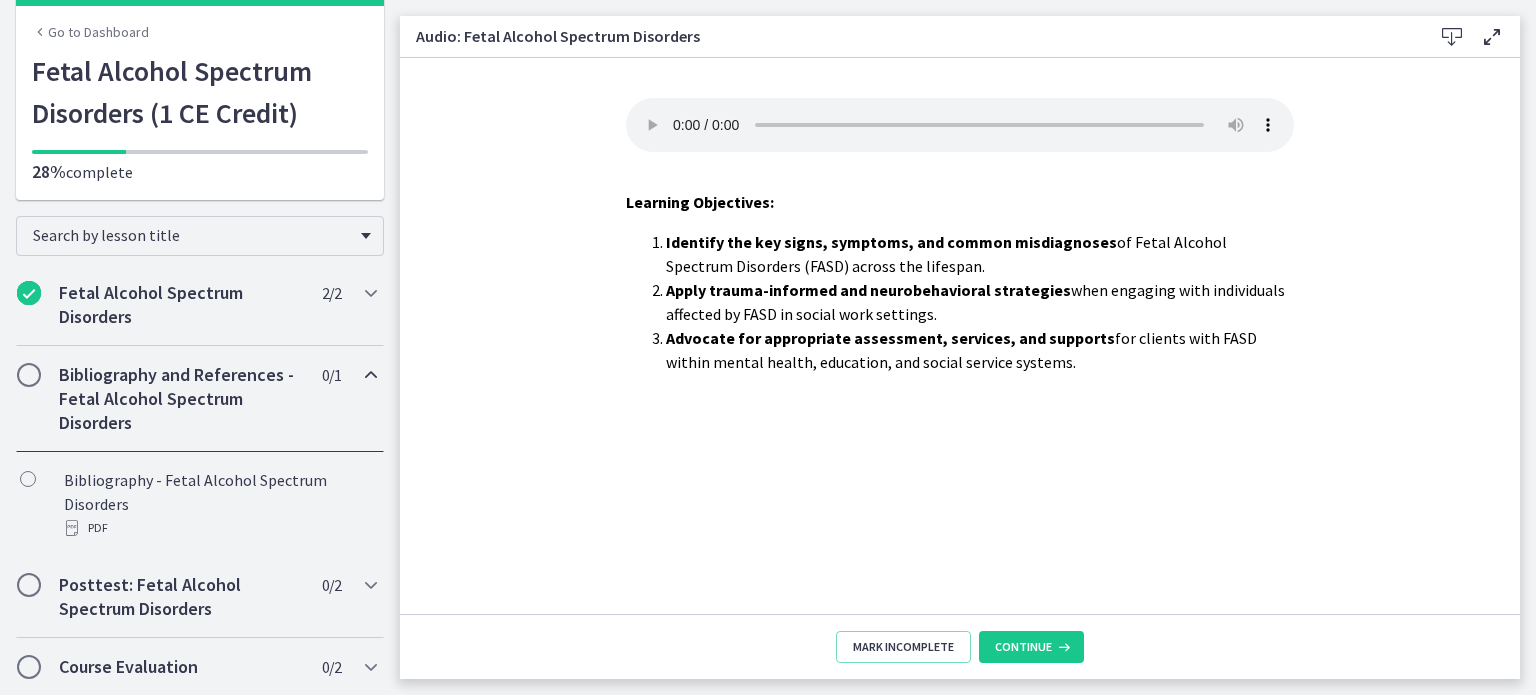 click at bounding box center (29, 375) 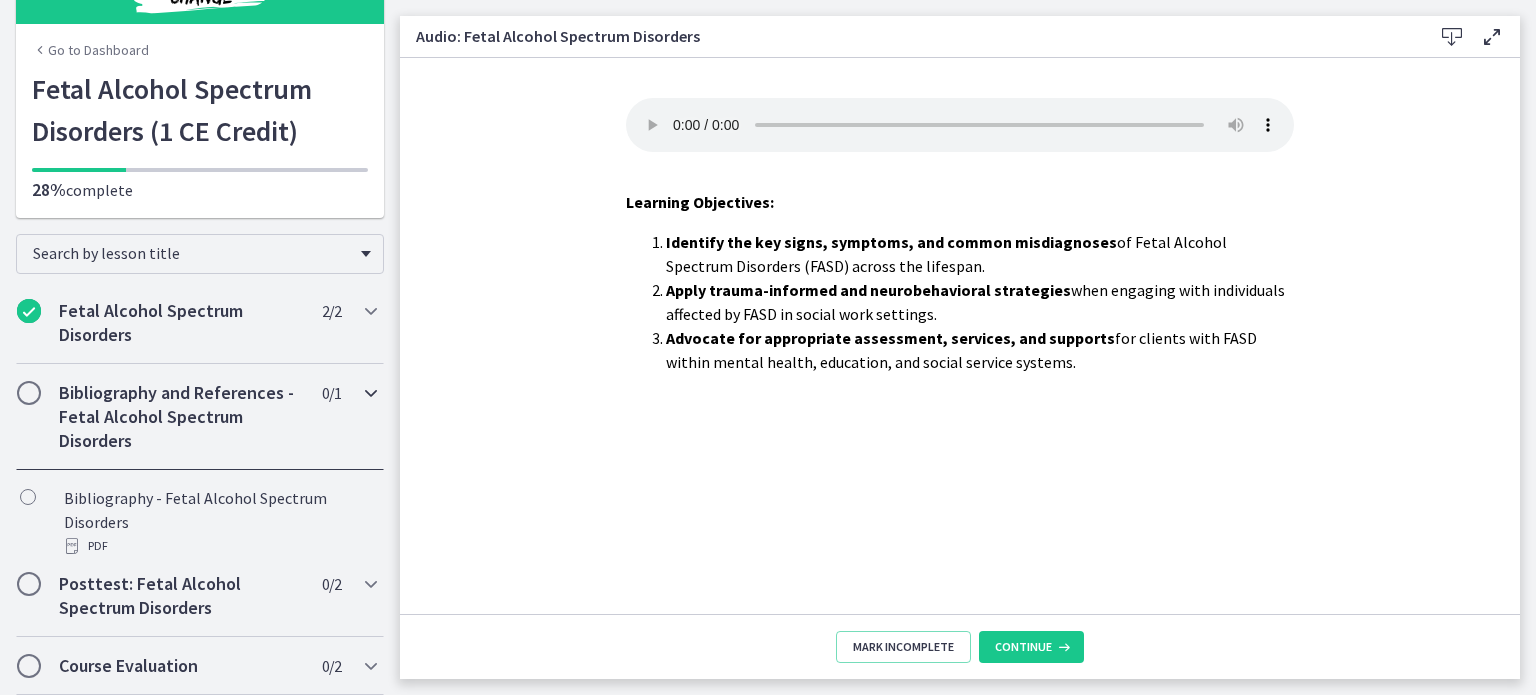 scroll, scrollTop: 0, scrollLeft: 0, axis: both 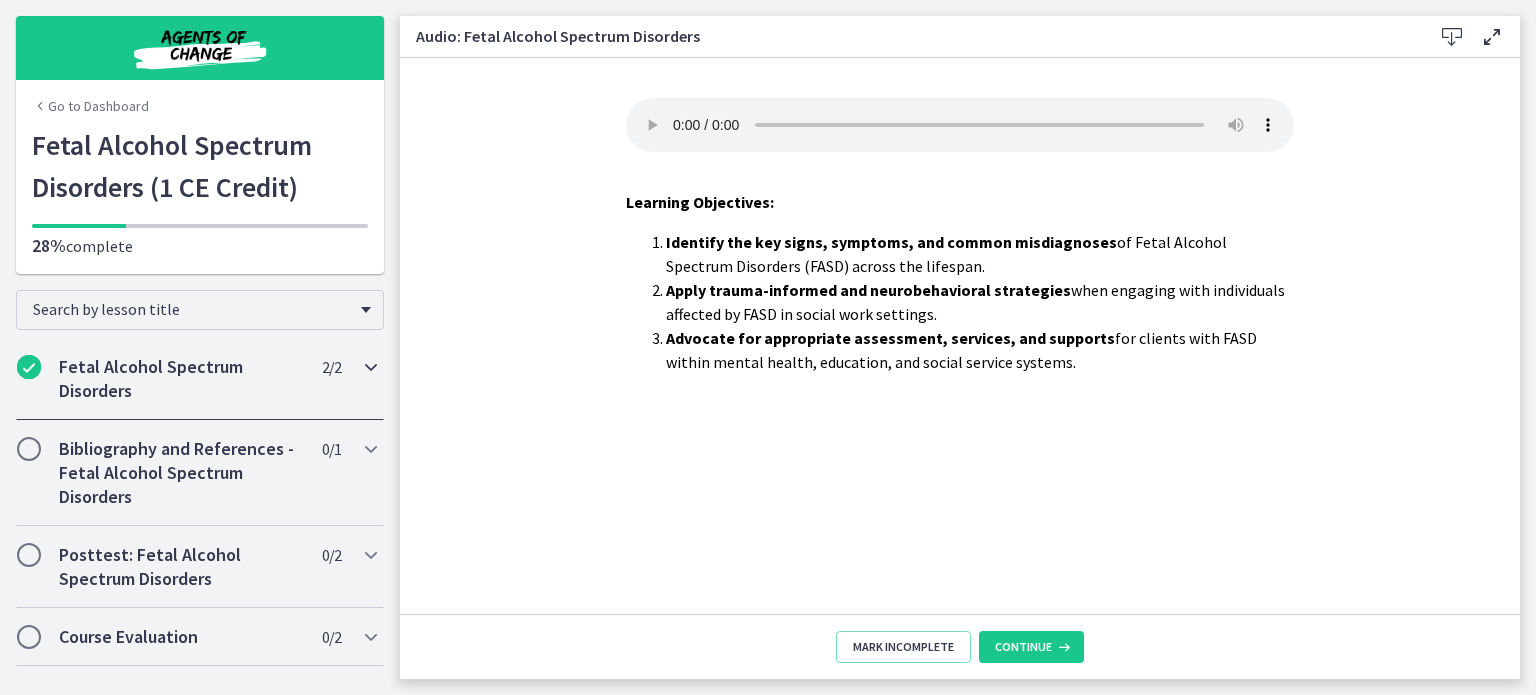 click on "Fetal Alcohol Spectrum Disorders" at bounding box center (181, 379) 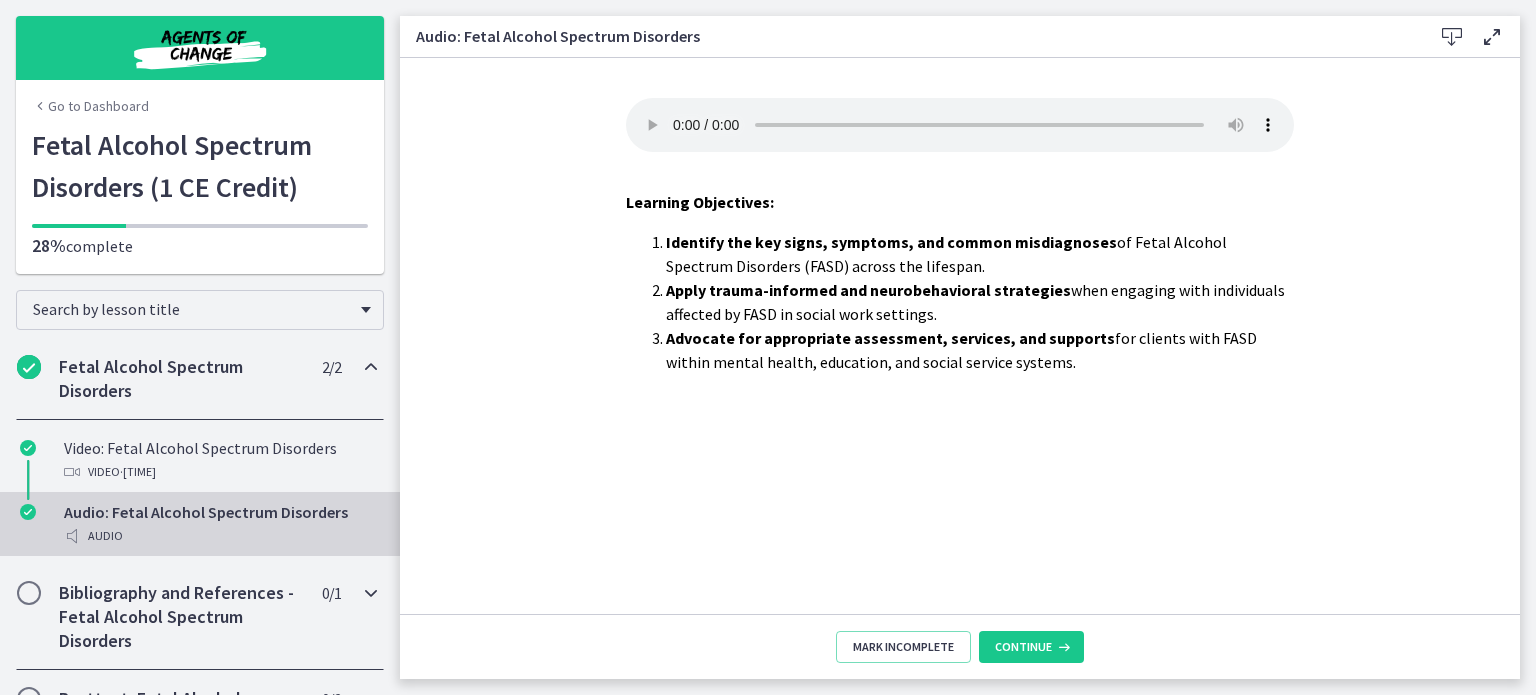 click on "Bibliography and References - Fetal Alcohol Spectrum Disorders" at bounding box center [181, 617] 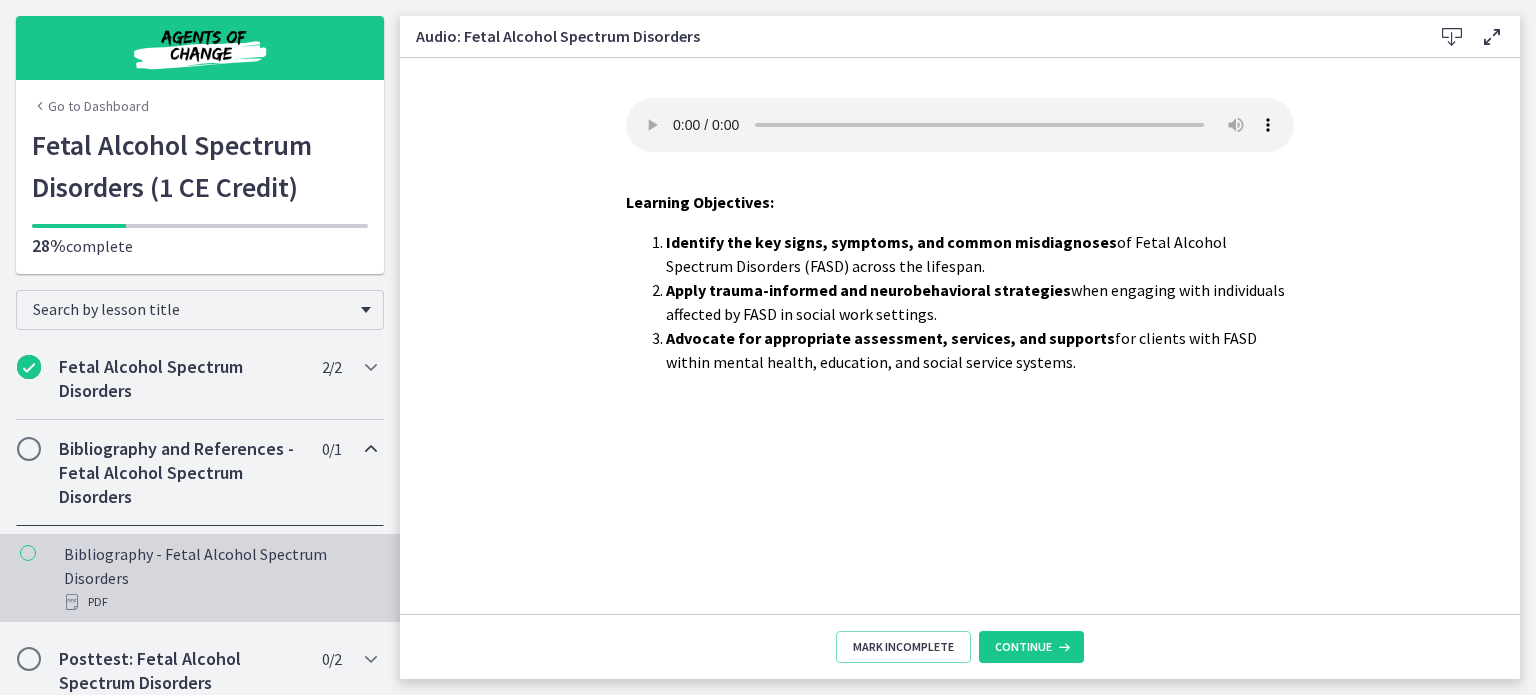 click on "Bibliography - Fetal Alcohol Spectrum Disorders
PDF" at bounding box center (220, 578) 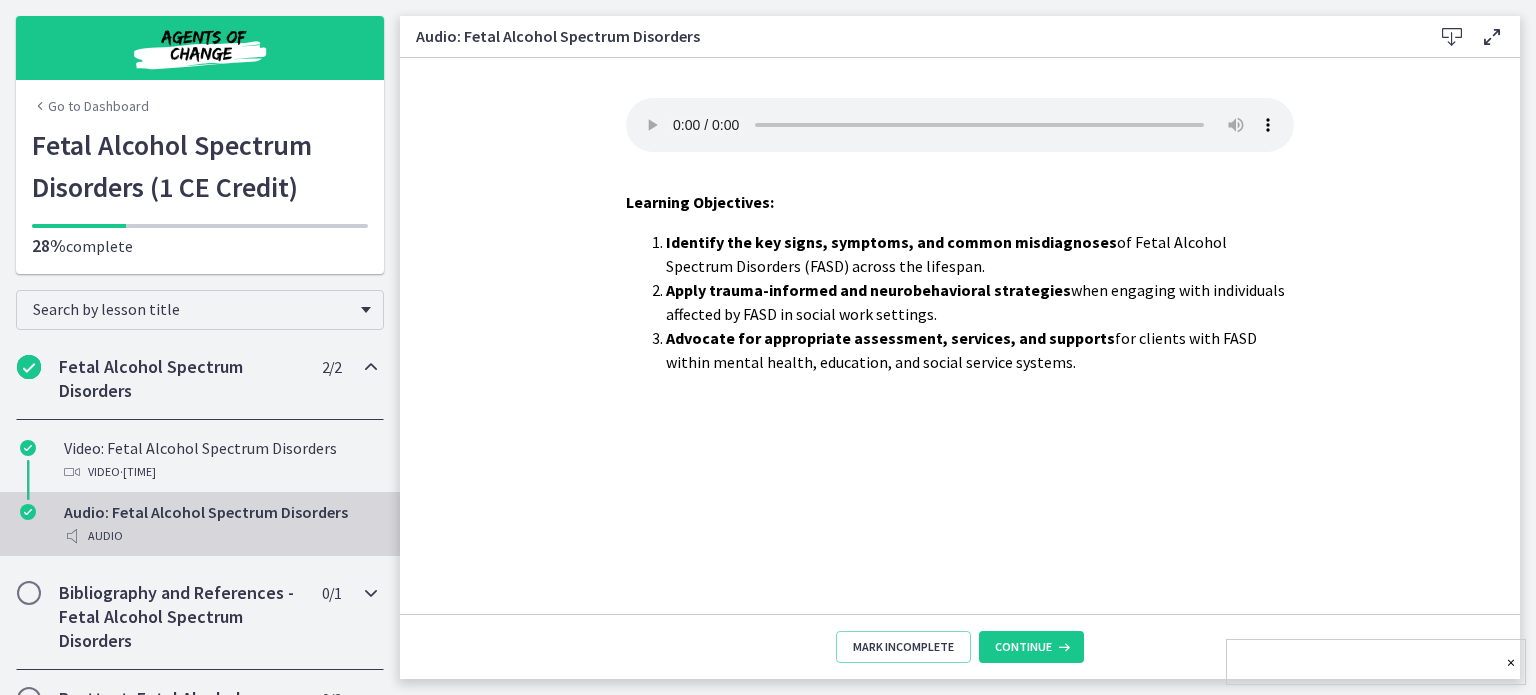 click on "Bibliography and References - Fetal Alcohol Spectrum Disorders" at bounding box center (181, 617) 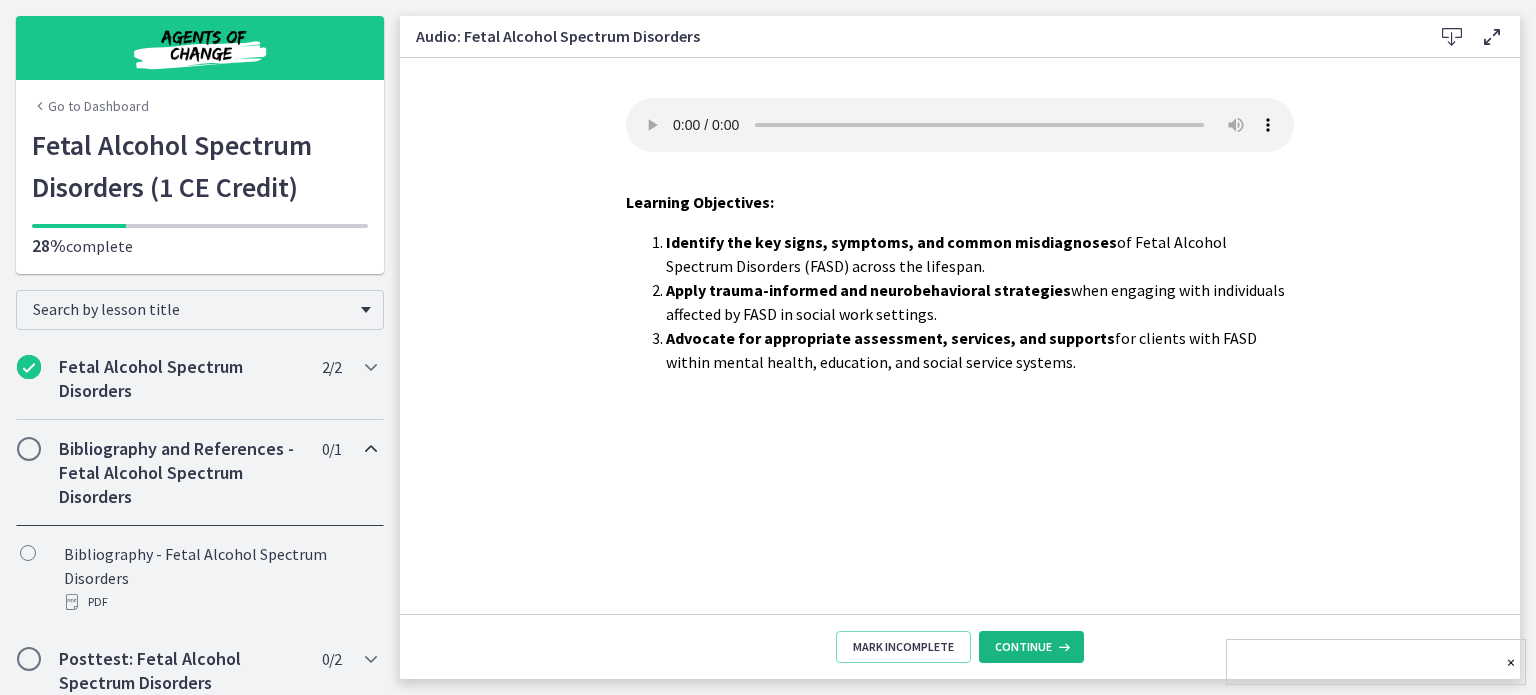click at bounding box center (1062, 647) 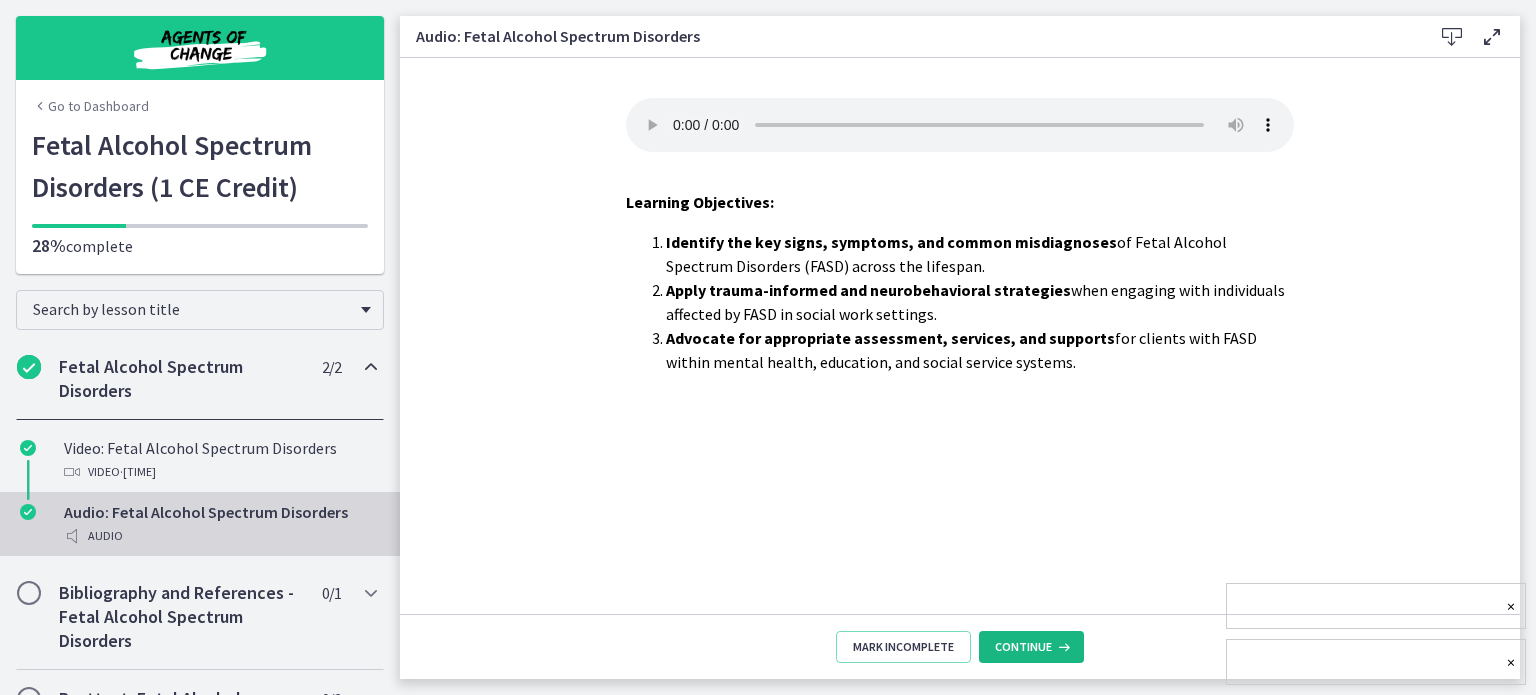 click at bounding box center [1062, 647] 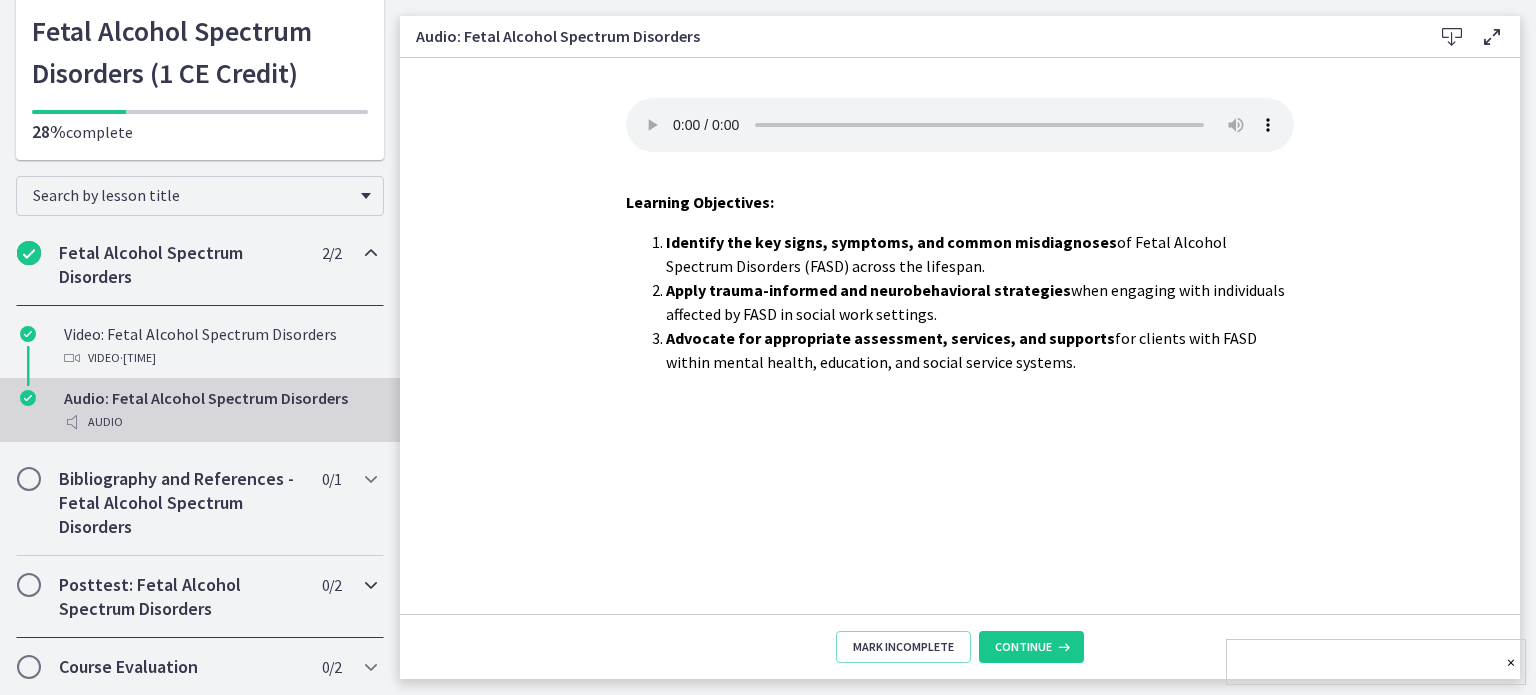 click on "Posttest: Fetal Alcohol Spectrum Disorders" at bounding box center (181, 597) 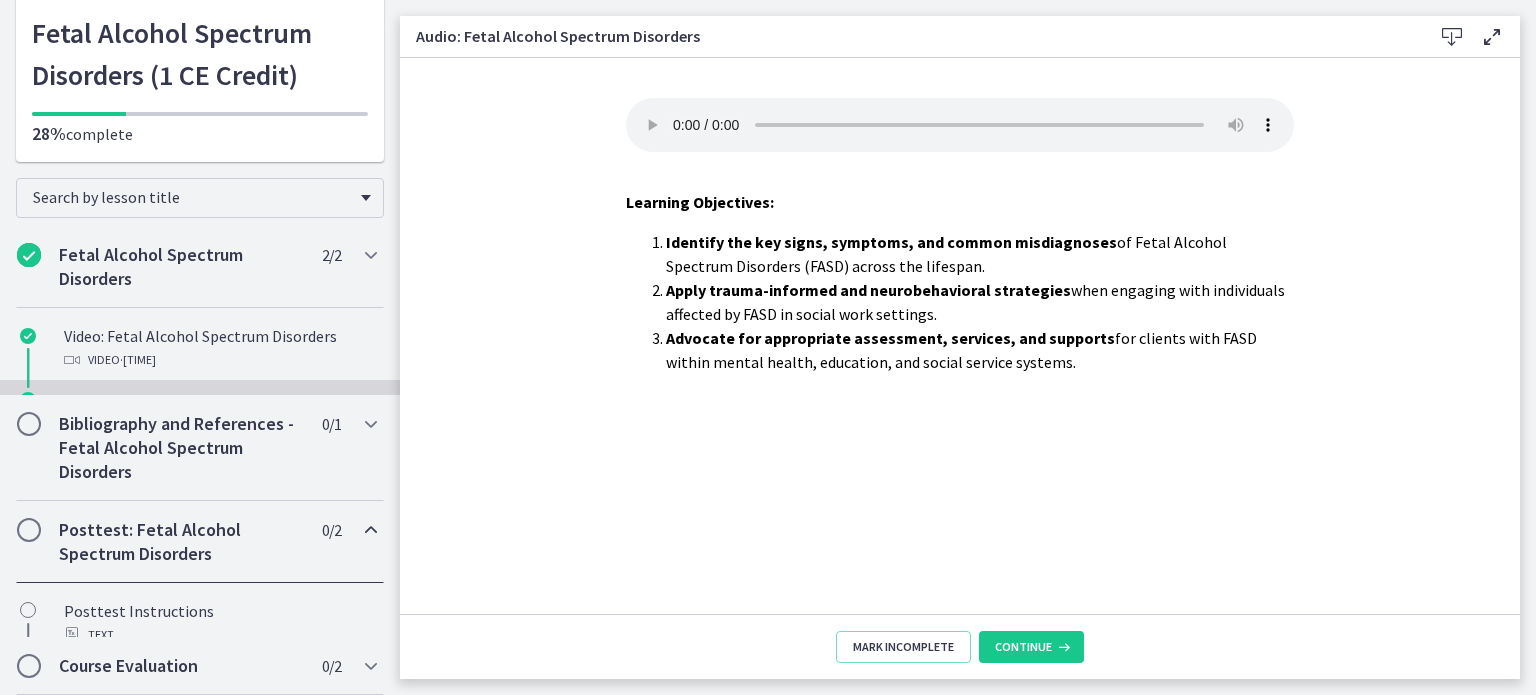 scroll, scrollTop: 114, scrollLeft: 0, axis: vertical 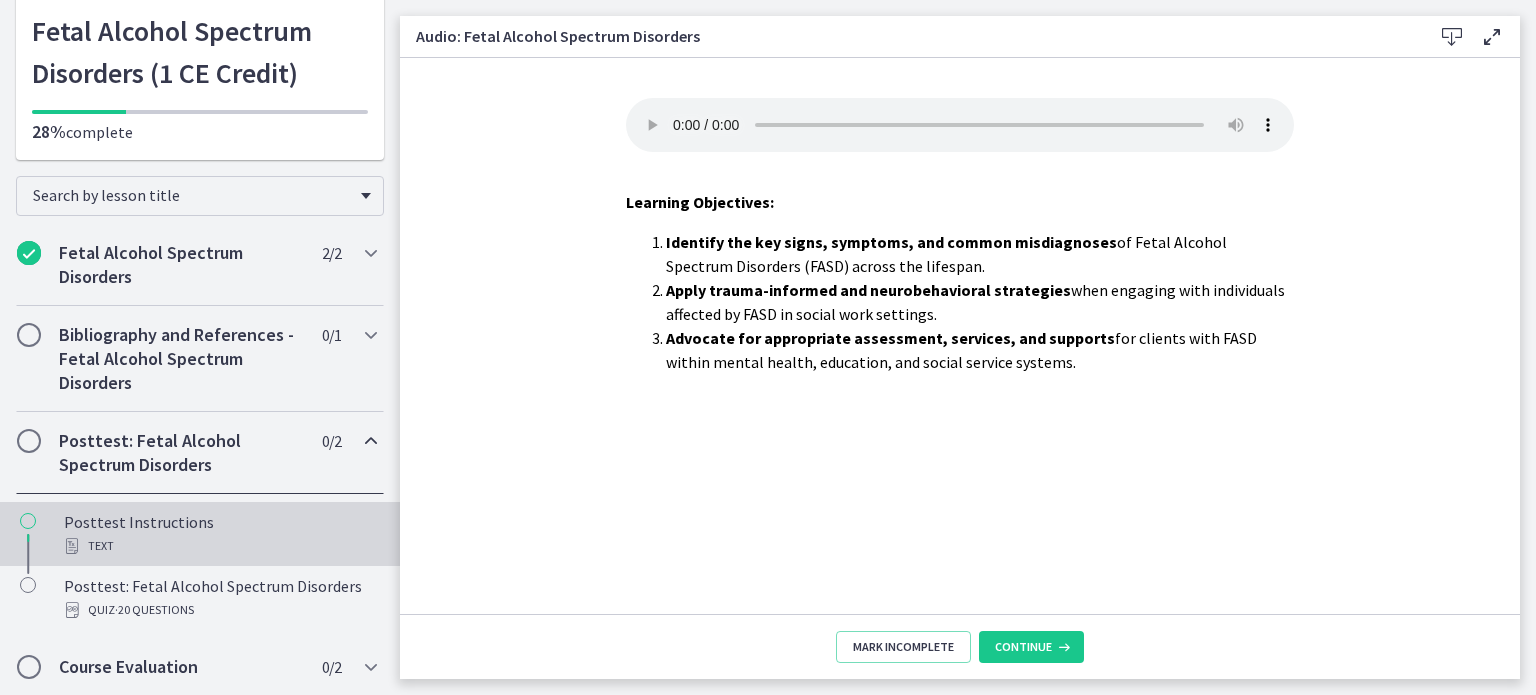 click on "Posttest Instructions
Text" at bounding box center [220, 534] 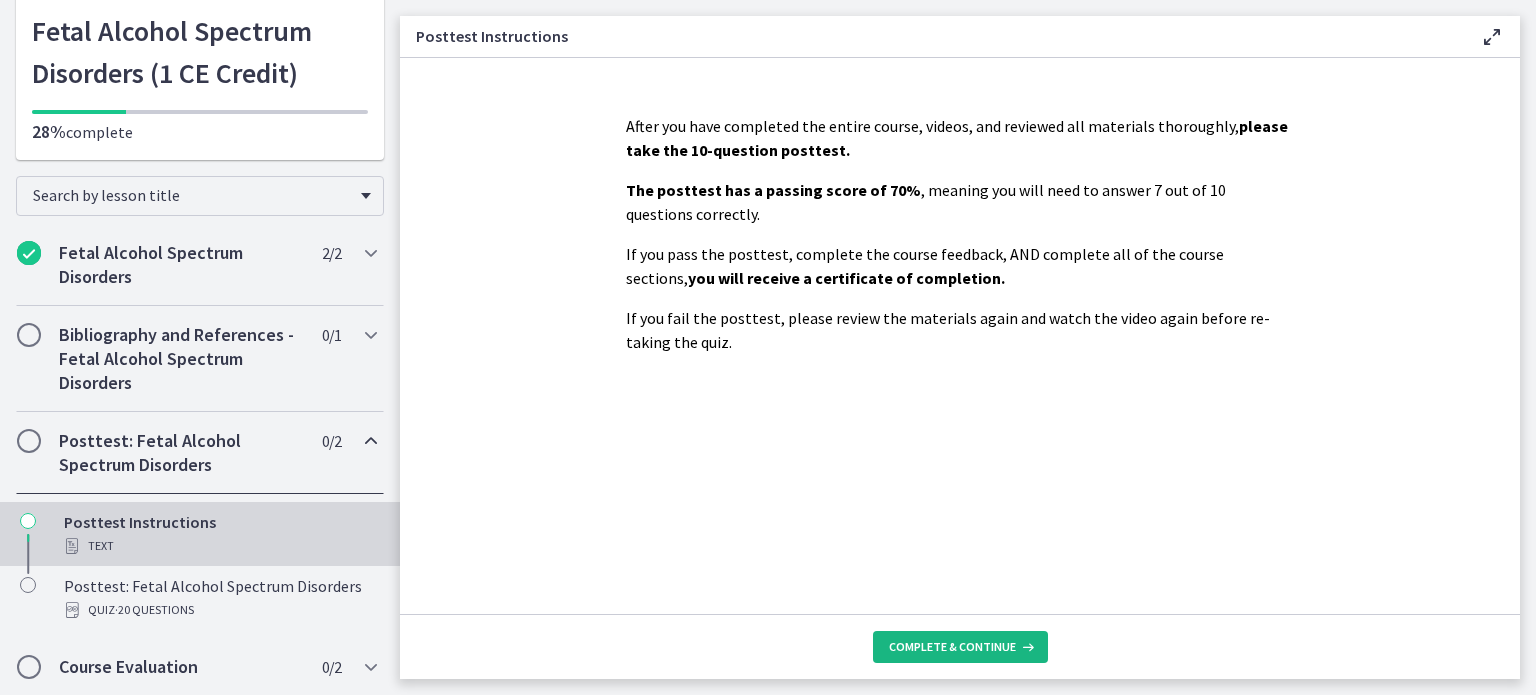 click on "Complete & continue" at bounding box center (952, 647) 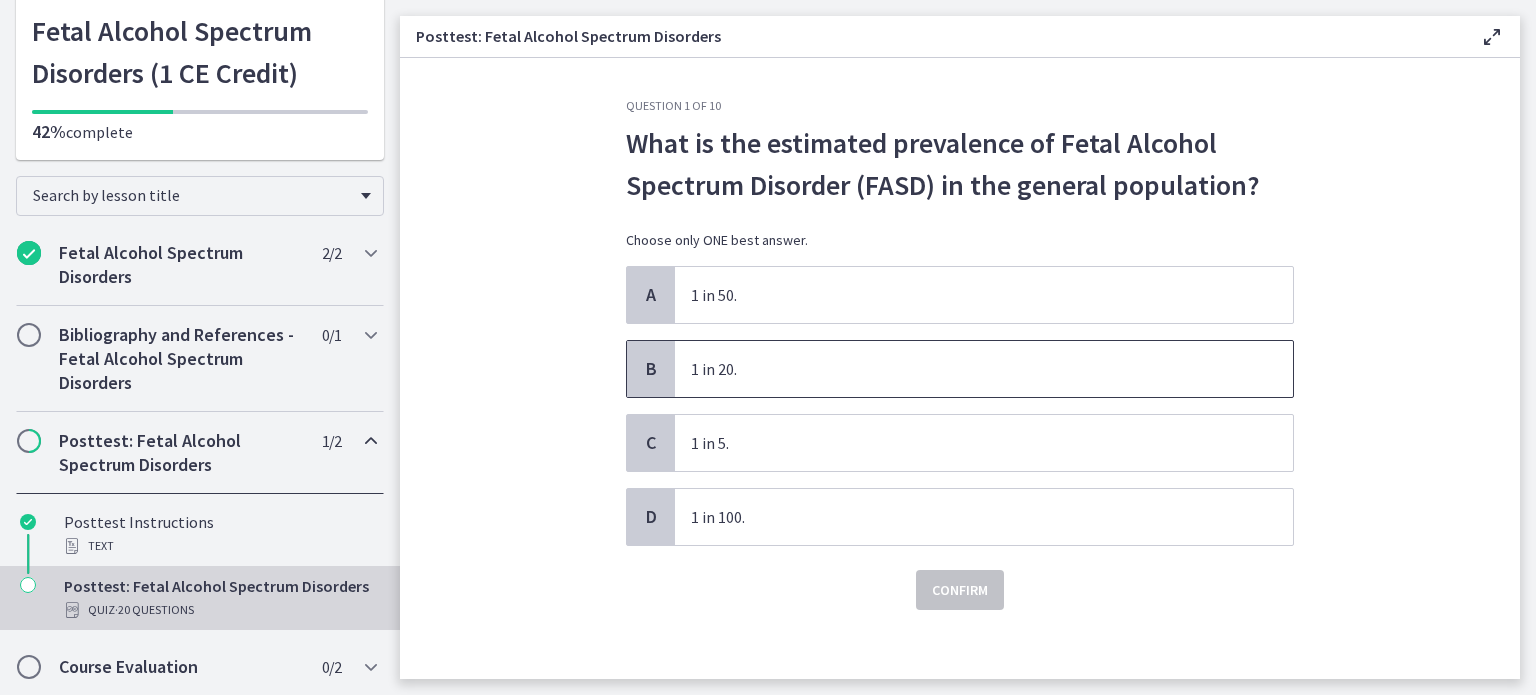 click on "1 in 20." at bounding box center [984, 369] 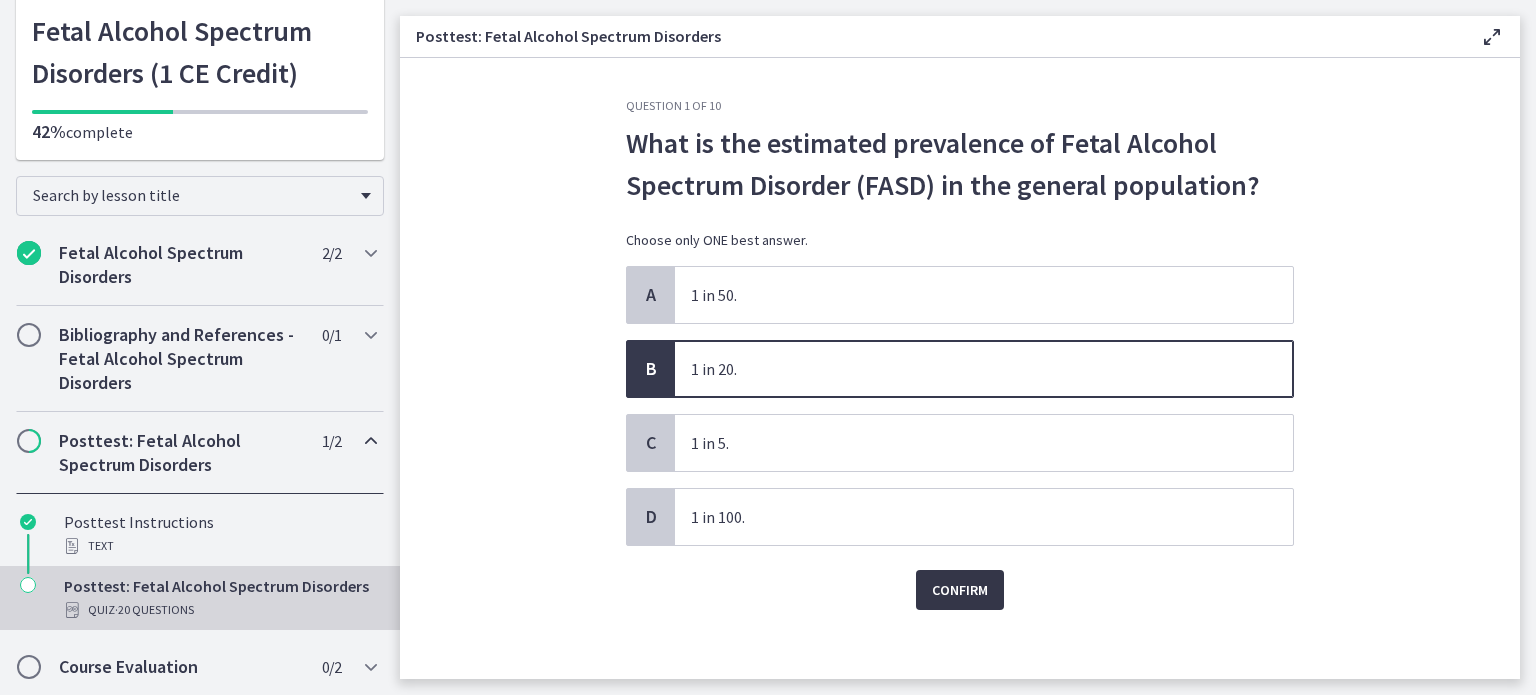 click on "Confirm" at bounding box center [960, 590] 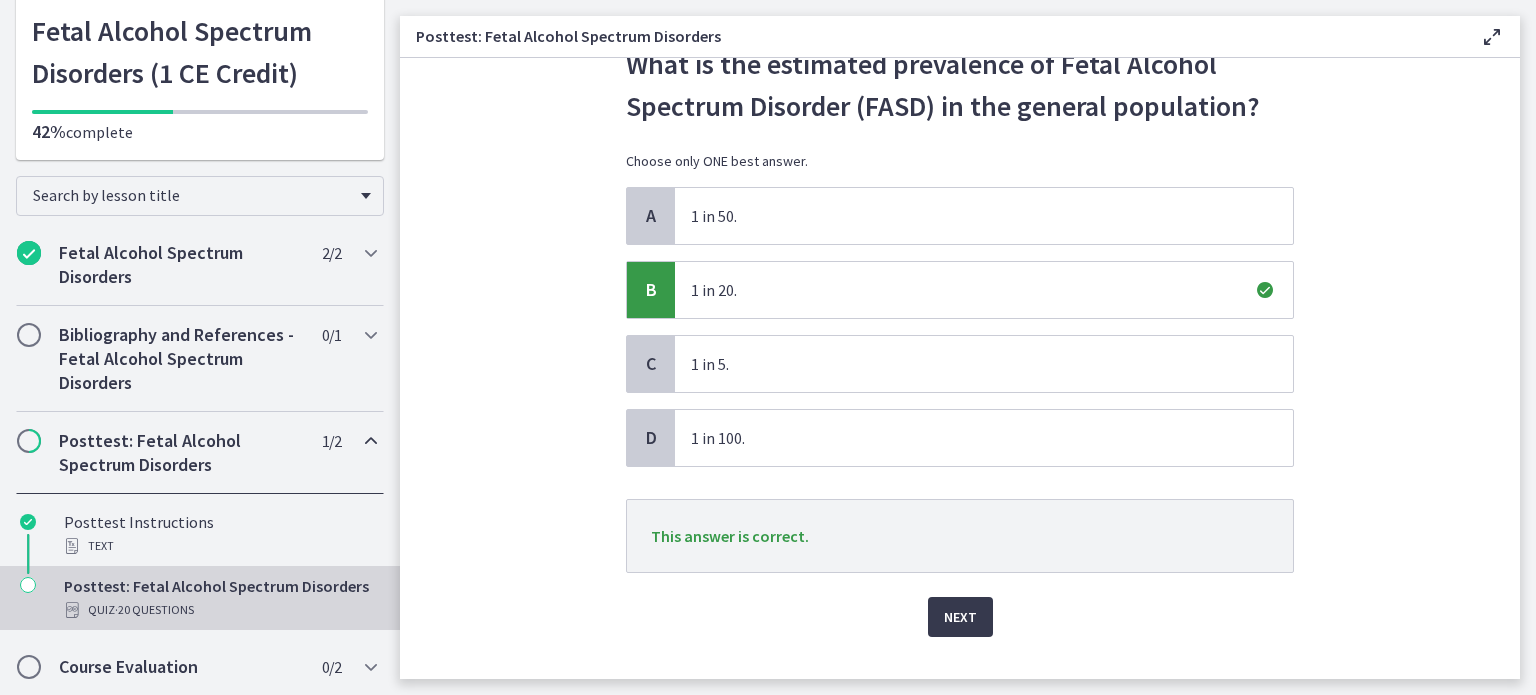 scroll, scrollTop: 114, scrollLeft: 0, axis: vertical 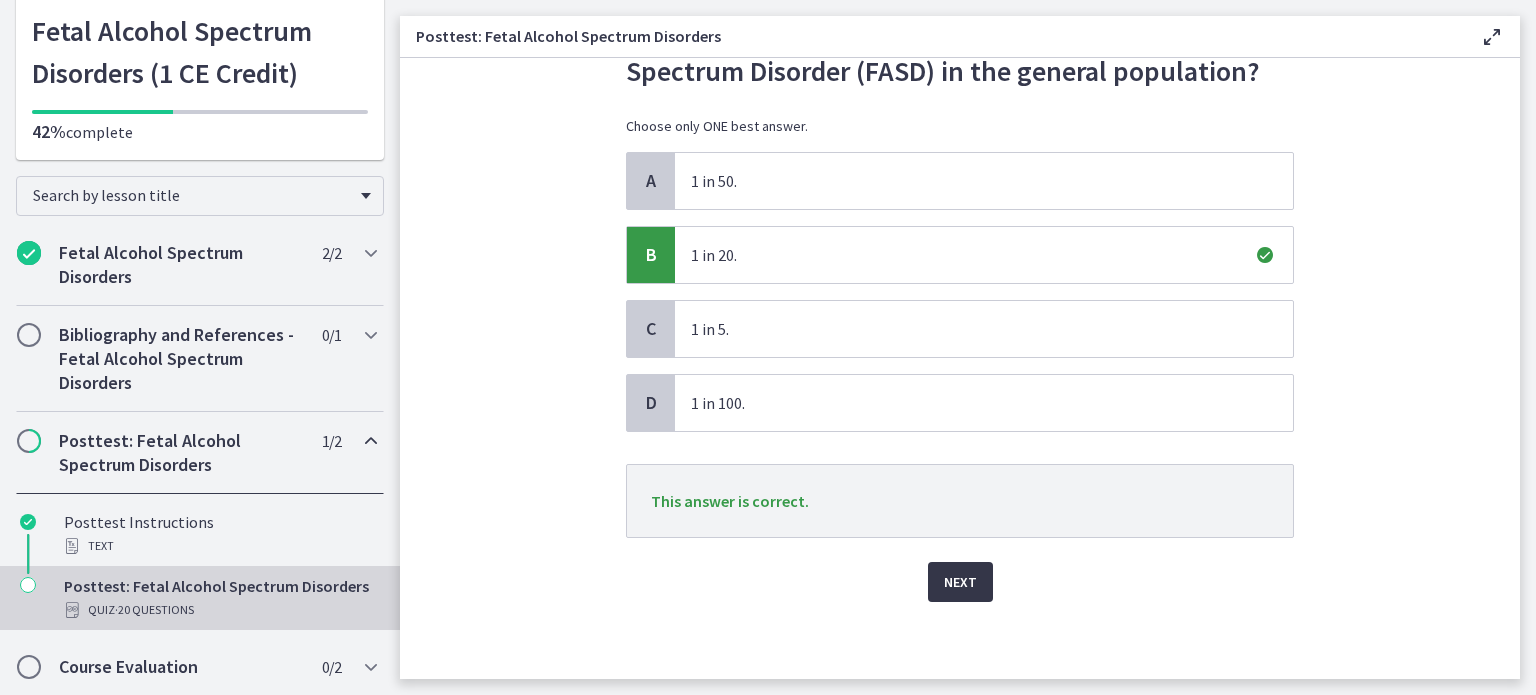 click on "Next" at bounding box center [960, 582] 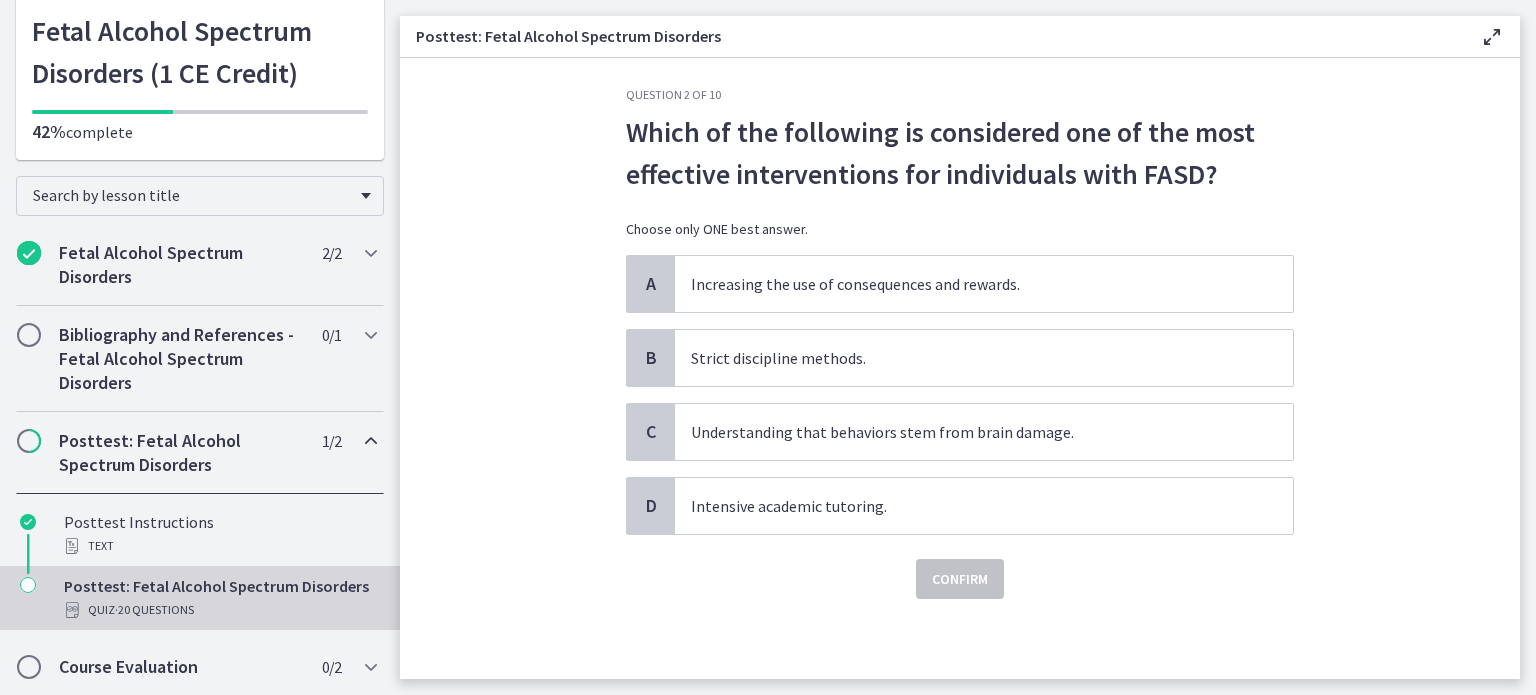 scroll, scrollTop: 0, scrollLeft: 0, axis: both 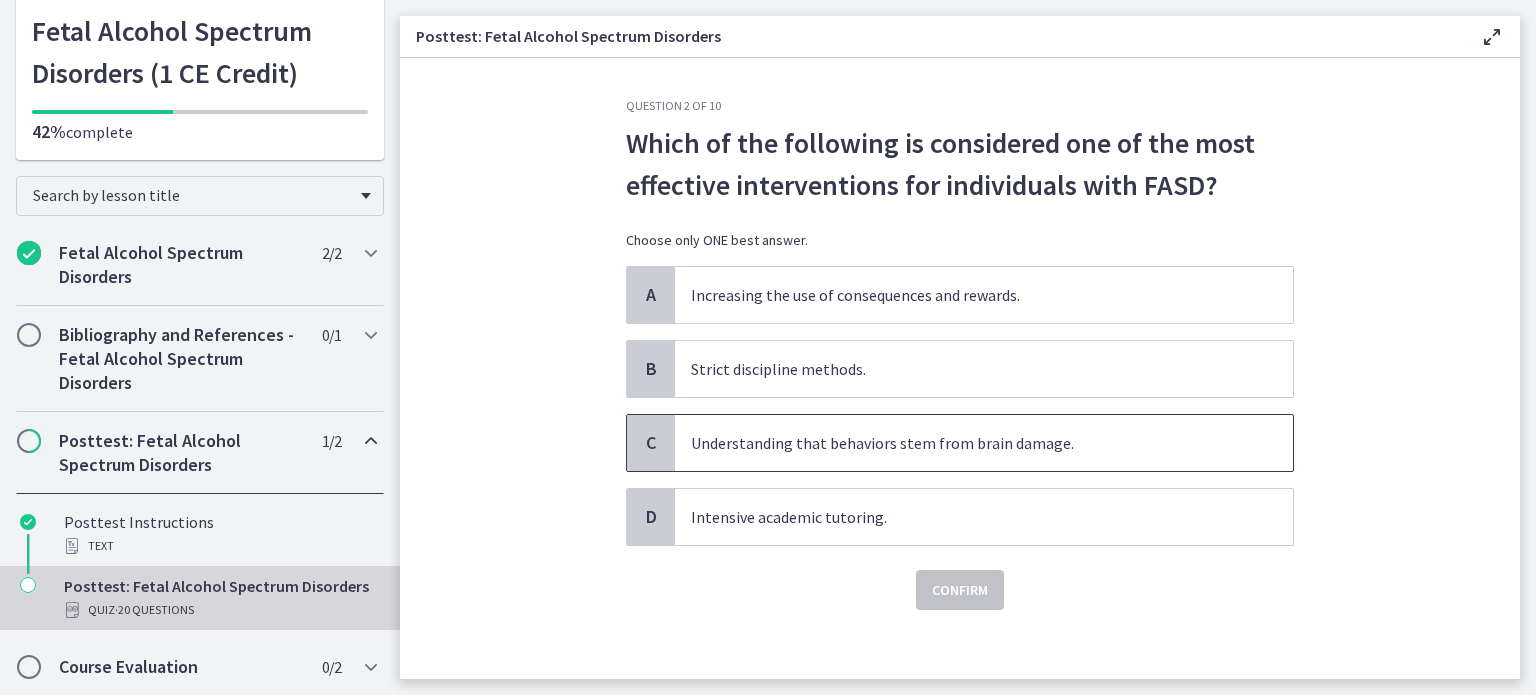 click on "Understanding that behaviors stem from brain damage." at bounding box center (984, 443) 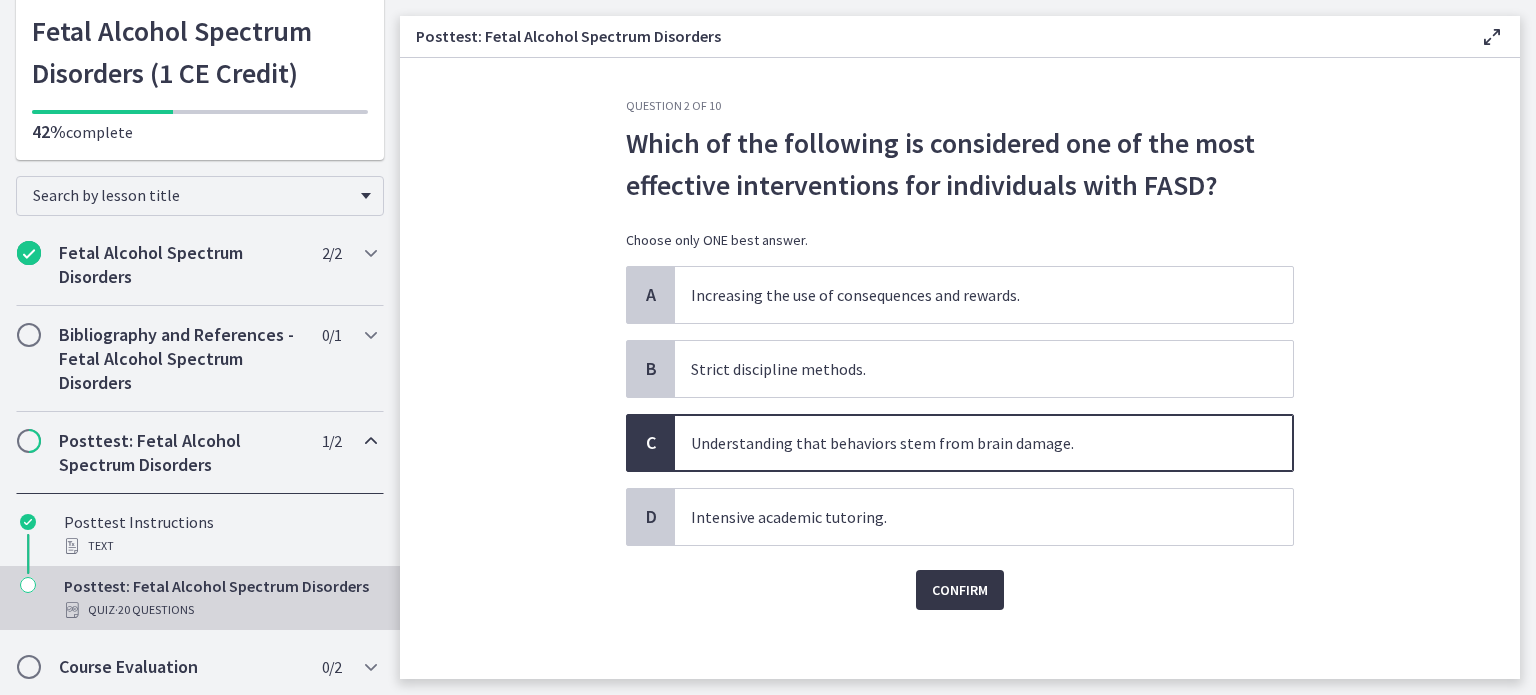 click on "Confirm" at bounding box center [960, 590] 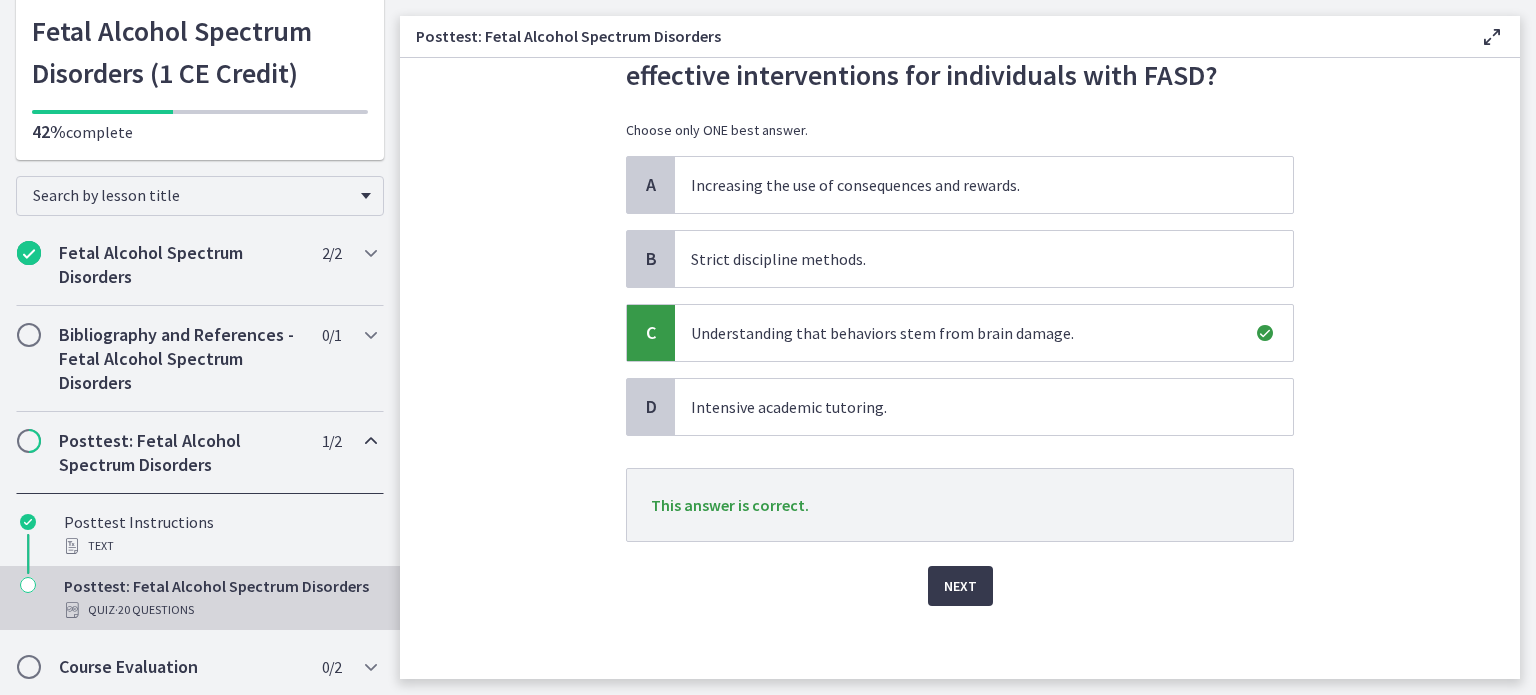 scroll, scrollTop: 114, scrollLeft: 0, axis: vertical 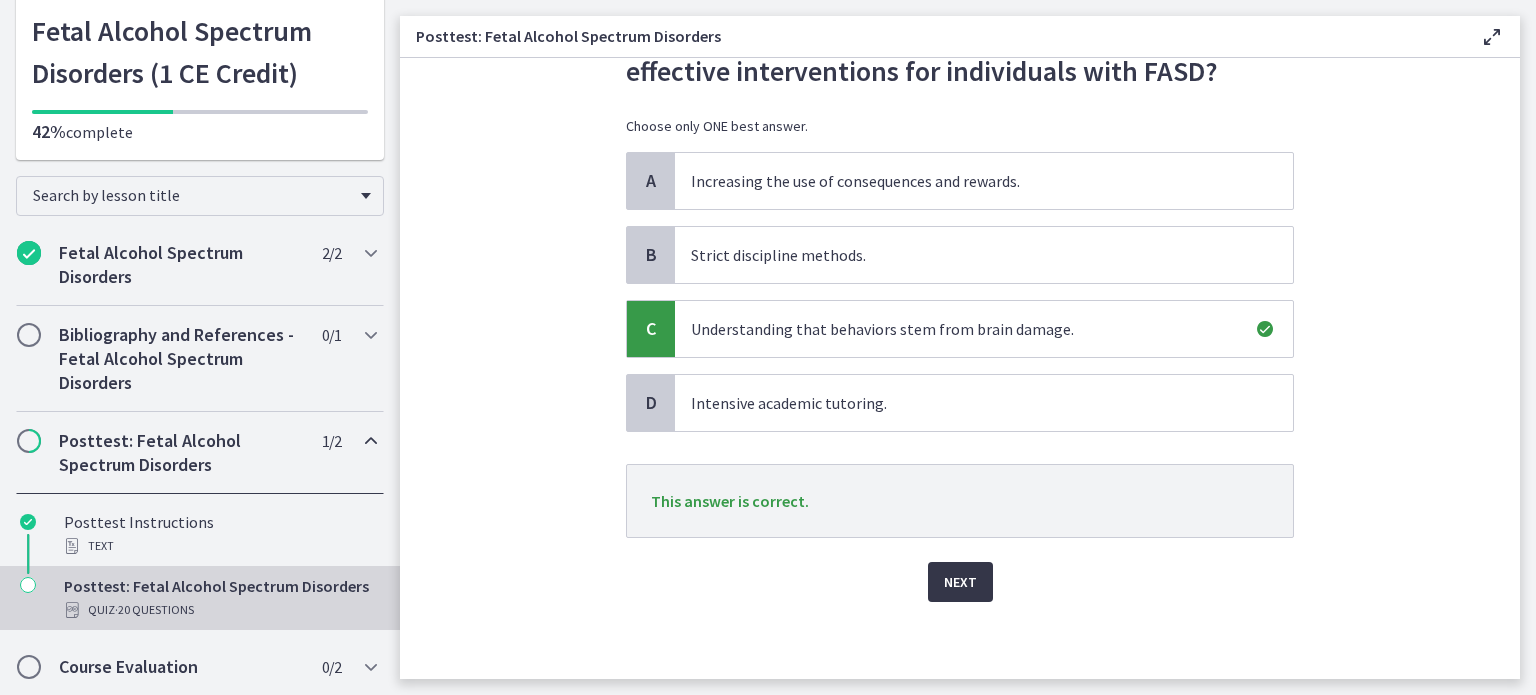 click on "Next" at bounding box center [960, 582] 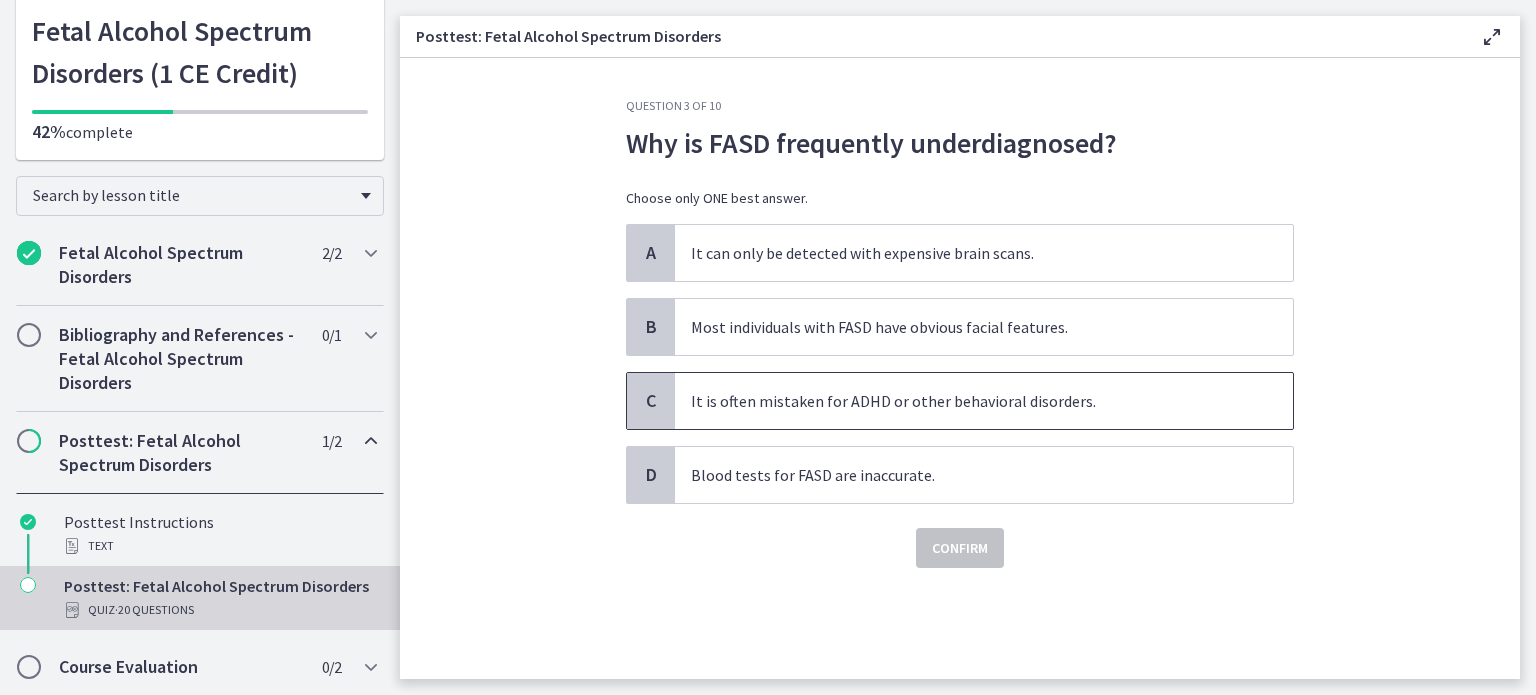 click on "It is often mistaken for ADHD or other behavioral disorders." at bounding box center [984, 401] 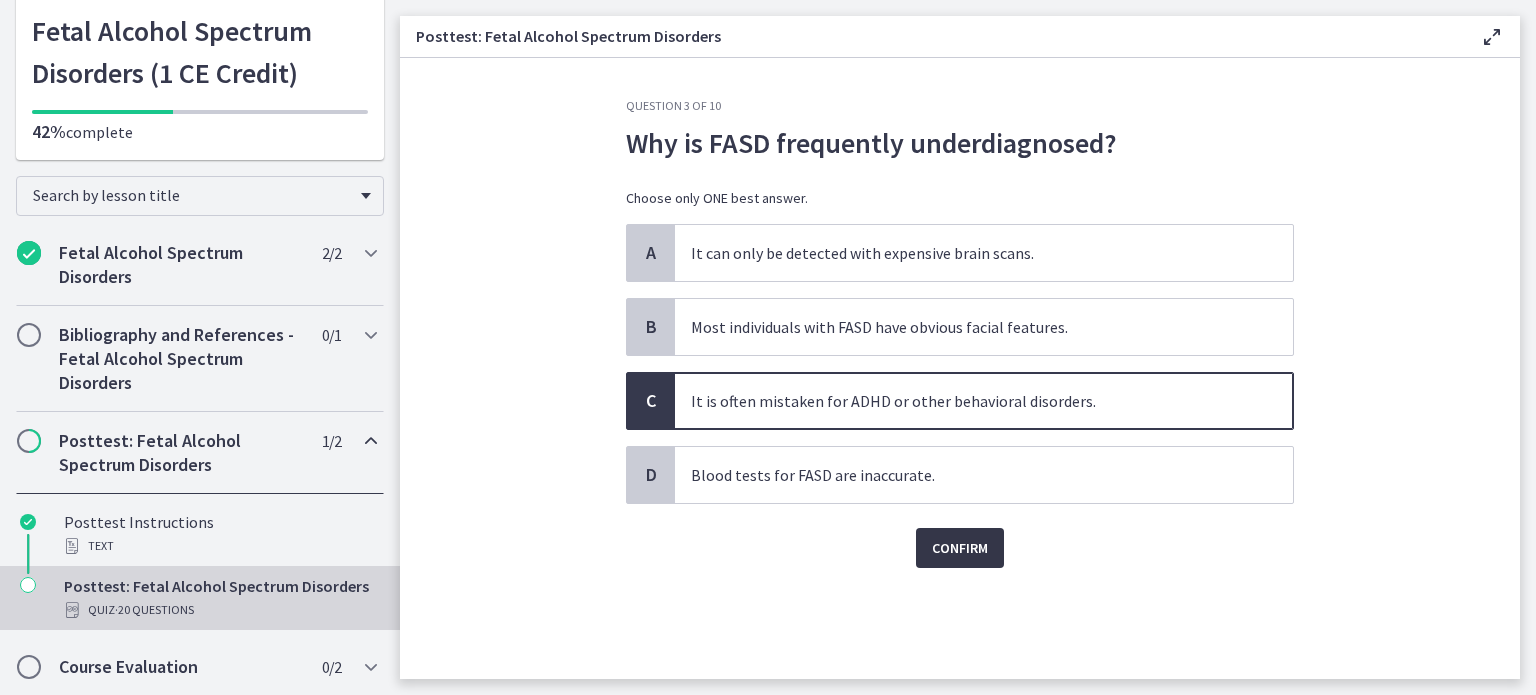 click on "Confirm" at bounding box center [960, 548] 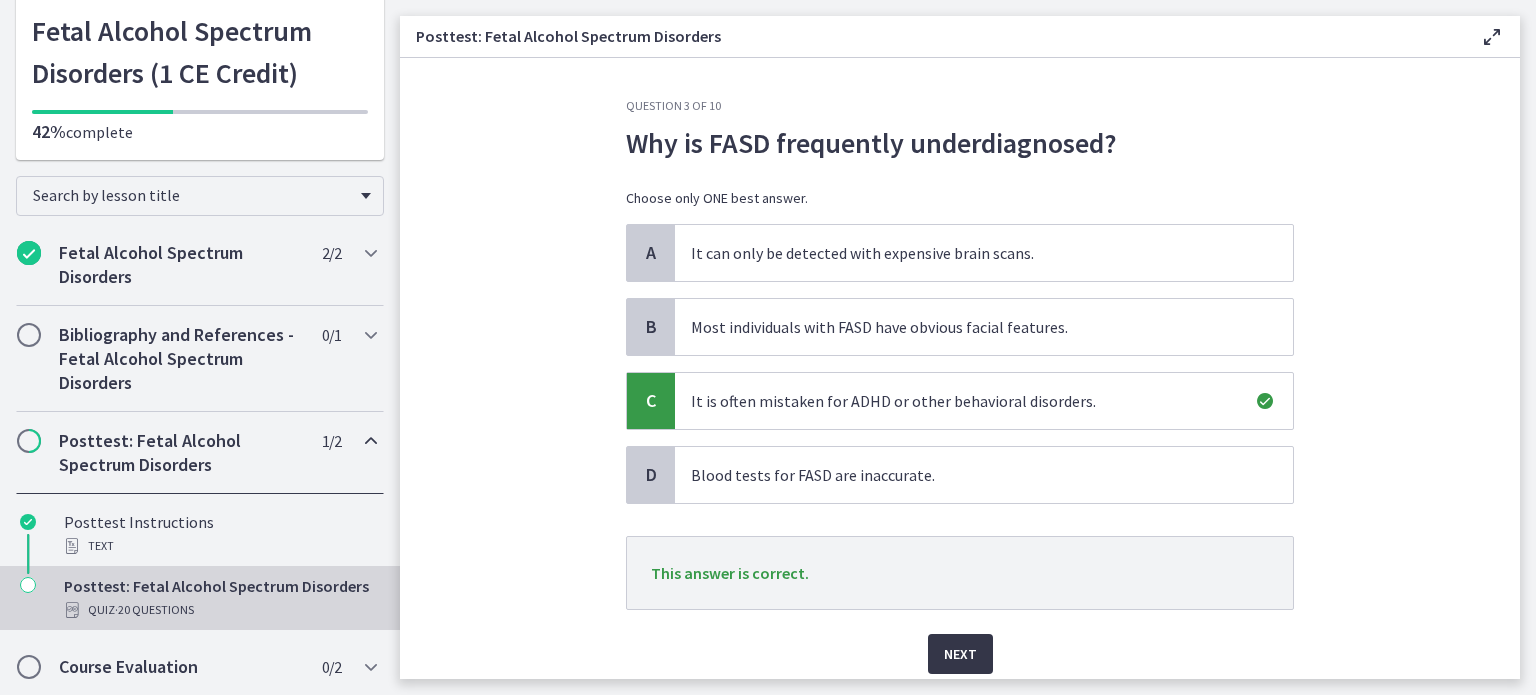 click on "Next" at bounding box center [960, 654] 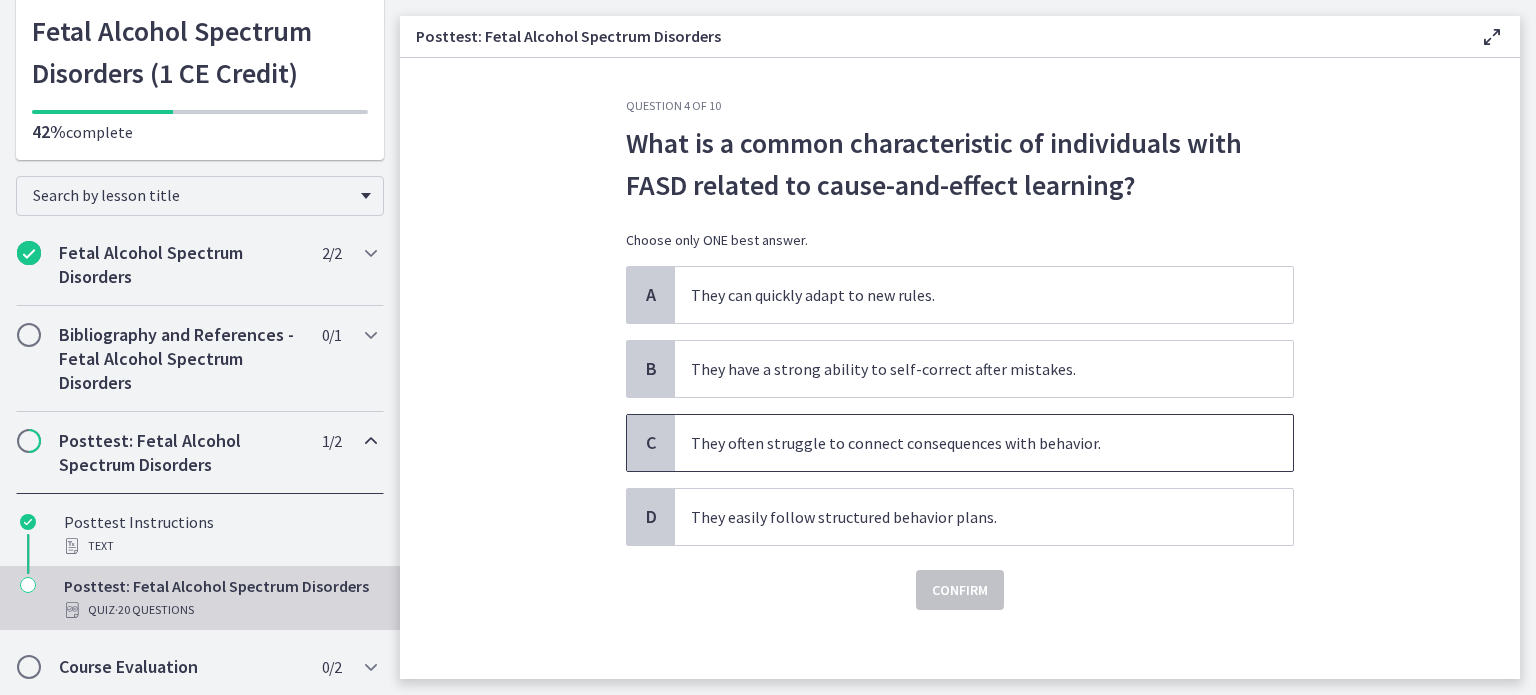 click on "They often struggle to connect consequences with behavior." at bounding box center [984, 443] 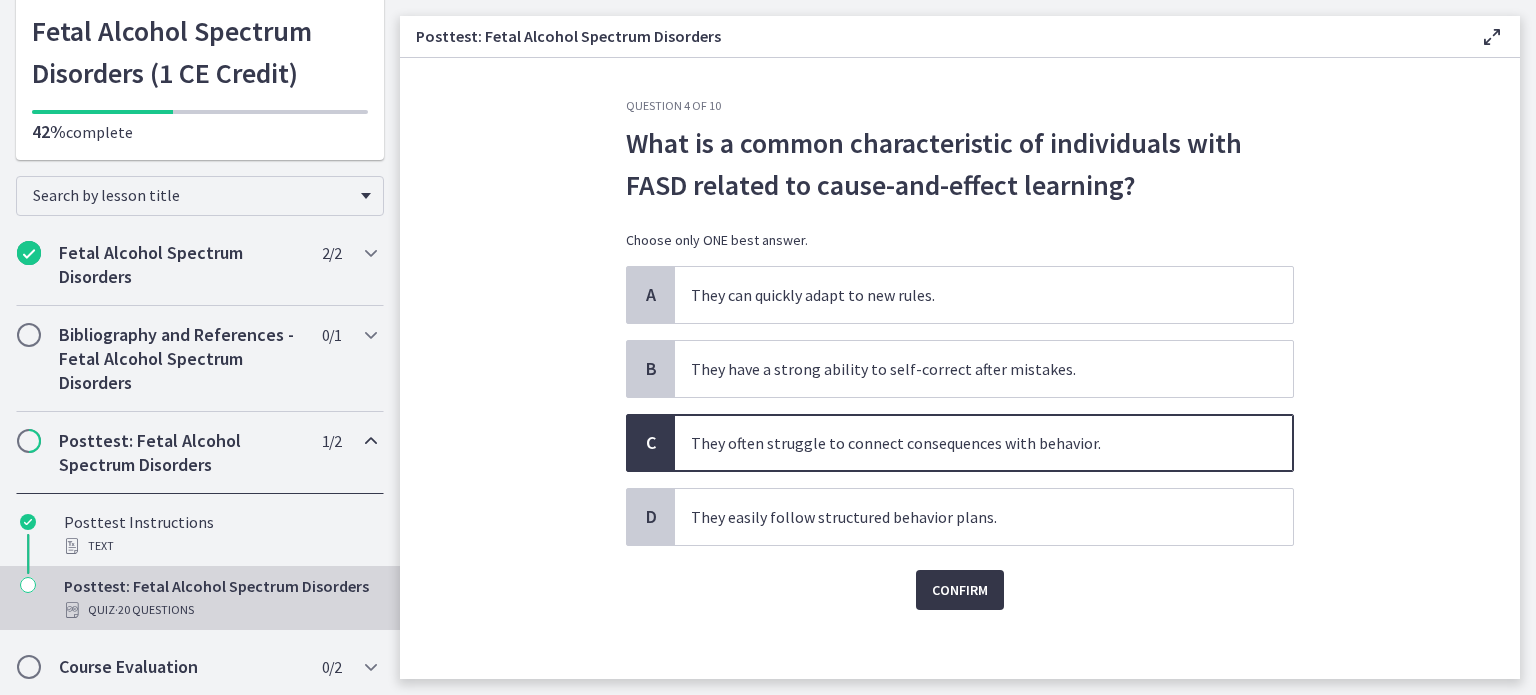 click on "Confirm" at bounding box center [960, 590] 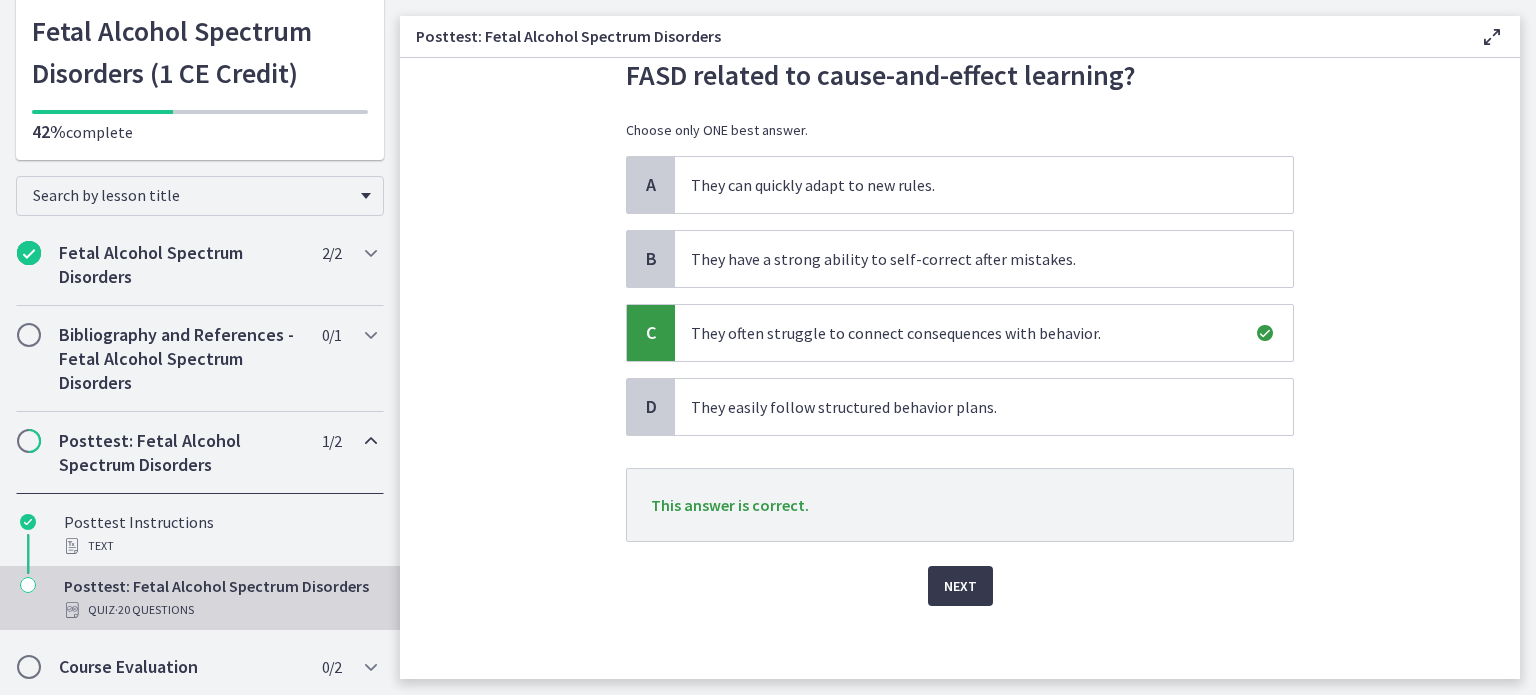 scroll, scrollTop: 114, scrollLeft: 0, axis: vertical 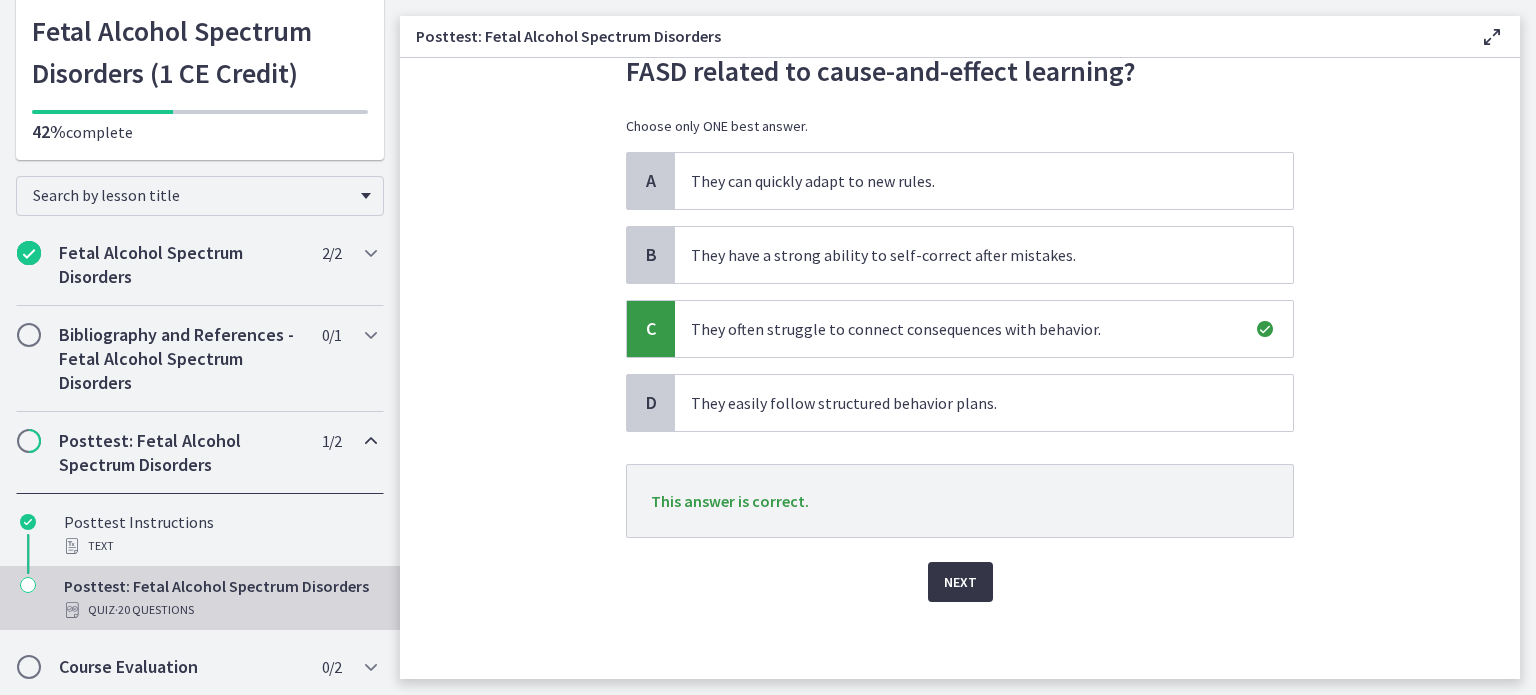 click on "Next" at bounding box center [960, 582] 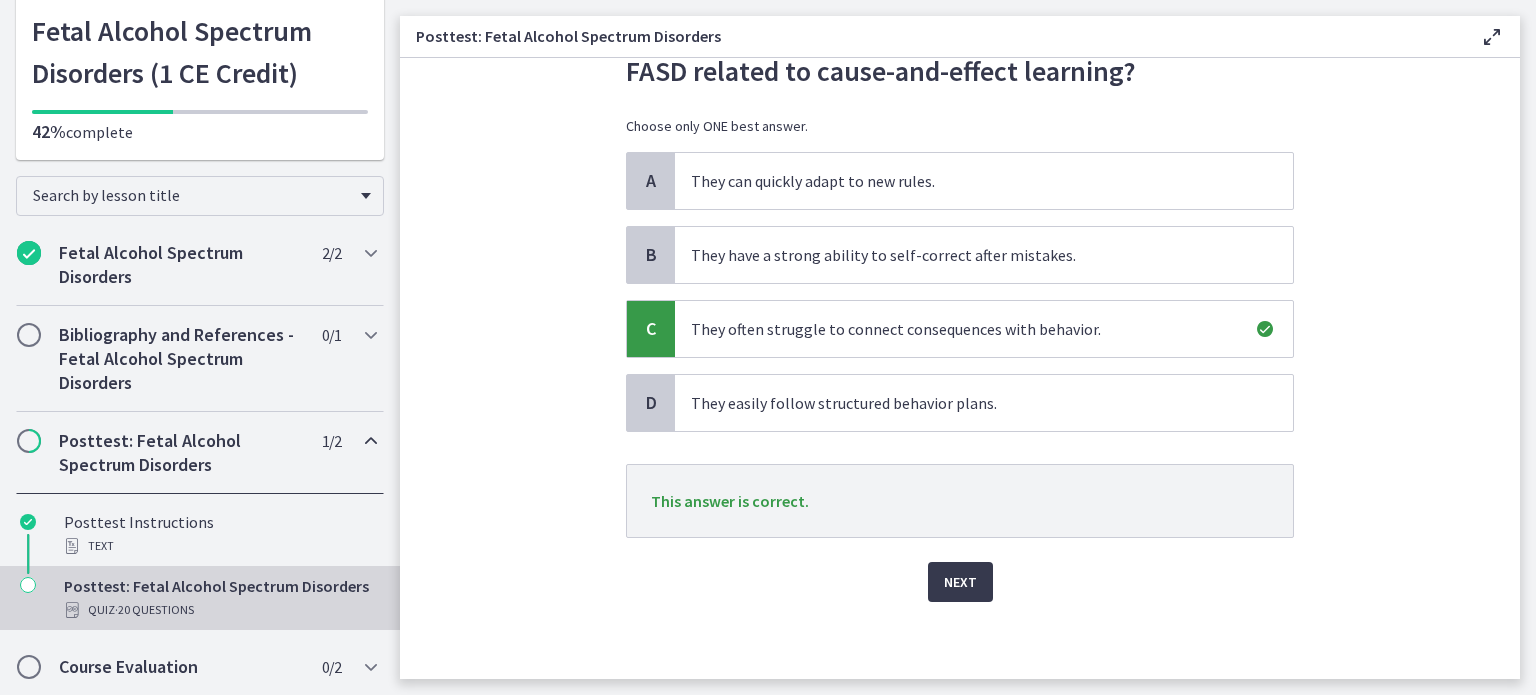 scroll, scrollTop: 0, scrollLeft: 0, axis: both 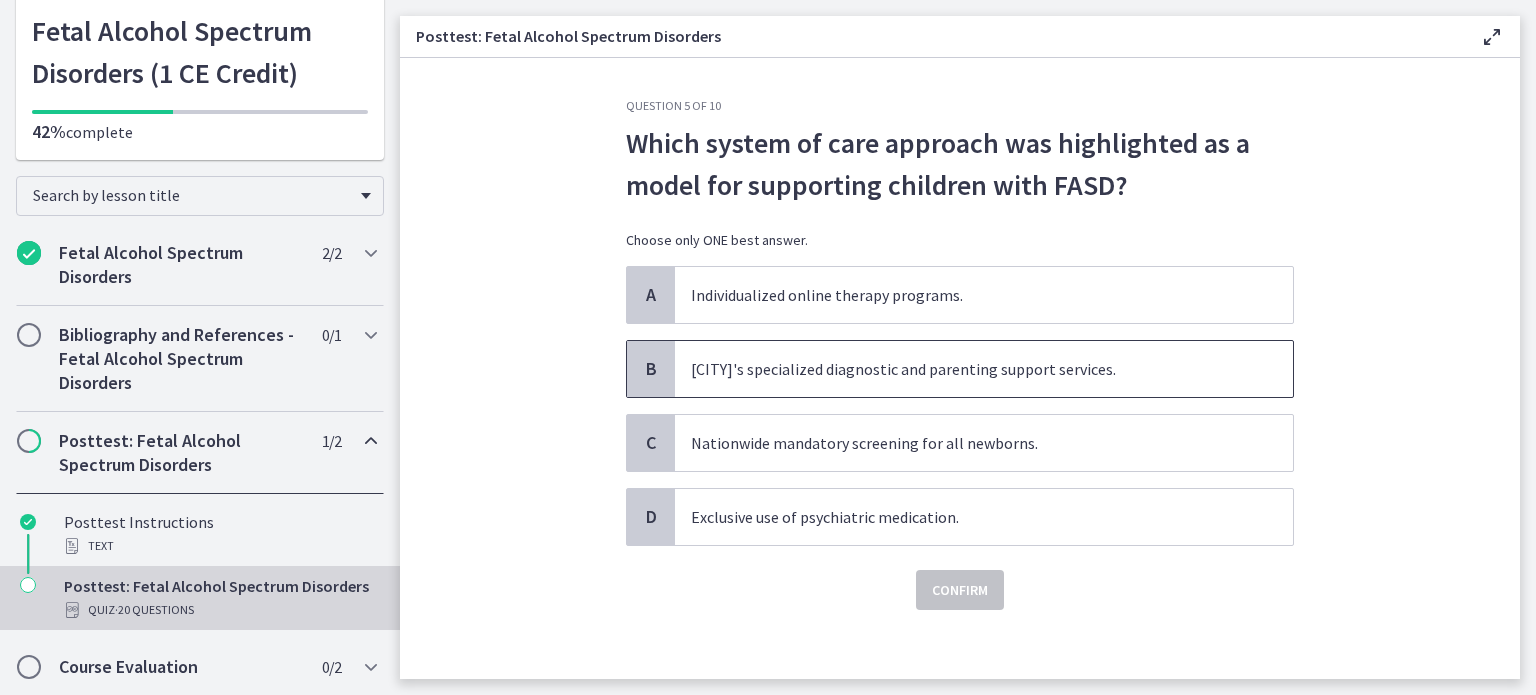click on "[CITY]'s specialized diagnostic and parenting support services." at bounding box center (984, 369) 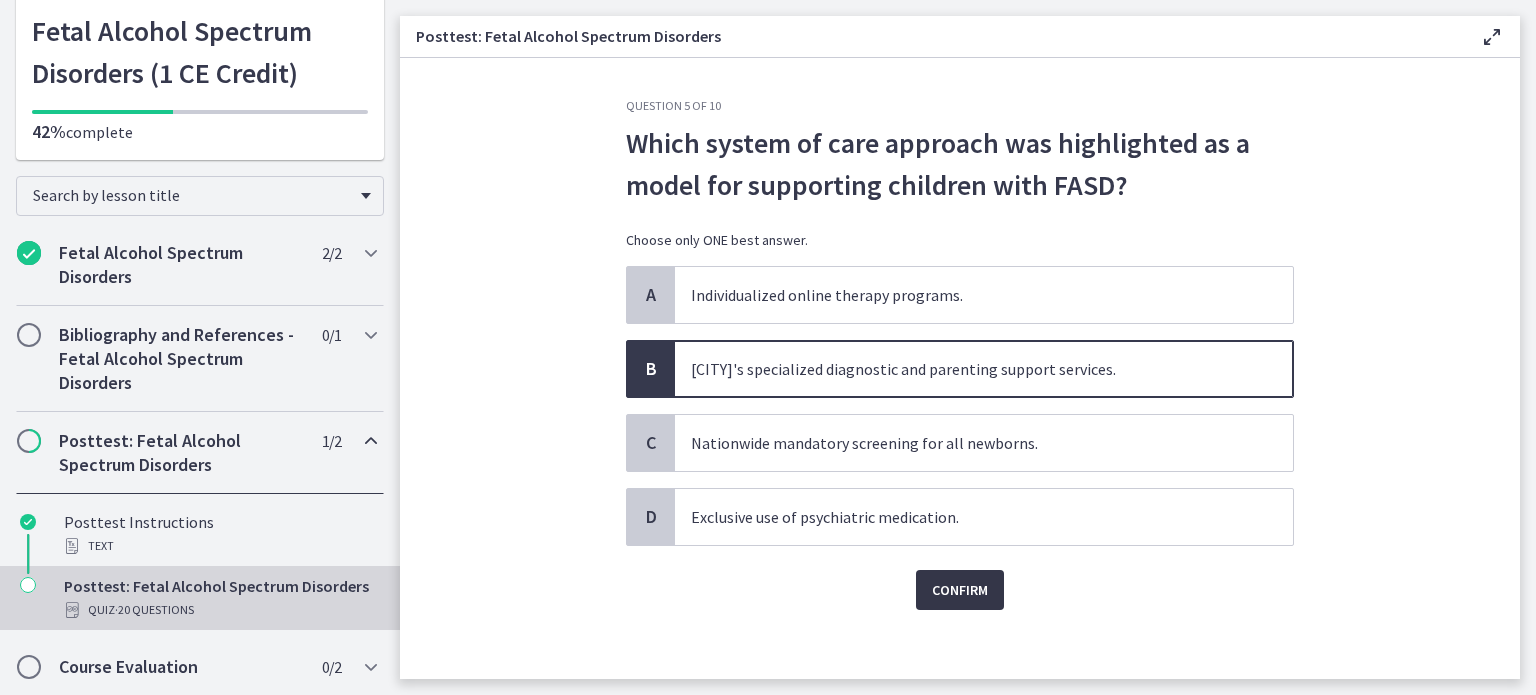 click on "Confirm" at bounding box center [960, 590] 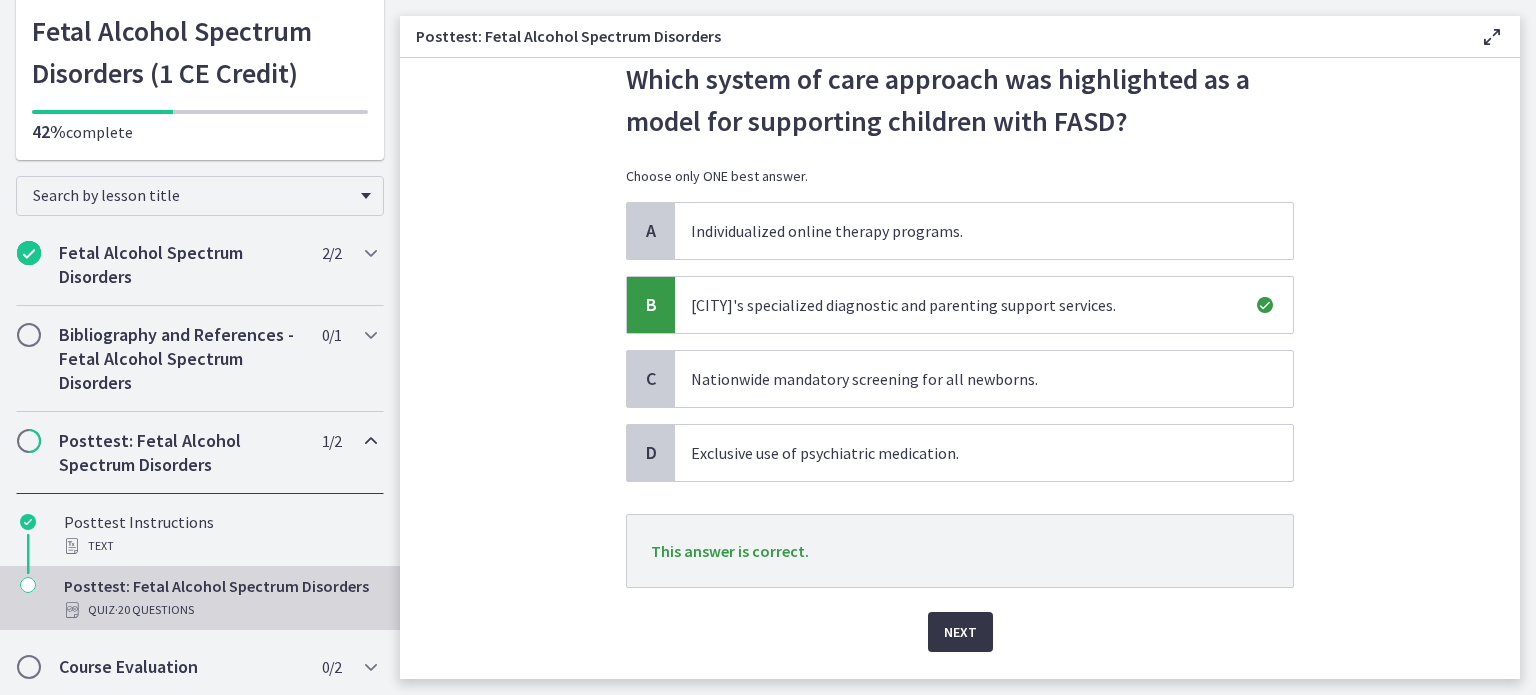 scroll, scrollTop: 114, scrollLeft: 0, axis: vertical 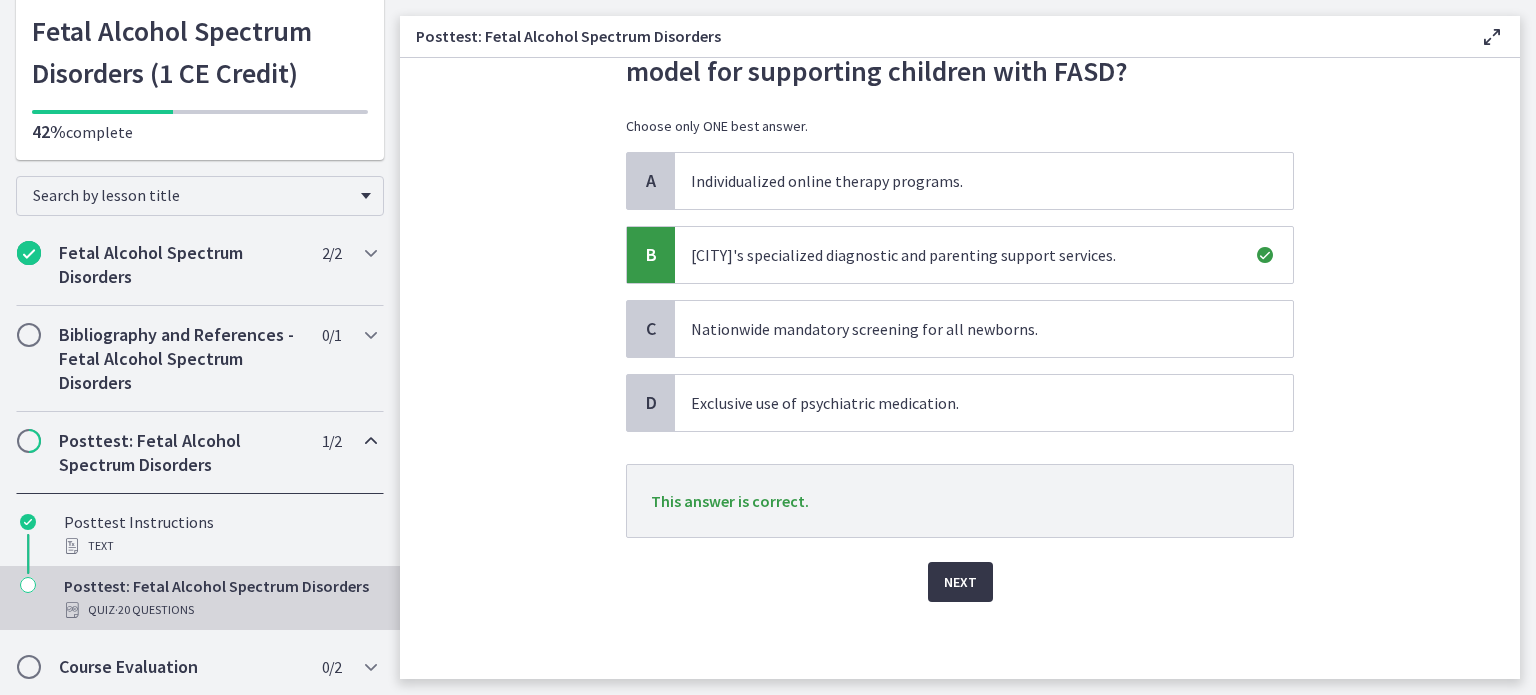 click on "Next" at bounding box center (960, 582) 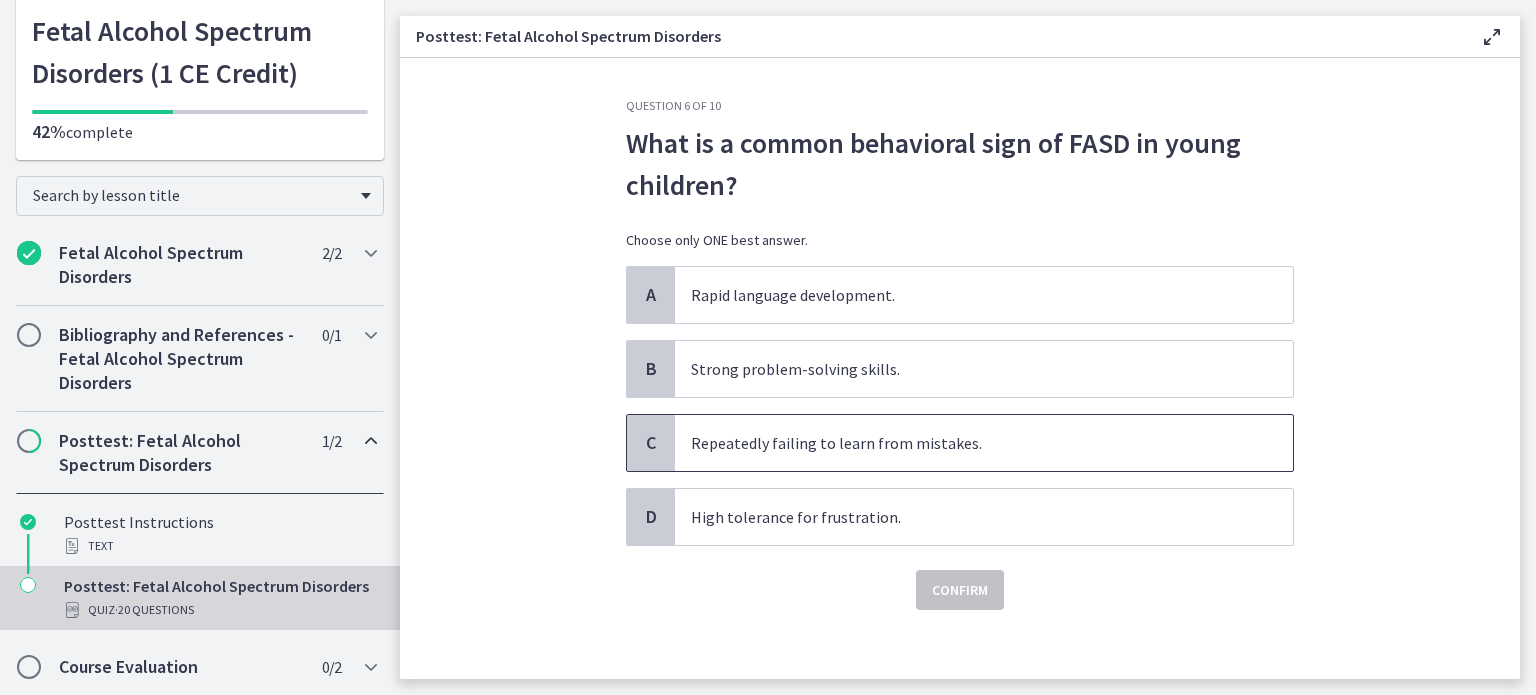 click on "Repeatedly failing to learn from mistakes." at bounding box center [984, 443] 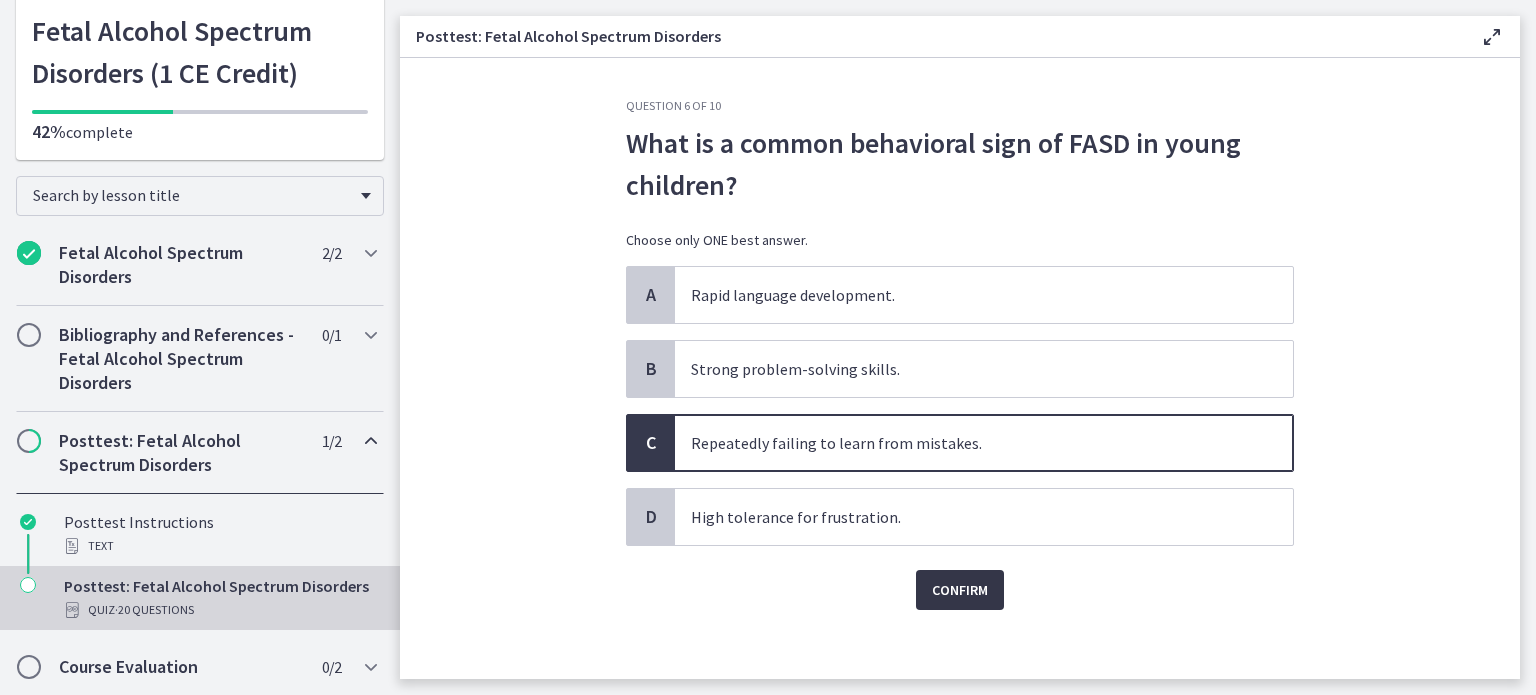 click on "Confirm" at bounding box center (960, 590) 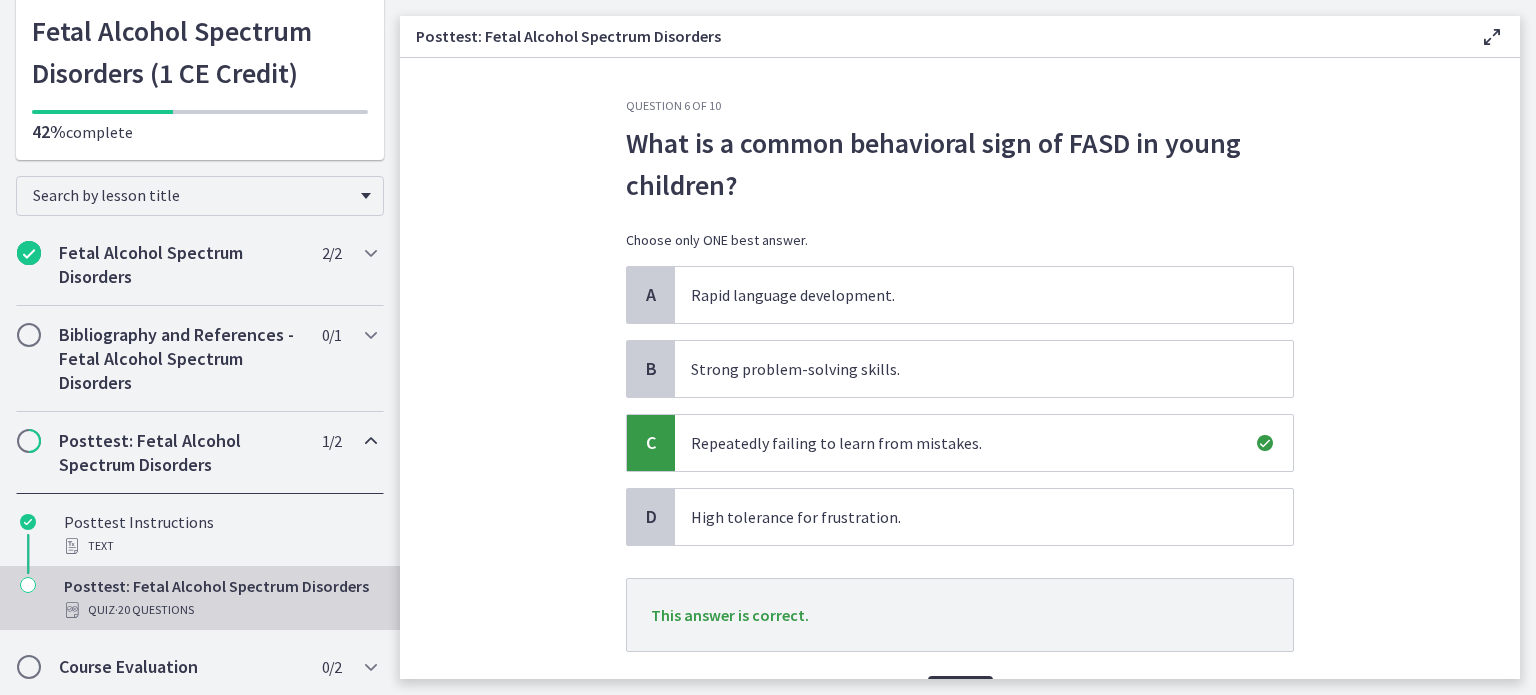 scroll, scrollTop: 114, scrollLeft: 0, axis: vertical 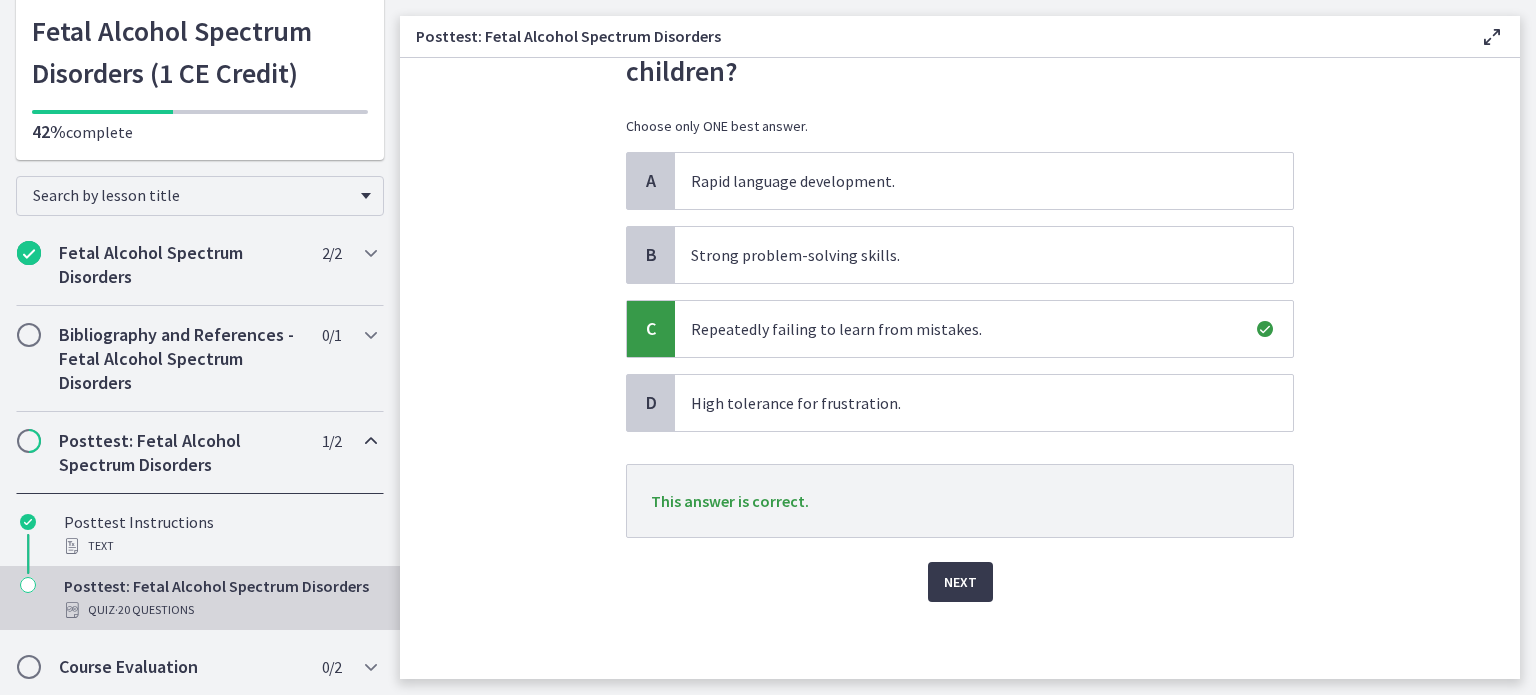 click on "Question   6   of   10
What is a common behavioral sign of FASD in young children?
Choose only ONE best answer.
A
Rapid language development.
B
Strong problem-solving skills.
C
Repeatedly failing to learn from mistakes.
D
High tolerance for frustration.
This answer is correct.
Next" 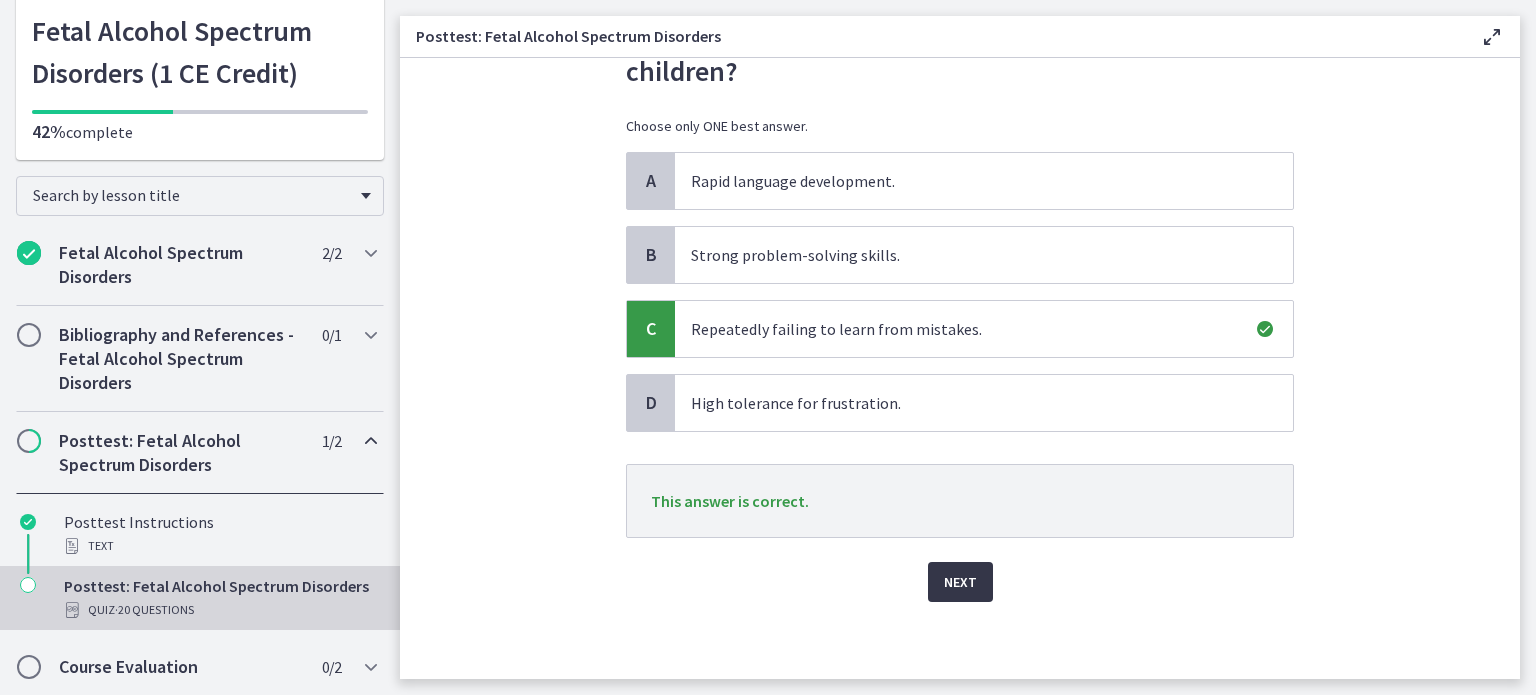 click on "Next" at bounding box center (960, 582) 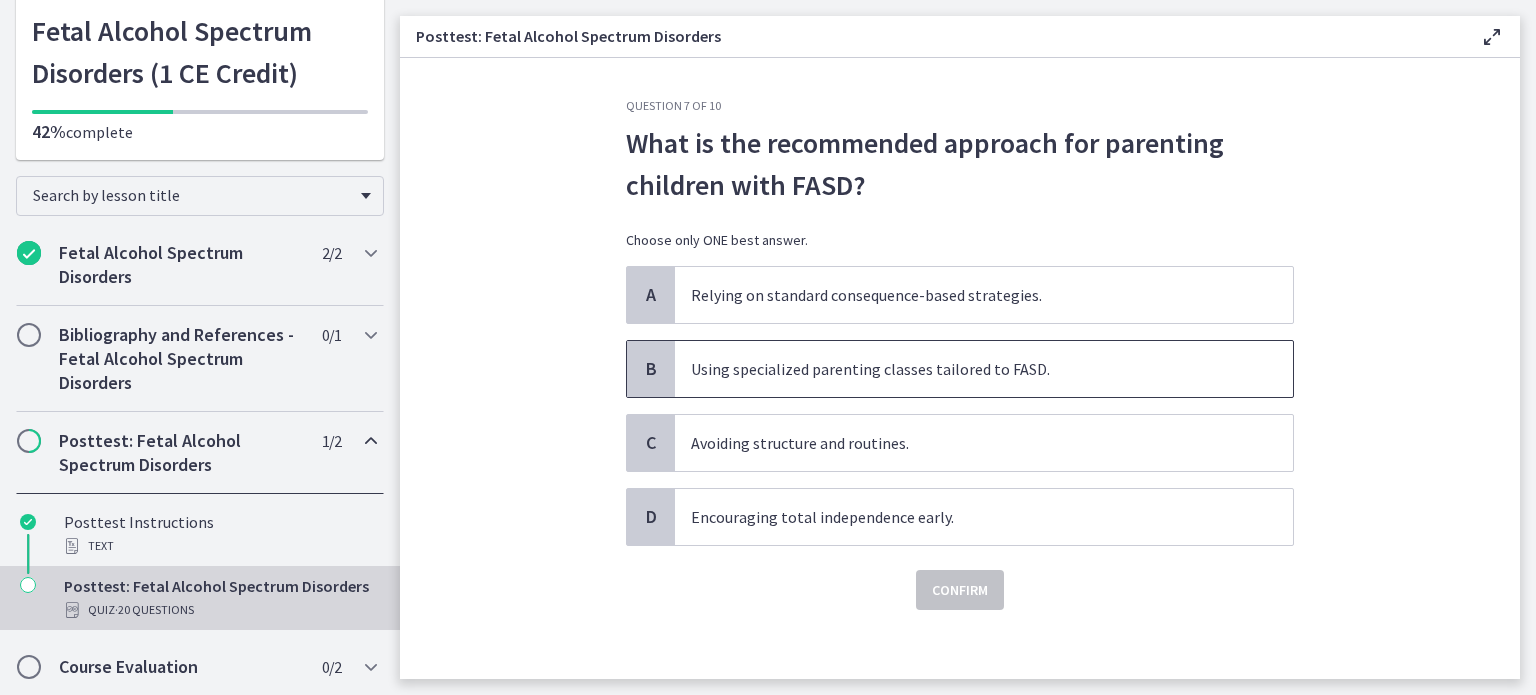 click on "Using specialized parenting classes tailored to FASD." at bounding box center [984, 369] 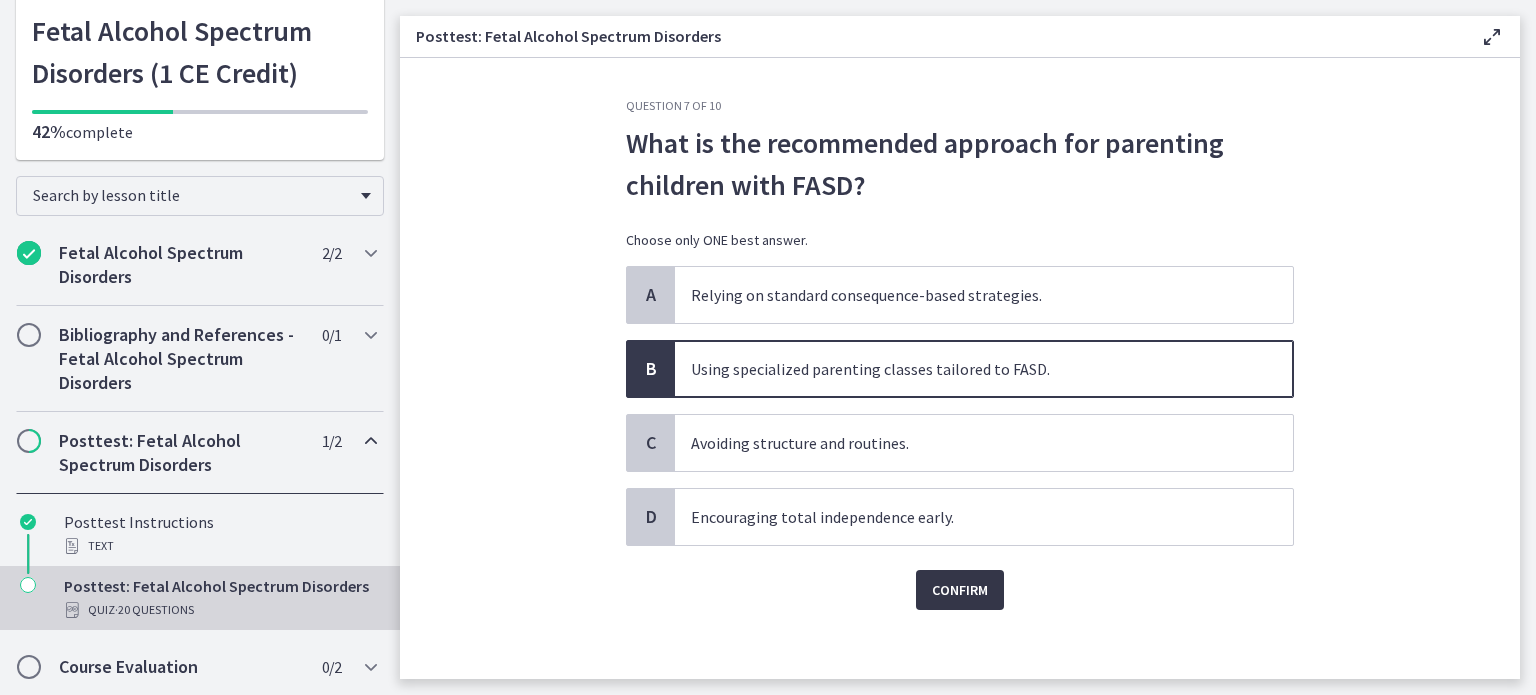 click on "Confirm" at bounding box center (960, 590) 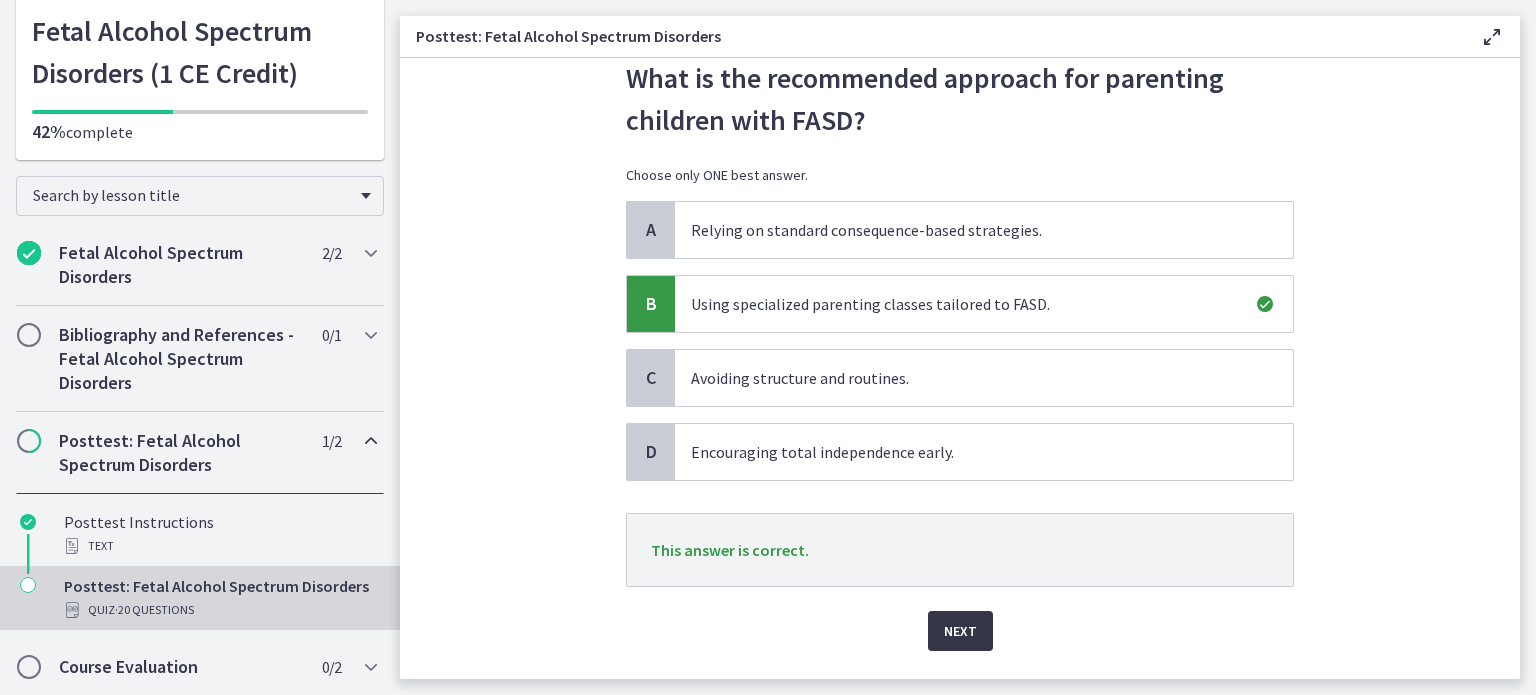 scroll, scrollTop: 114, scrollLeft: 0, axis: vertical 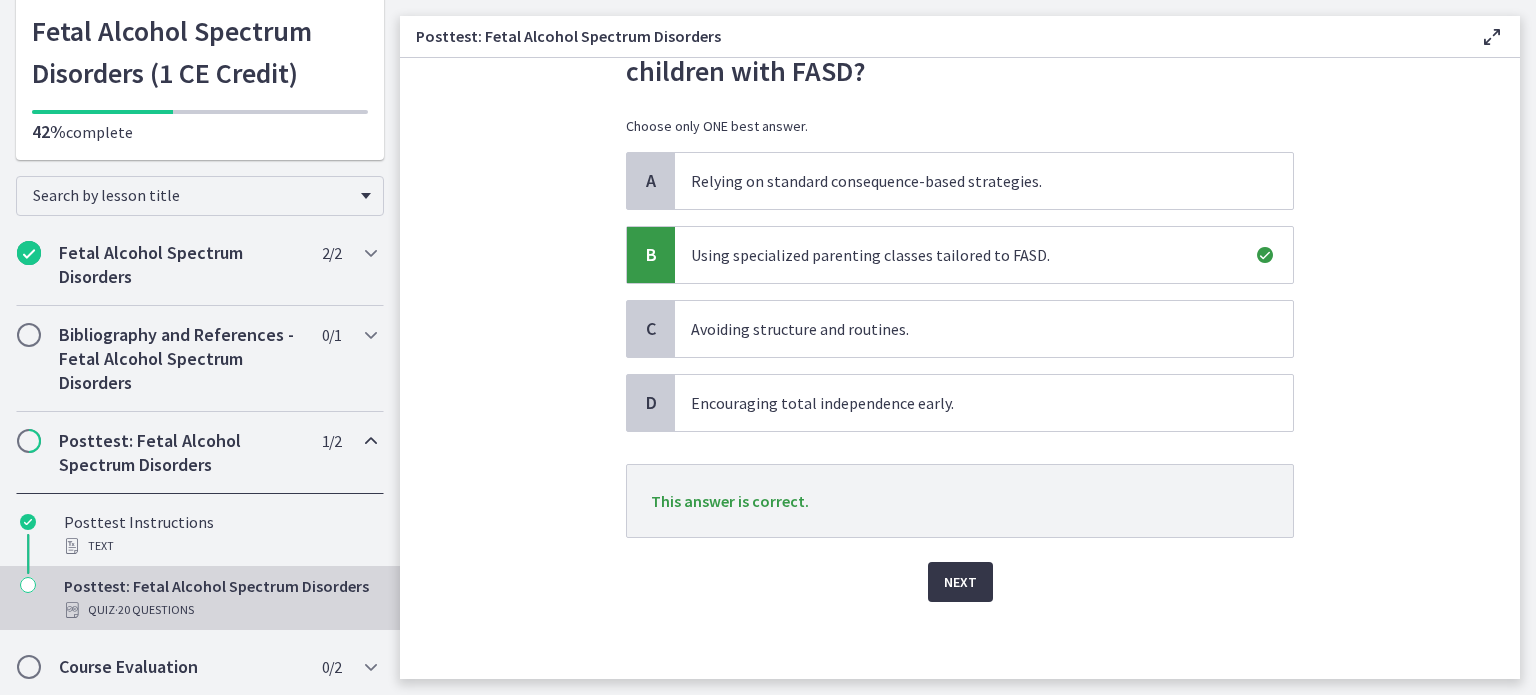 click on "Next" at bounding box center [960, 582] 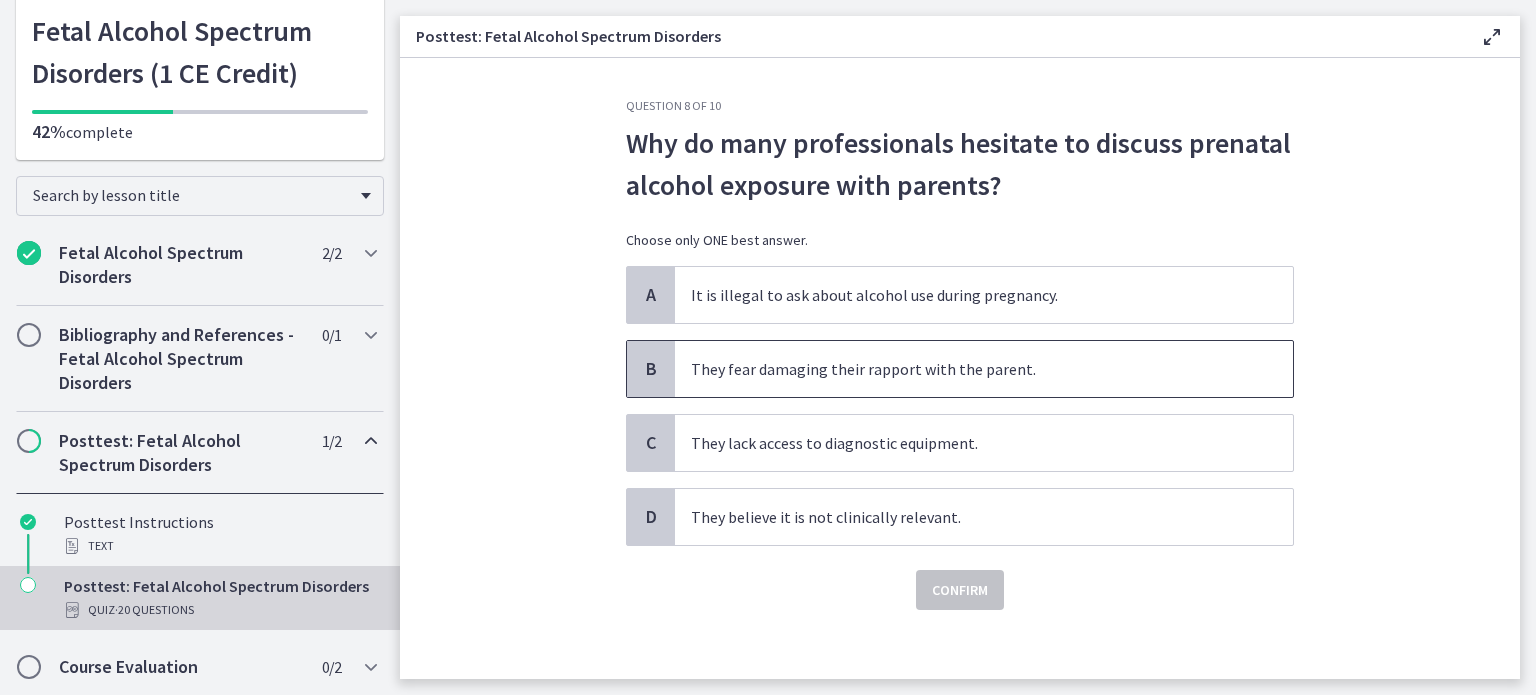 click on "They fear damaging their rapport with the parent." at bounding box center [984, 369] 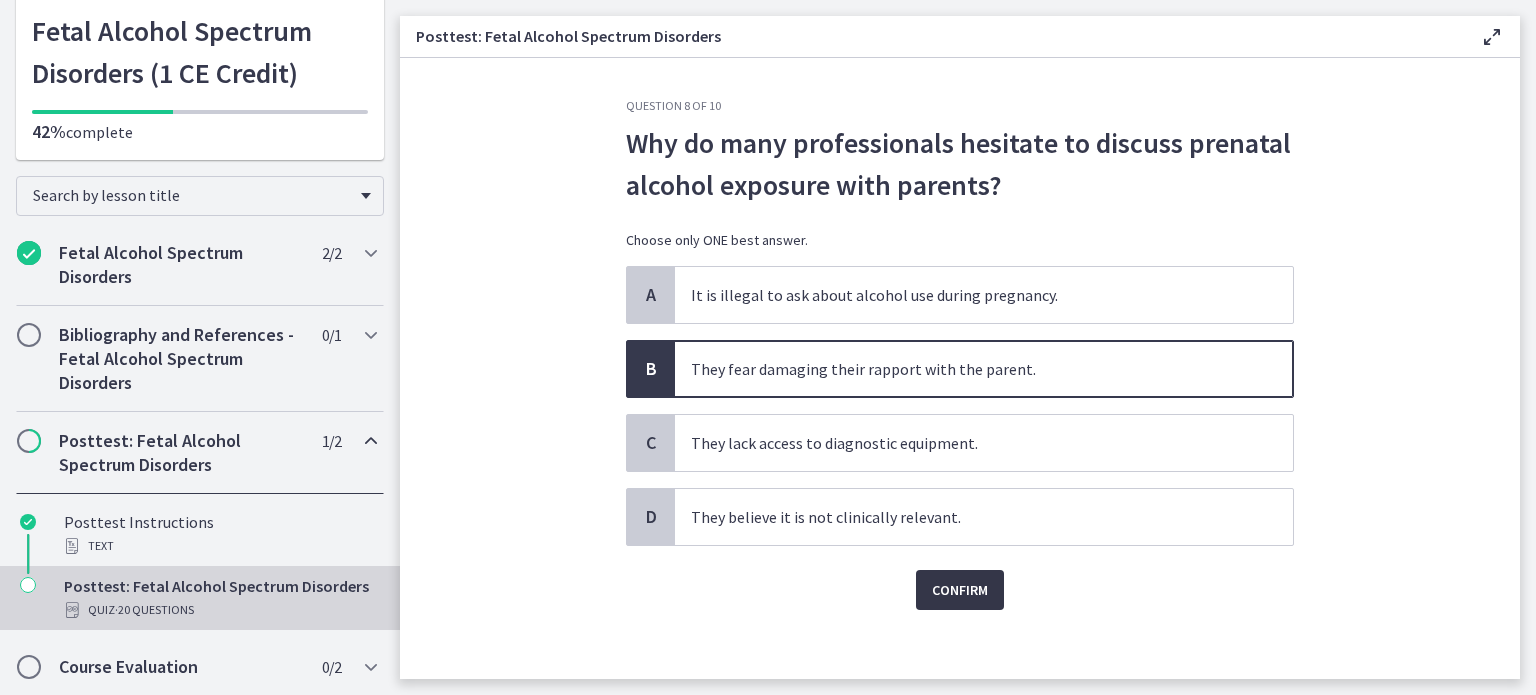 click on "Confirm" at bounding box center (960, 590) 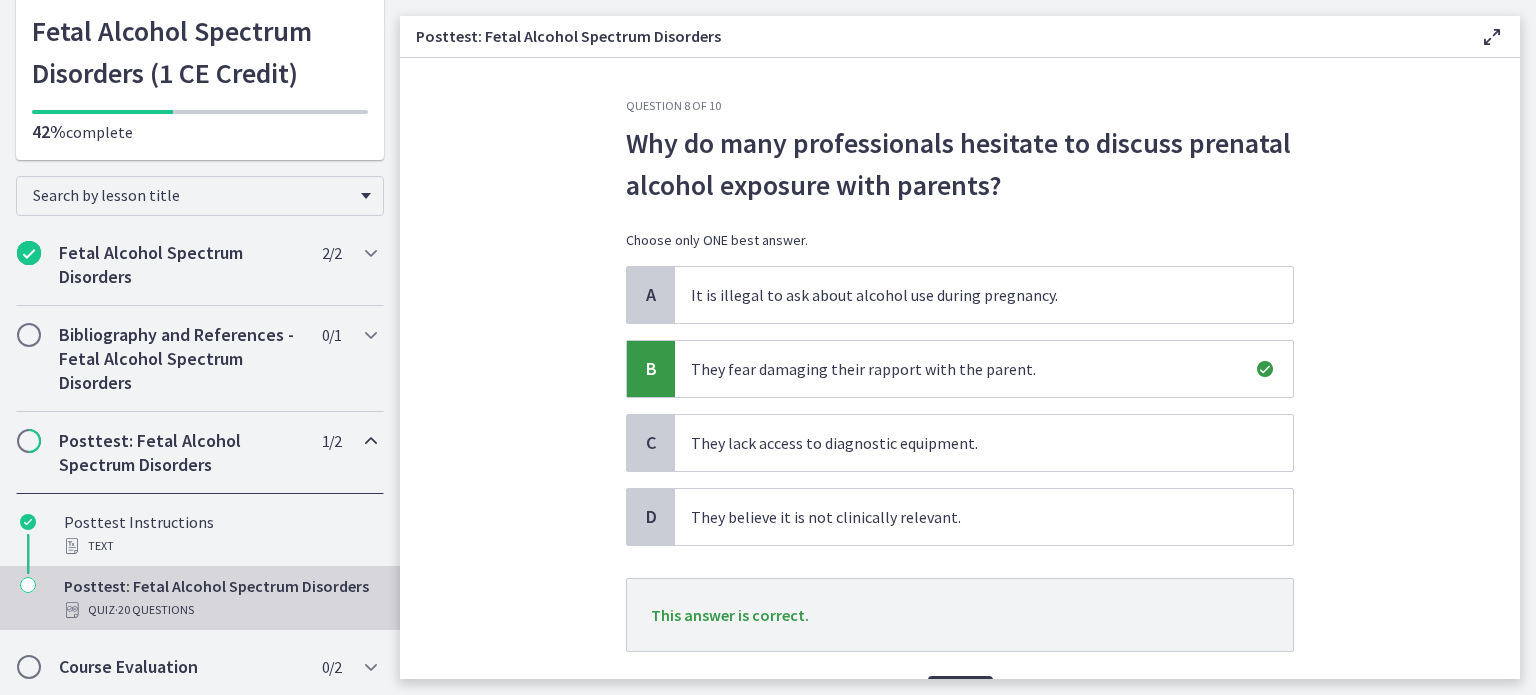 scroll, scrollTop: 114, scrollLeft: 0, axis: vertical 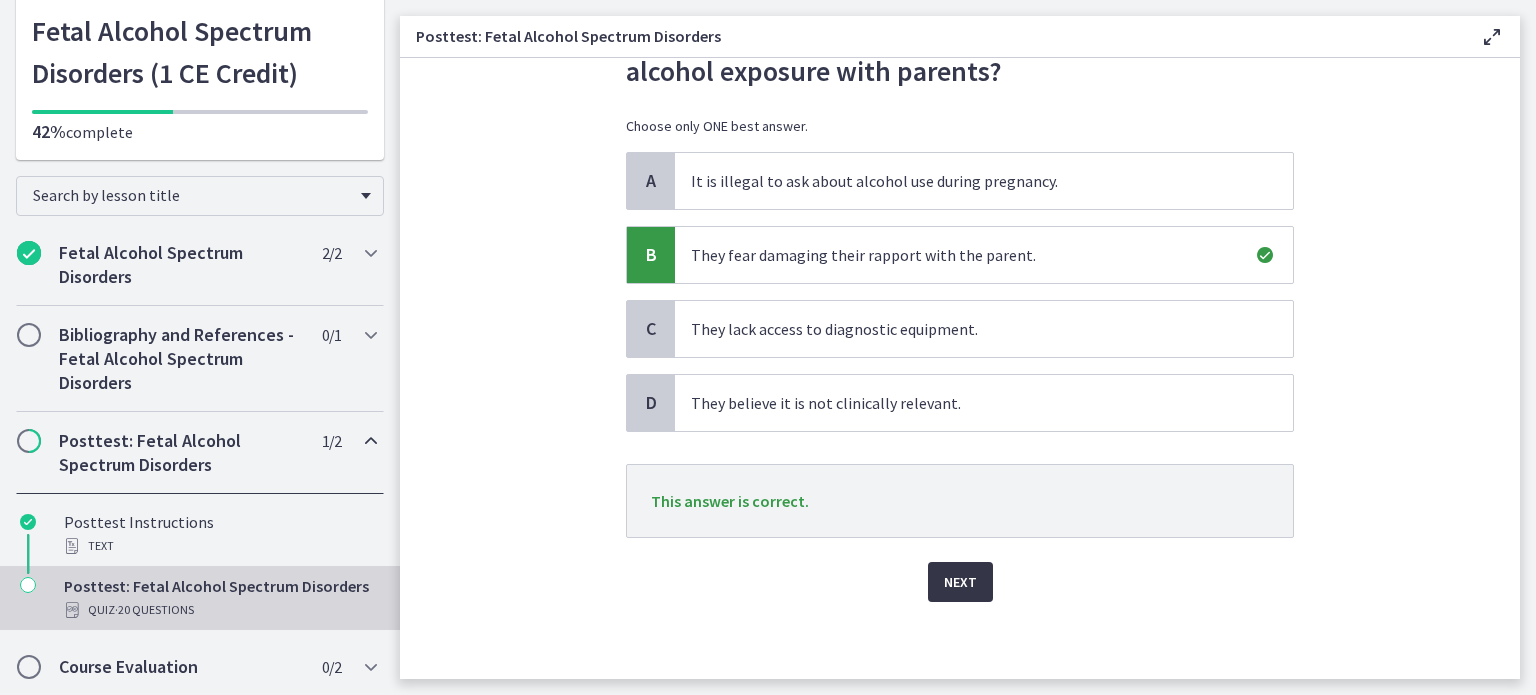 click on "Next" at bounding box center [960, 582] 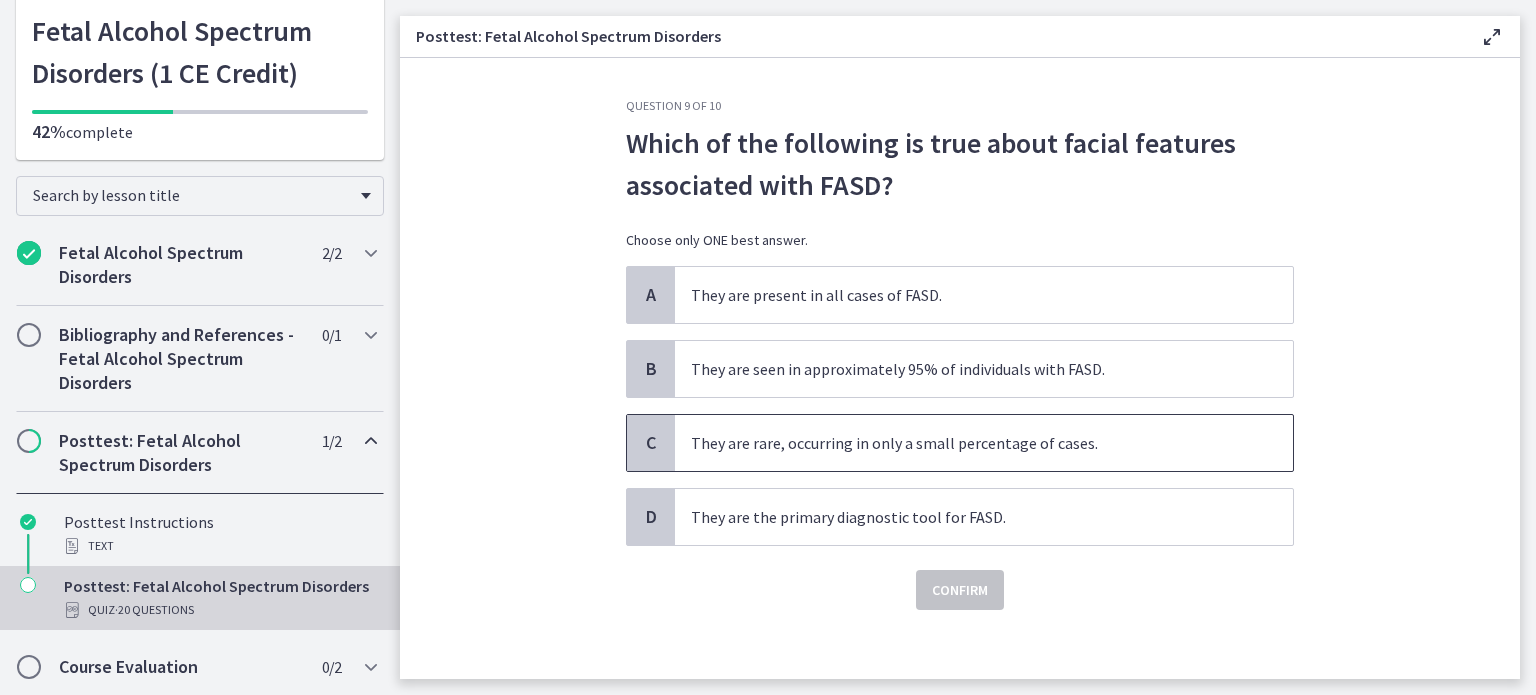 click on "They are rare, occurring in only a small percentage of cases." at bounding box center (984, 443) 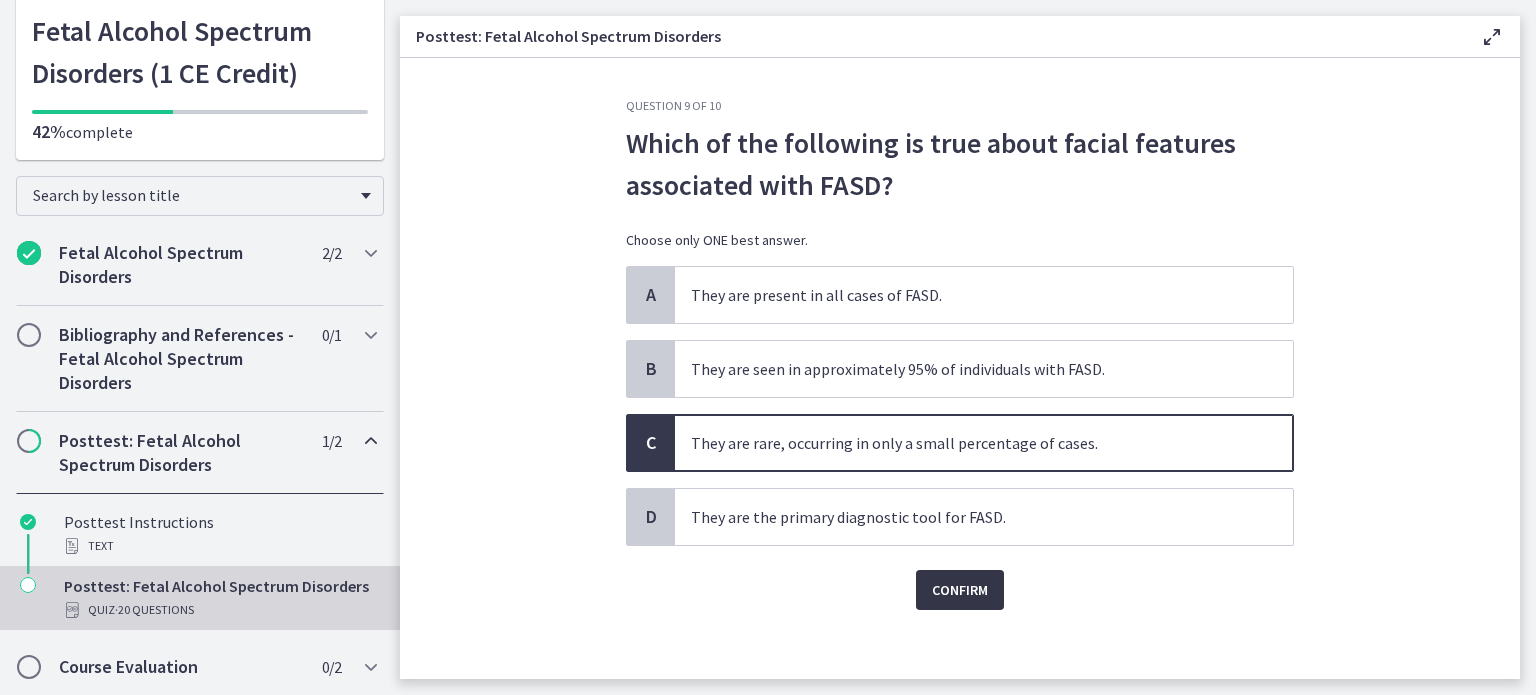click on "Confirm" at bounding box center (960, 590) 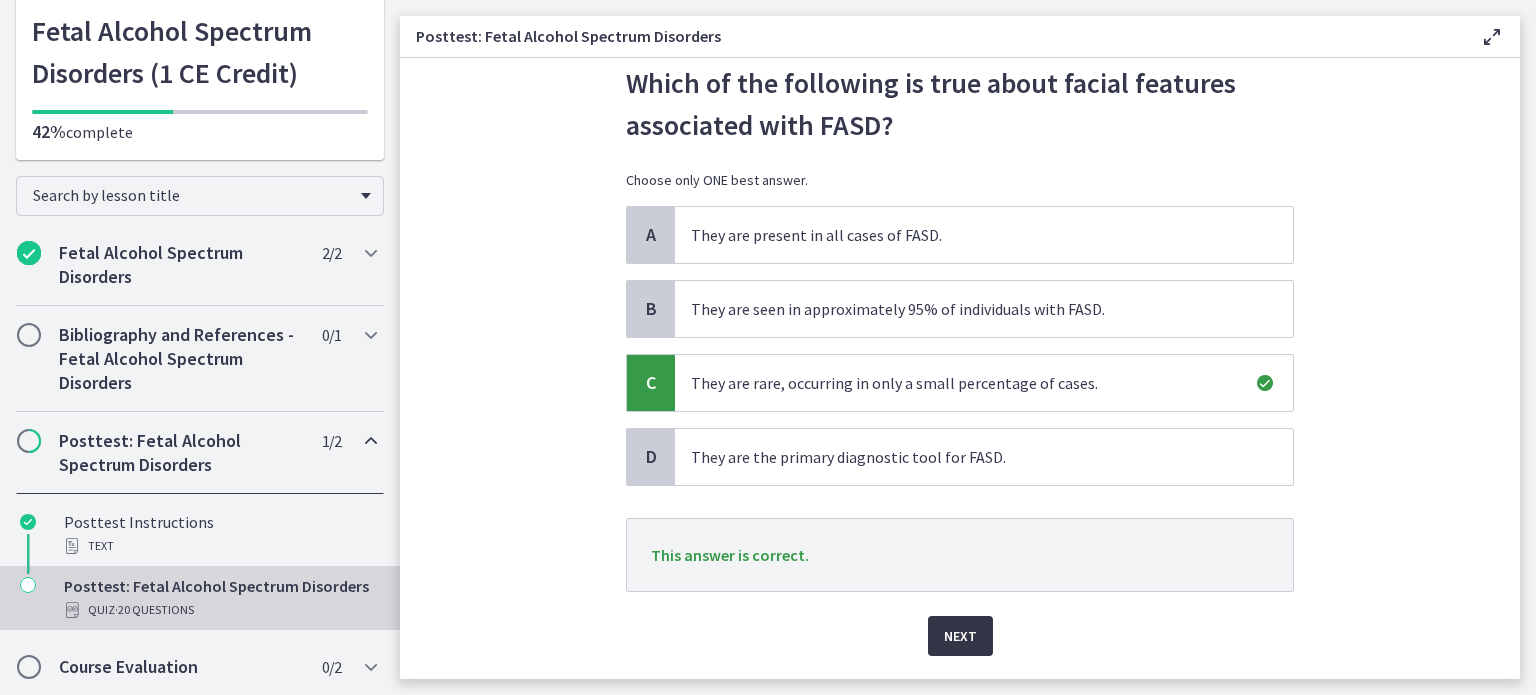 scroll, scrollTop: 114, scrollLeft: 0, axis: vertical 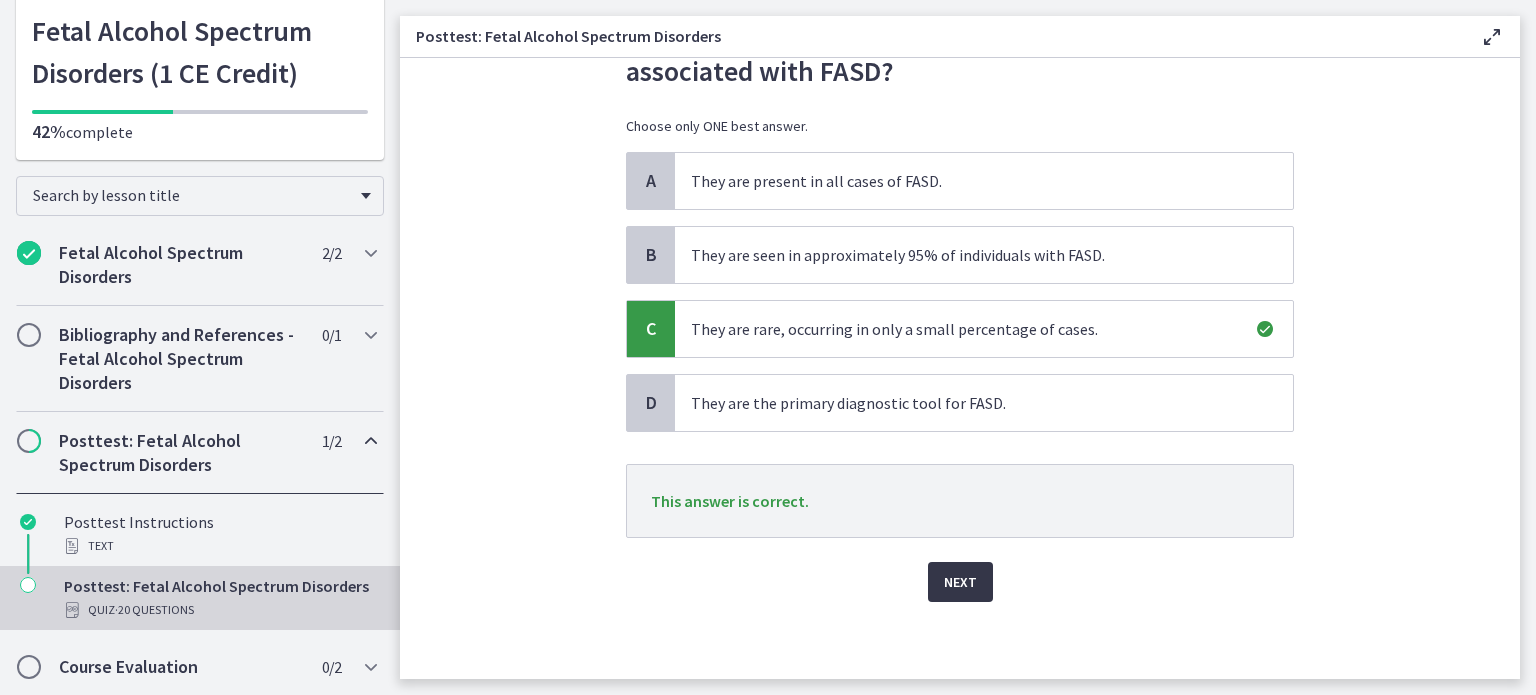 click on "Next" at bounding box center [960, 582] 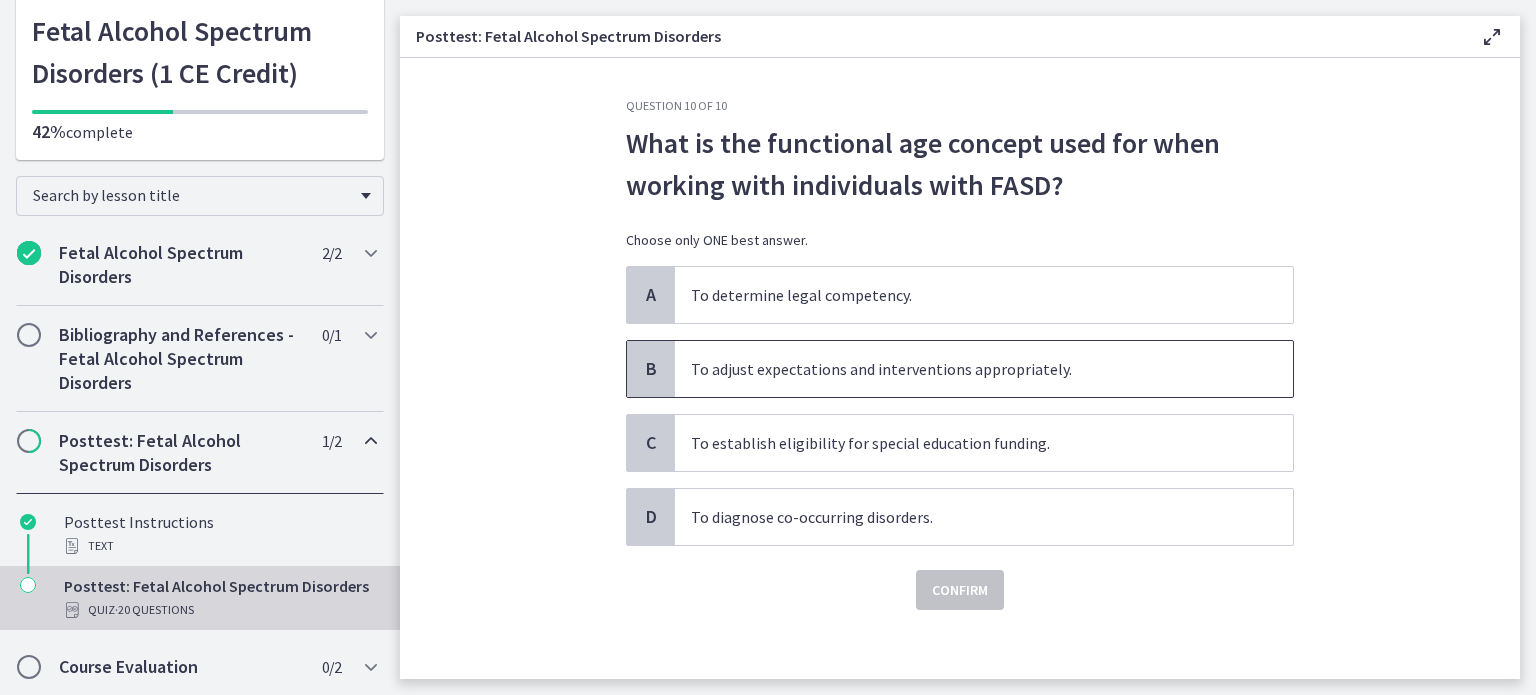 click on "To adjust expectations and interventions appropriately." at bounding box center (984, 369) 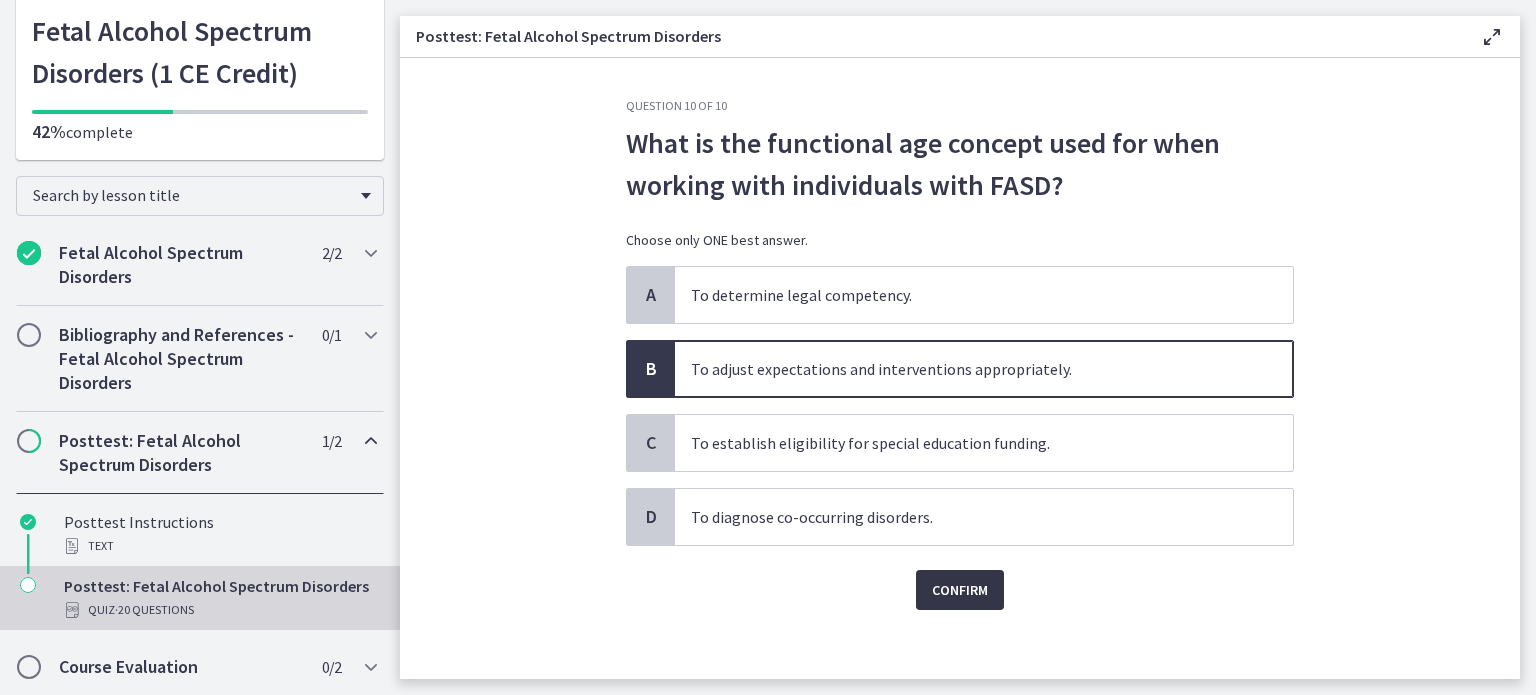 click on "Confirm" at bounding box center (960, 590) 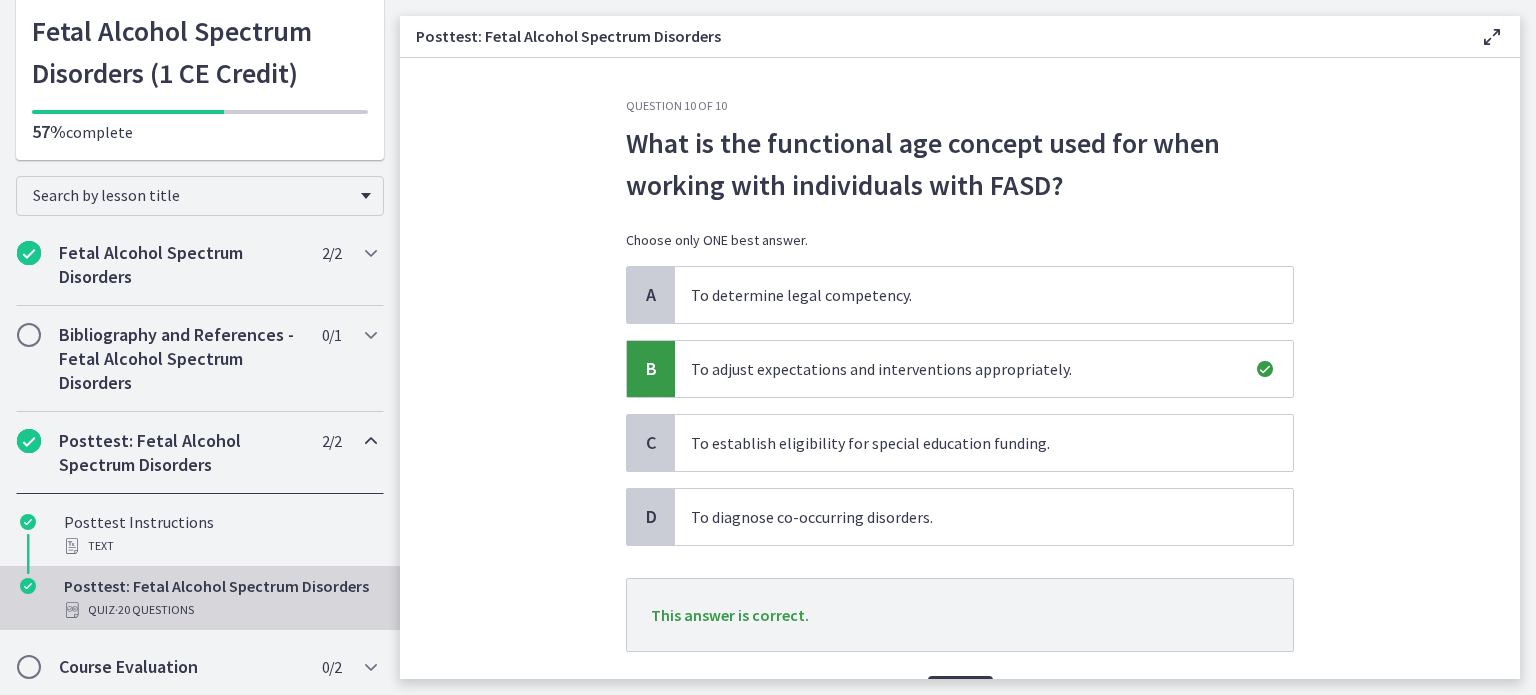 scroll, scrollTop: 114, scrollLeft: 0, axis: vertical 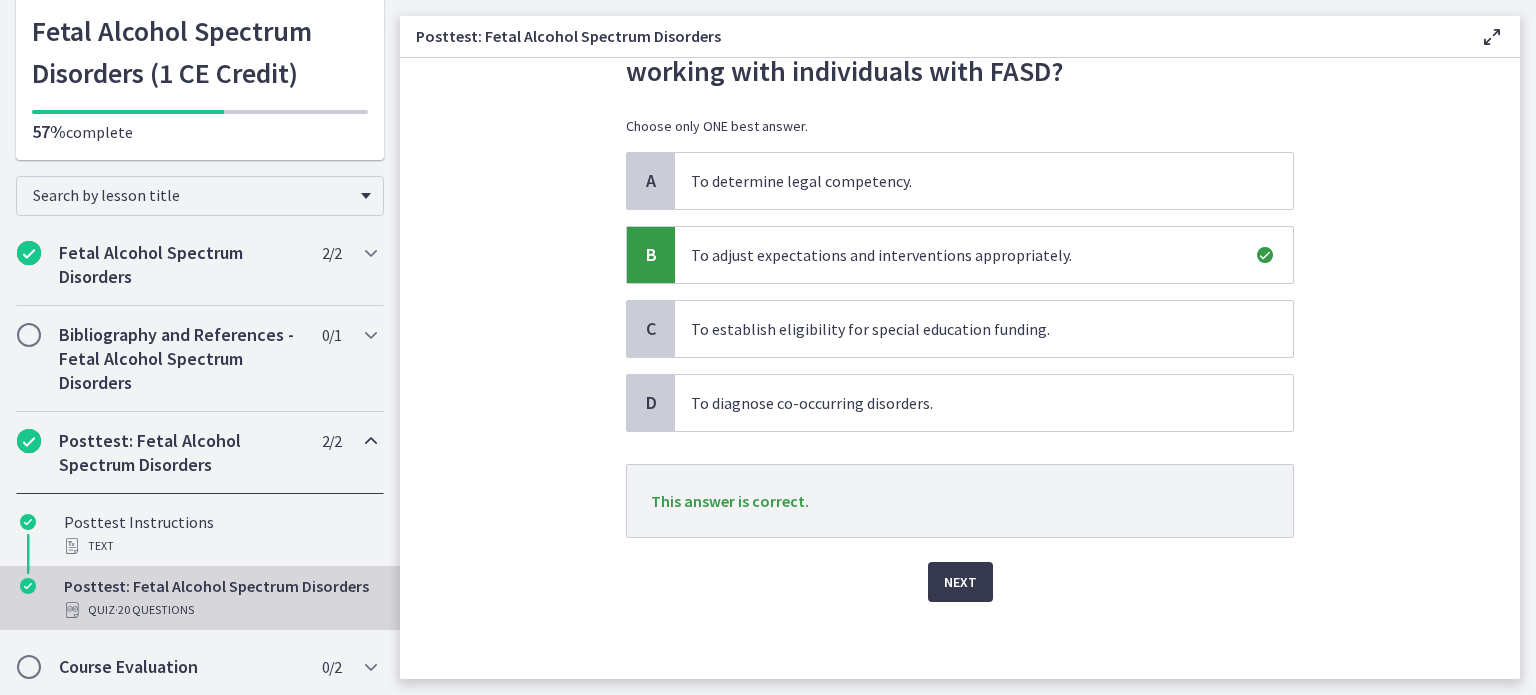 click on "Next" at bounding box center (960, 570) 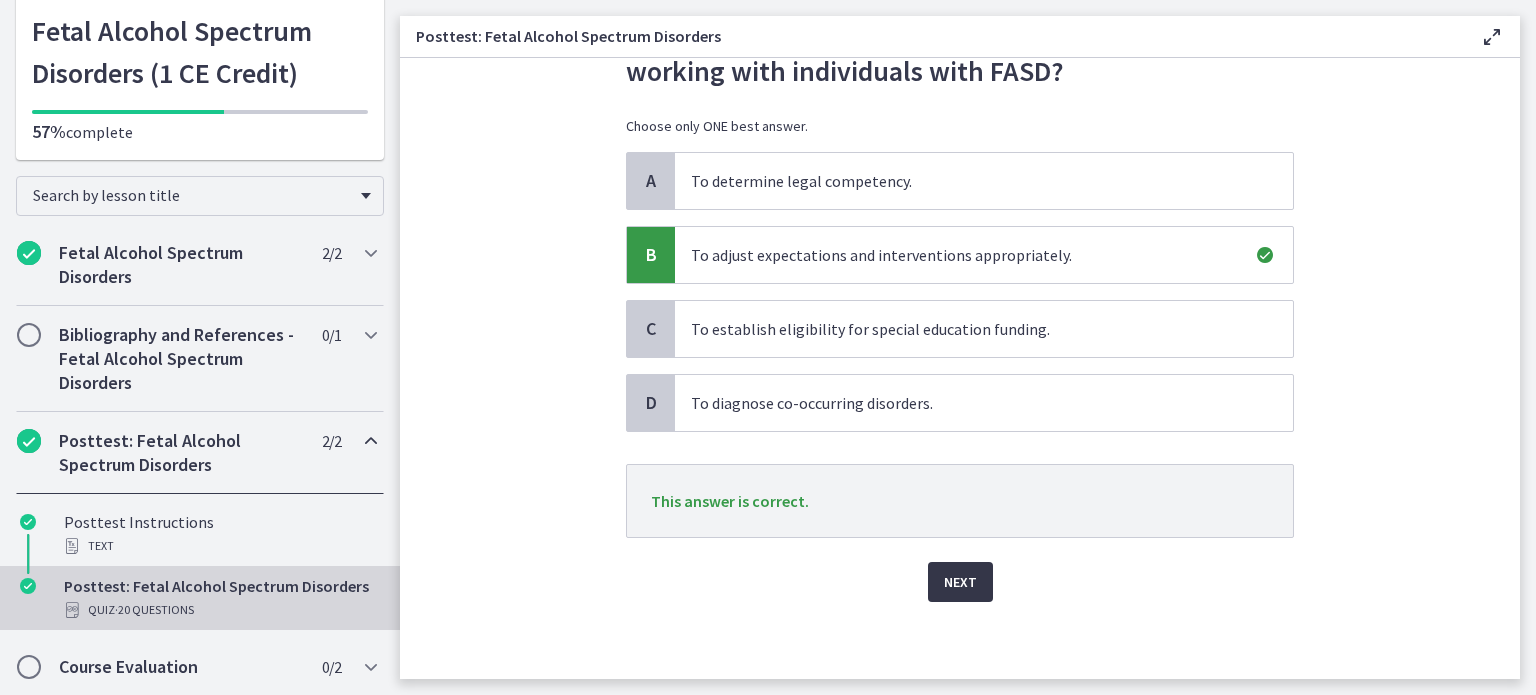 click on "Next" at bounding box center (960, 582) 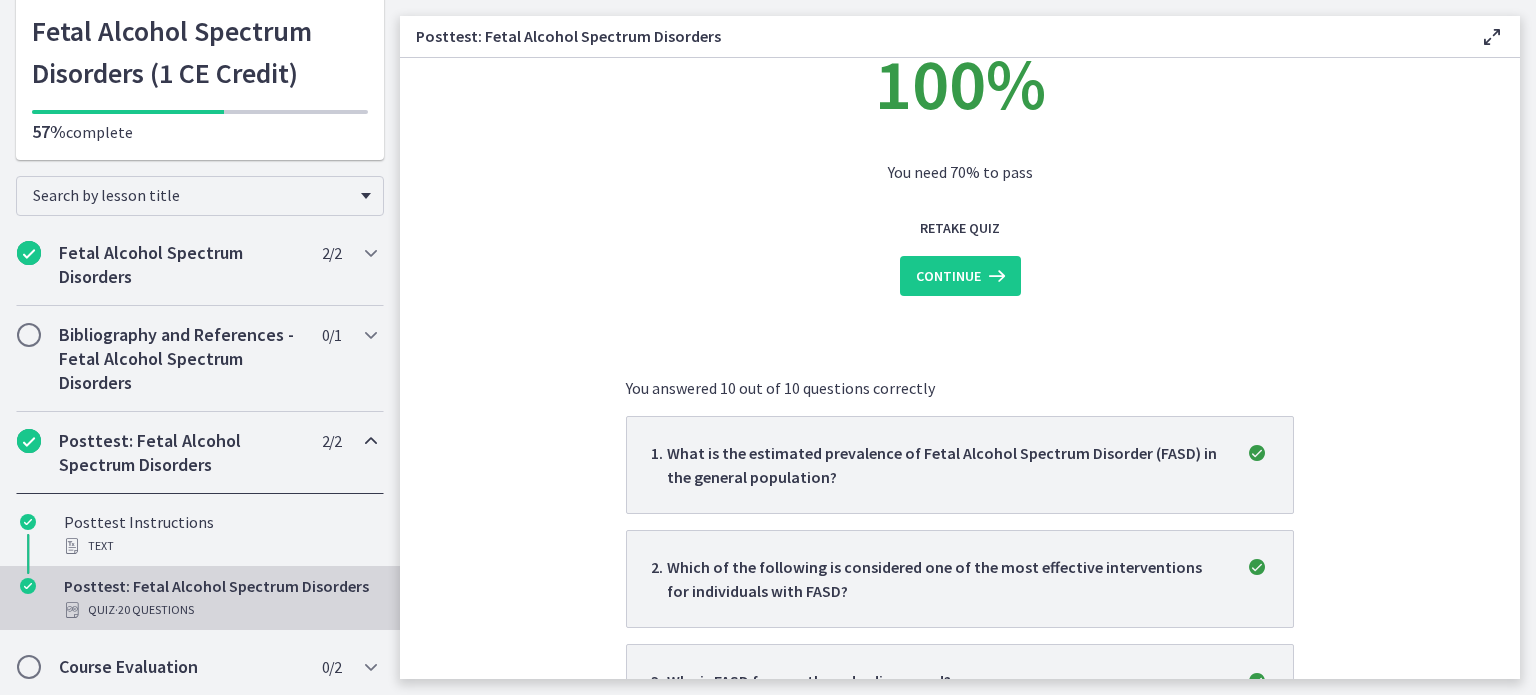scroll, scrollTop: 0, scrollLeft: 0, axis: both 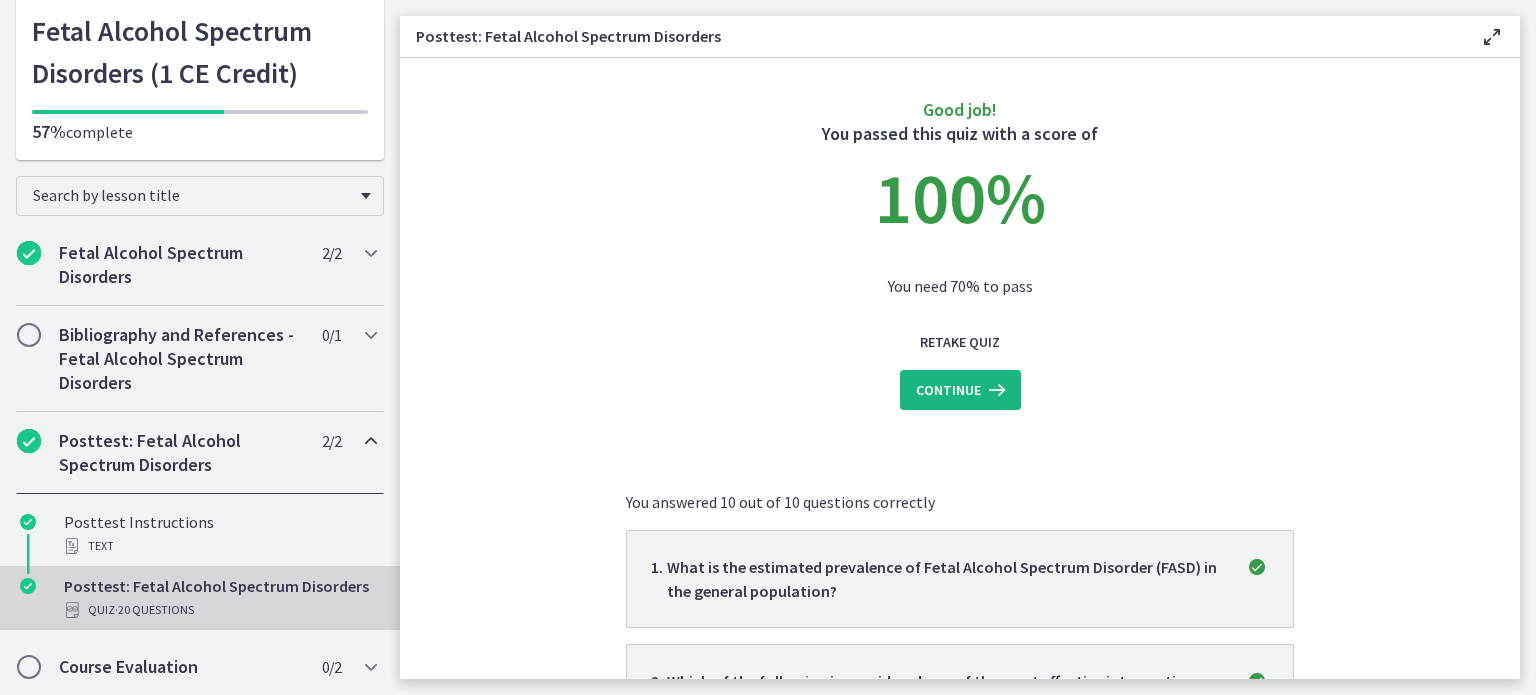 click at bounding box center (995, 390) 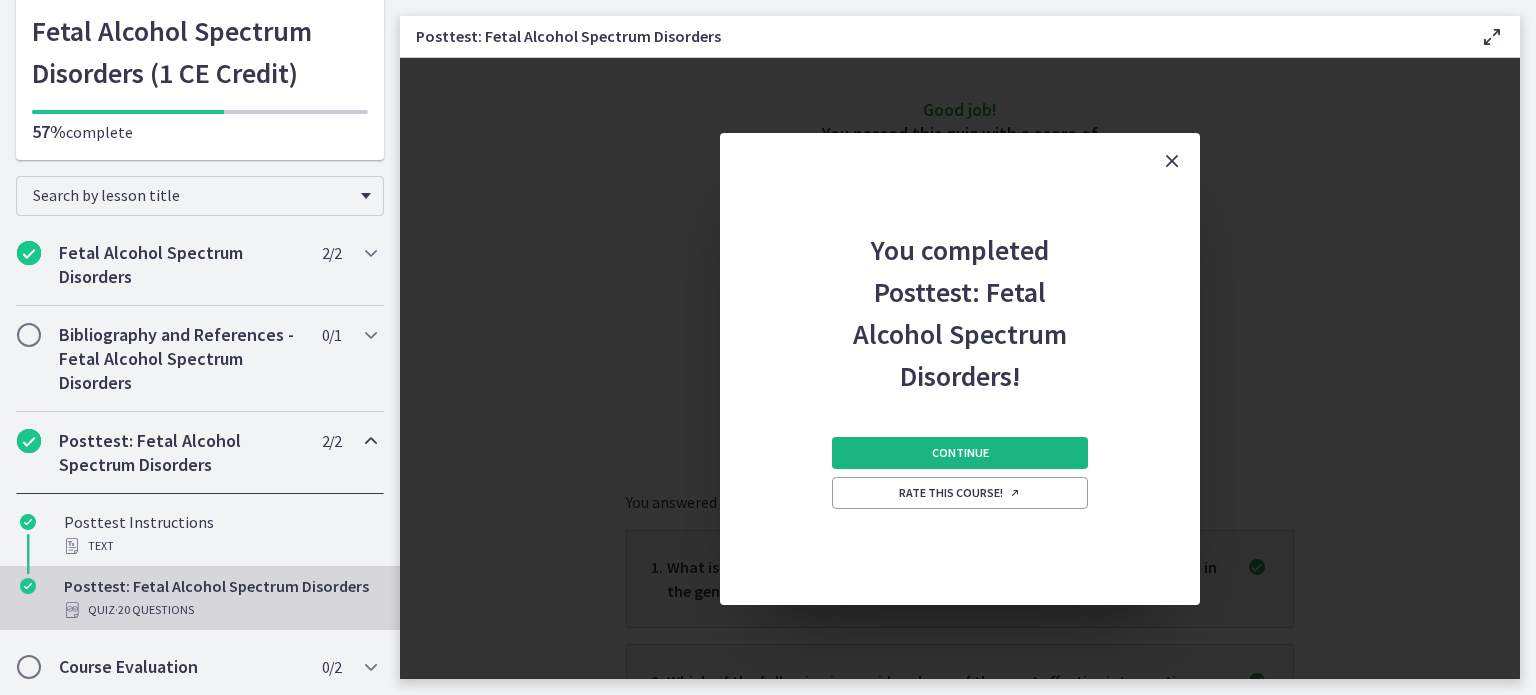 click on "Continue" at bounding box center [960, 453] 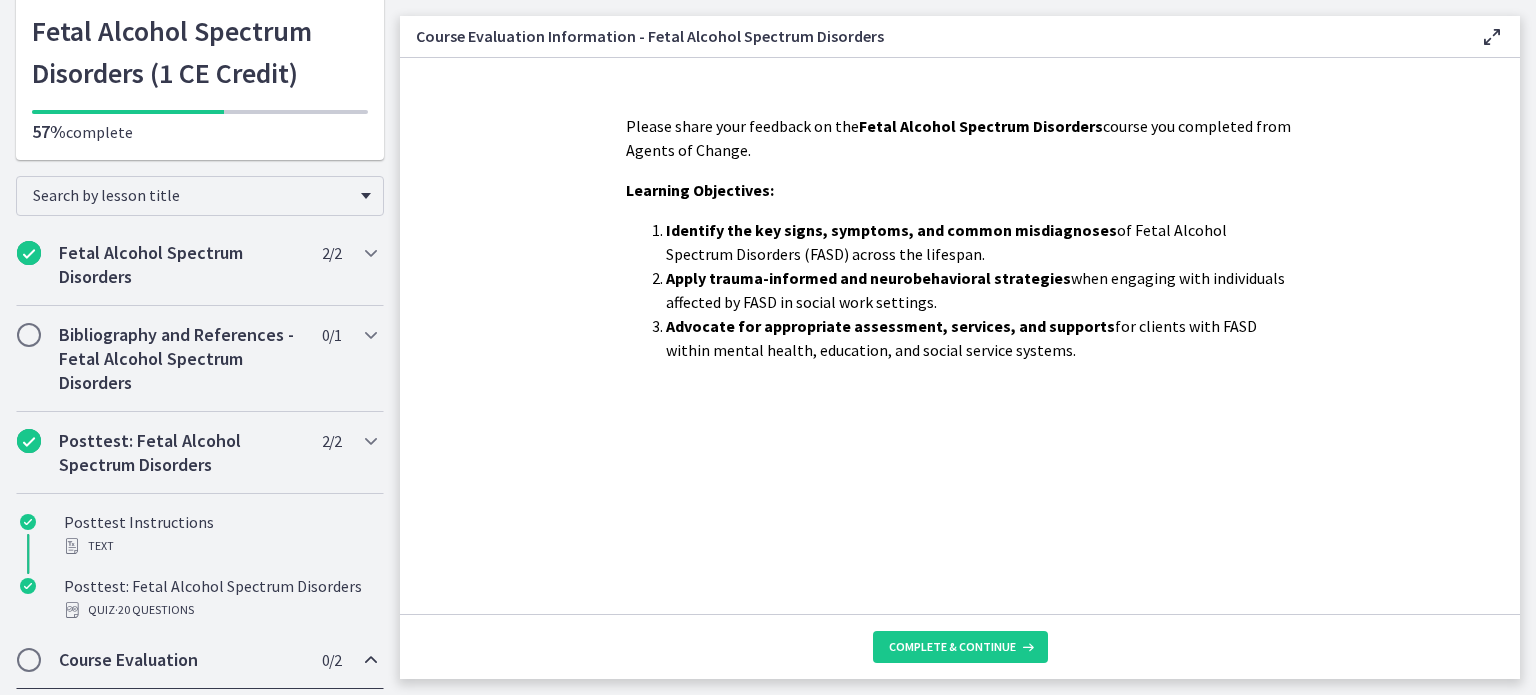 scroll, scrollTop: 114, scrollLeft: 0, axis: vertical 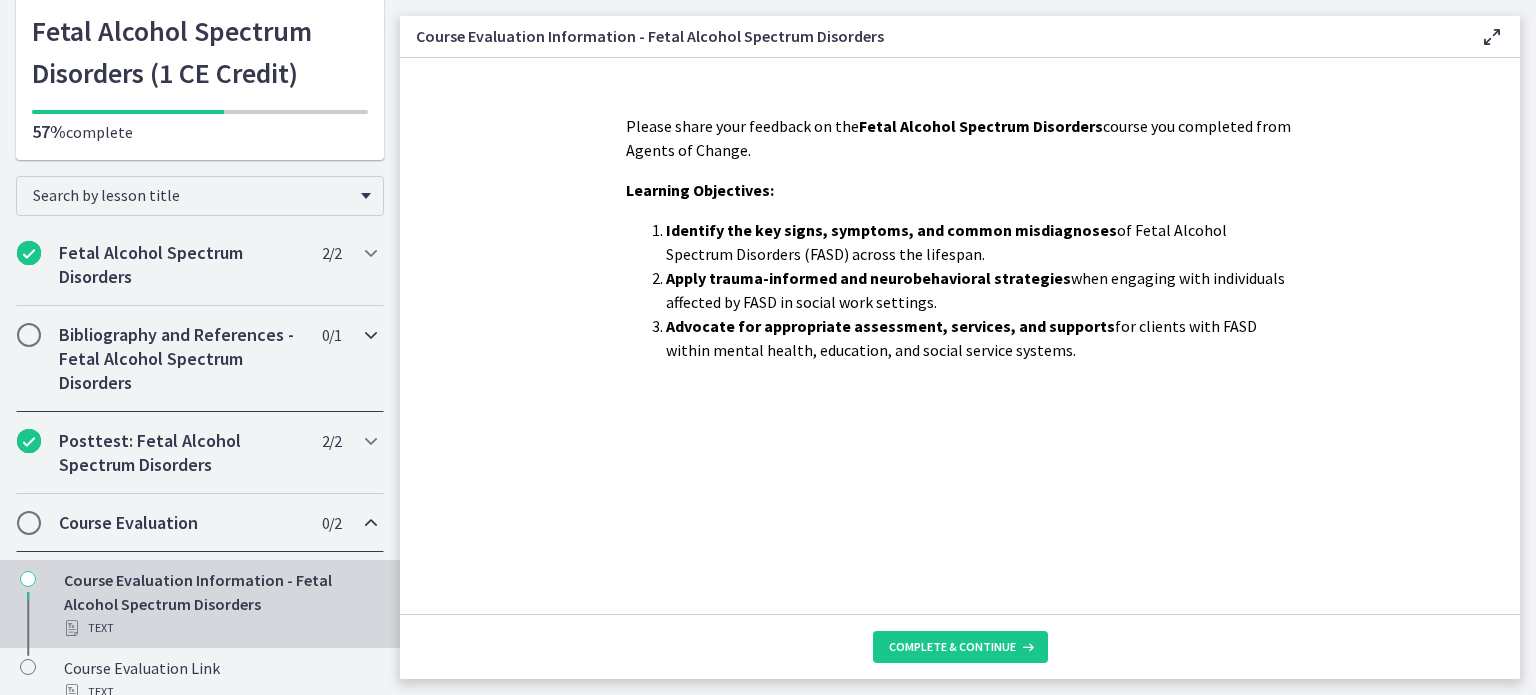 click on "Bibliography and References - Fetal Alcohol Spectrum Disorders
0  /  1
Completed" at bounding box center (200, 359) 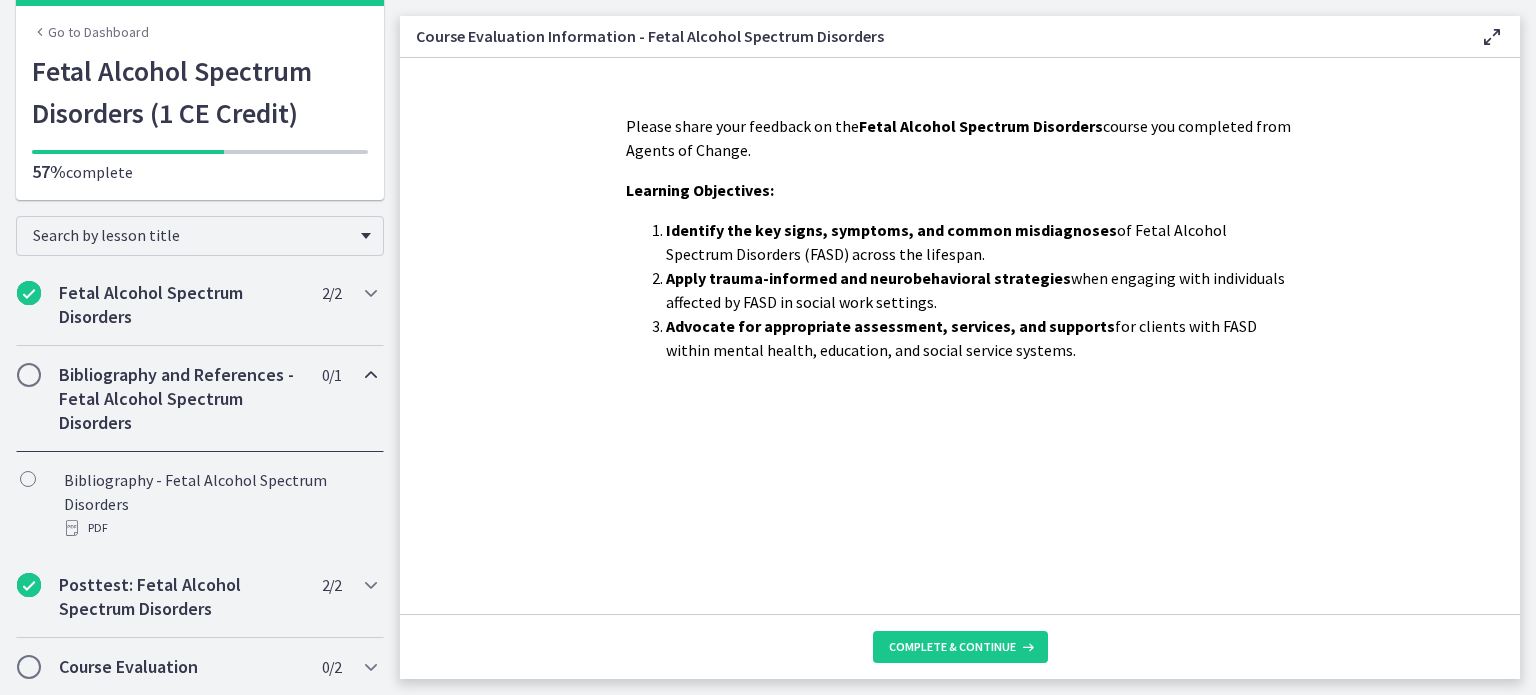 click on "Bibliography and References - Fetal Alcohol Spectrum Disorders
0  /  1
Completed" at bounding box center (200, 399) 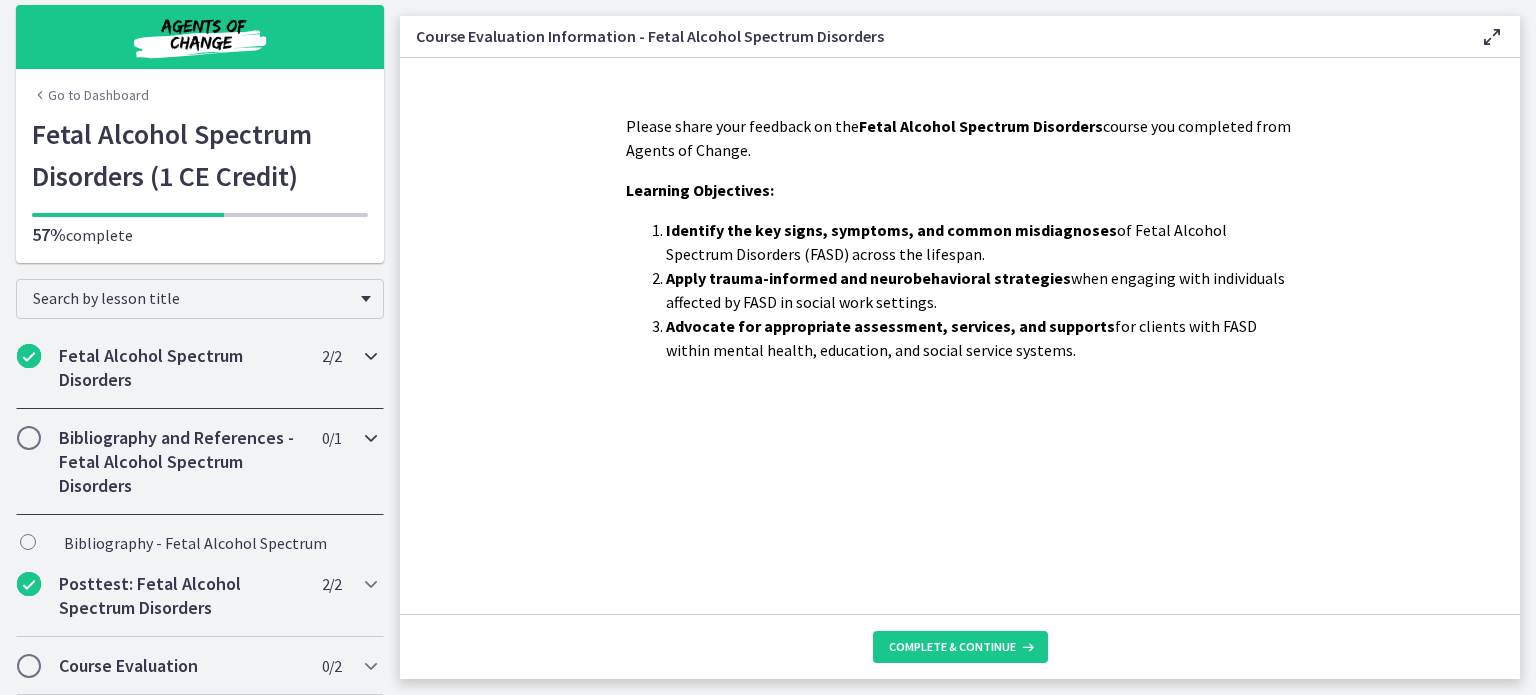 scroll, scrollTop: 0, scrollLeft: 0, axis: both 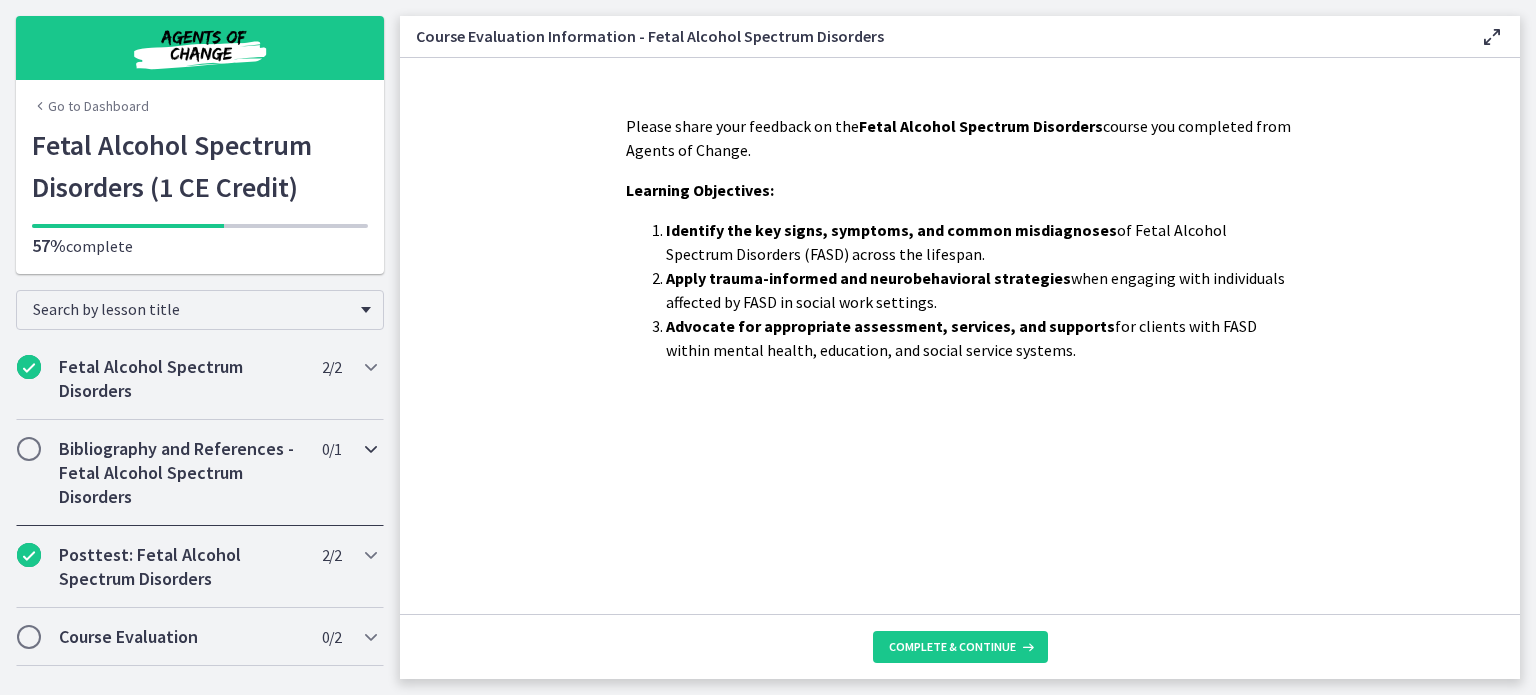 click at bounding box center [29, 449] 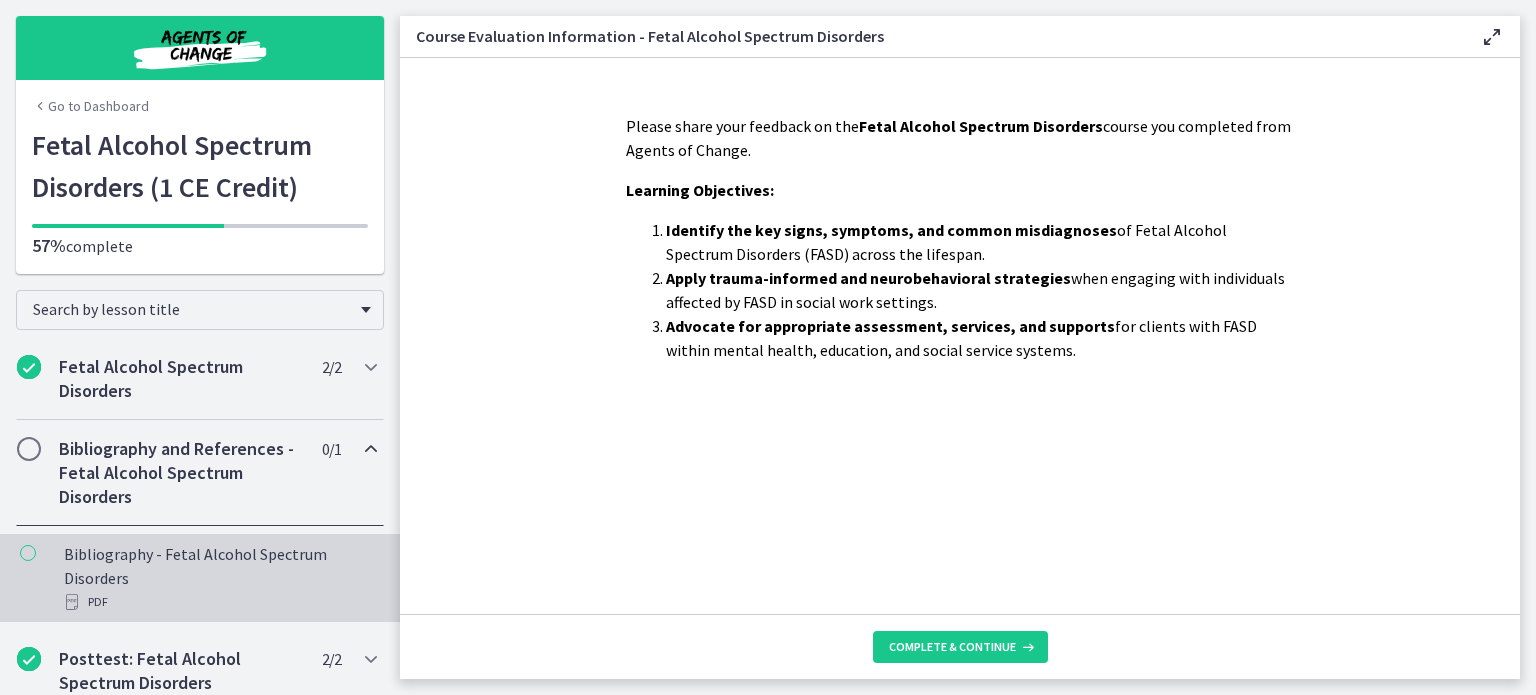click on "Bibliography - Fetal Alcohol Spectrum Disorders
PDF" at bounding box center [220, 578] 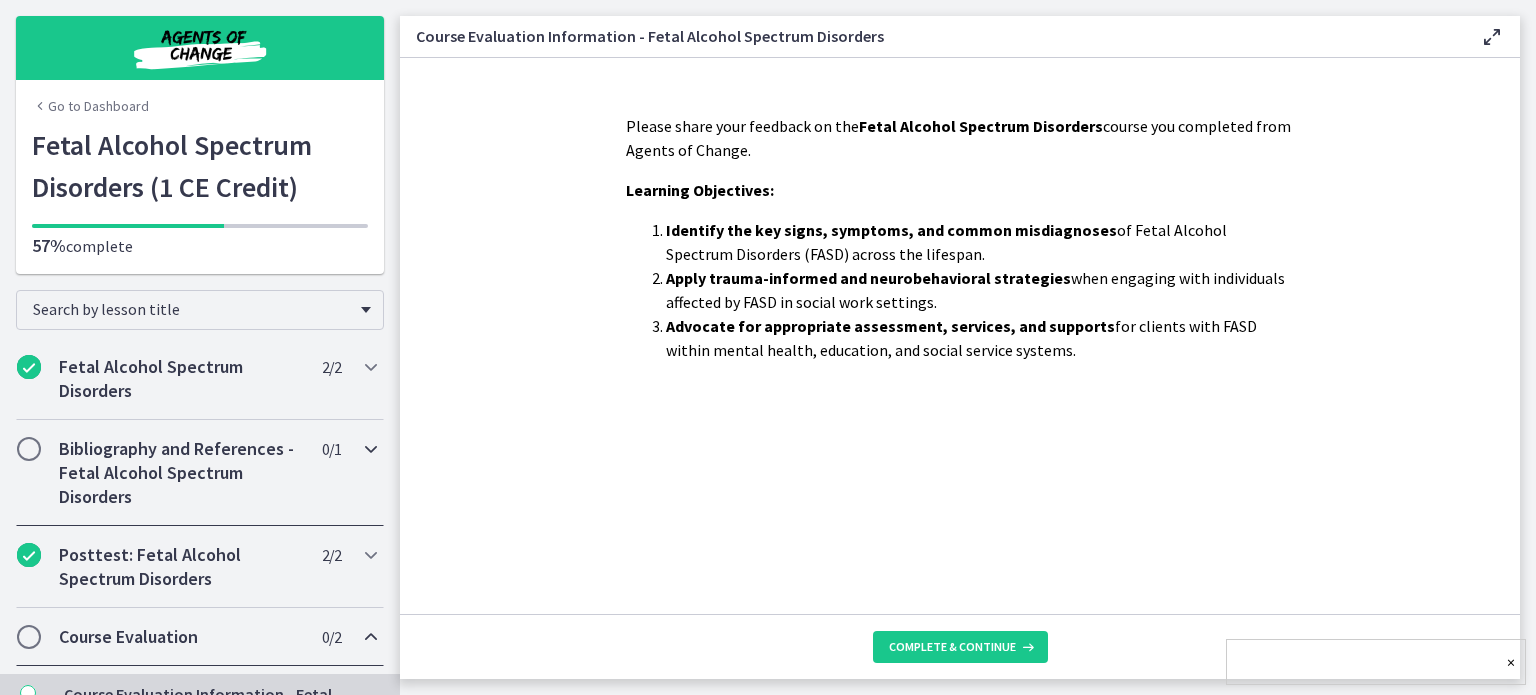 click on "Bibliography and References - Fetal Alcohol Spectrum Disorders
0  /  1
Completed" at bounding box center (200, 473) 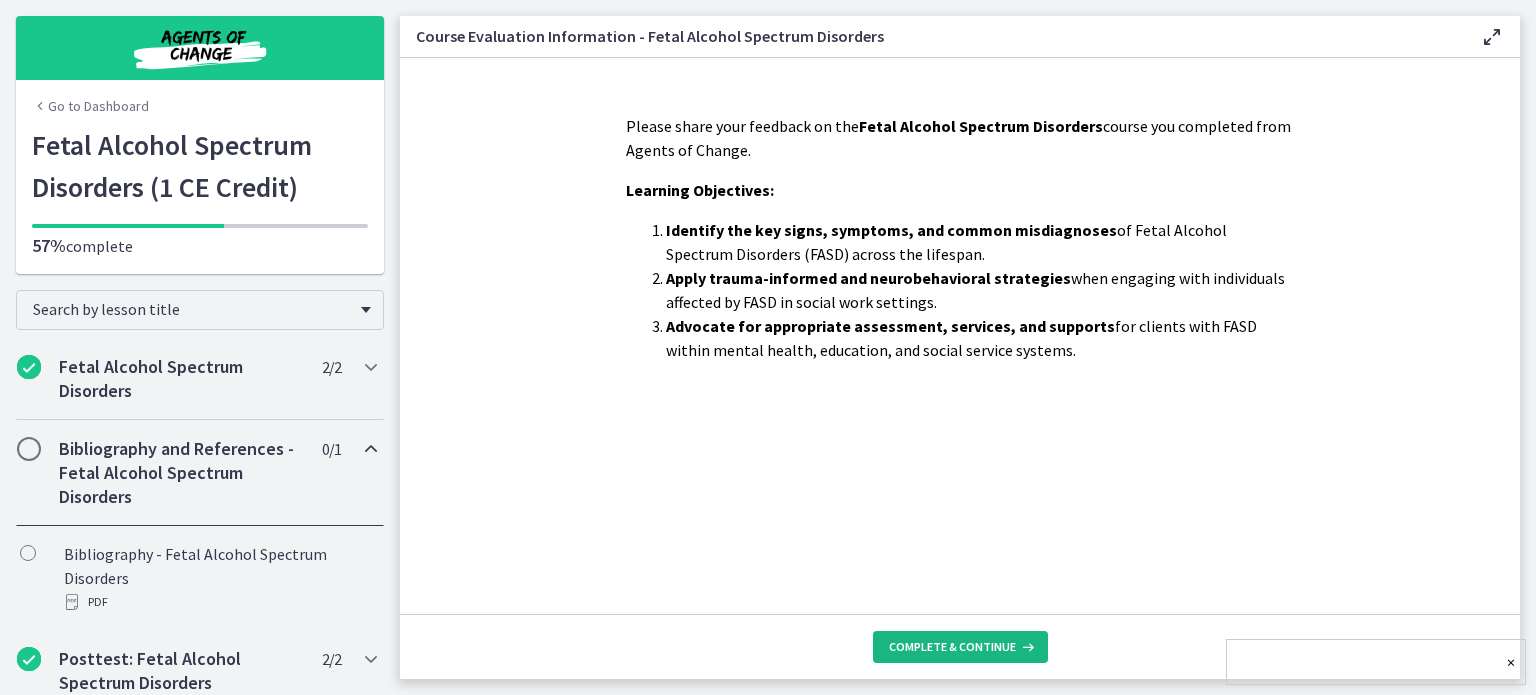 click on "Complete & continue" at bounding box center (960, 647) 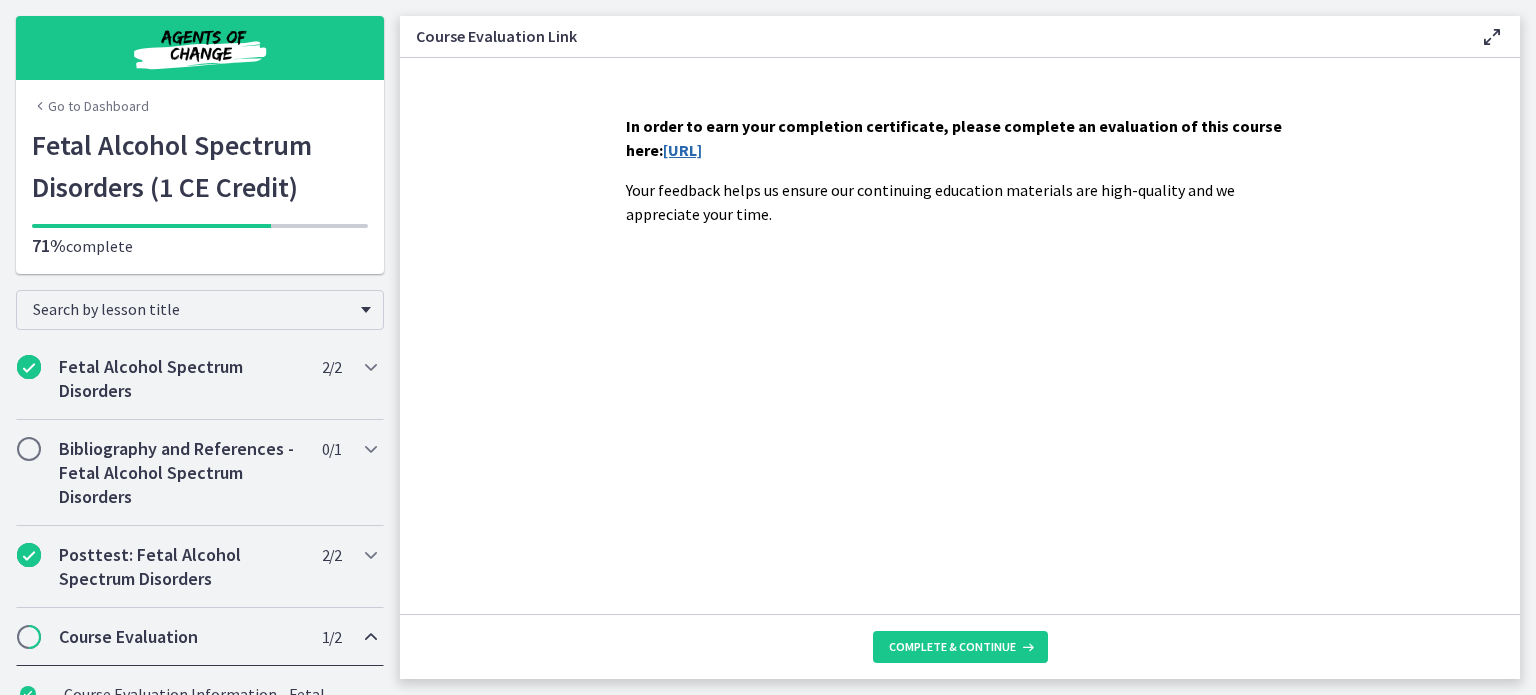 click on "[URL]" at bounding box center (682, 150) 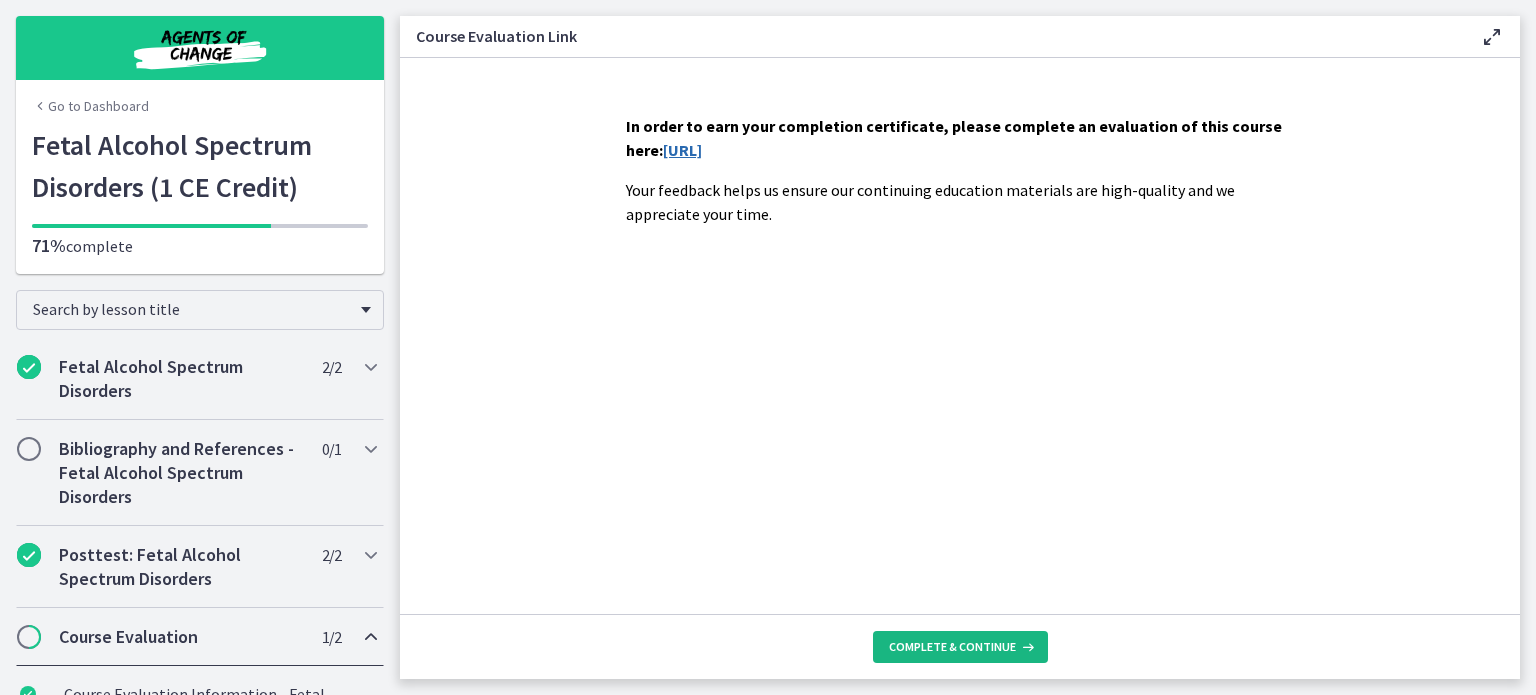 click on "Complete & continue" at bounding box center [952, 647] 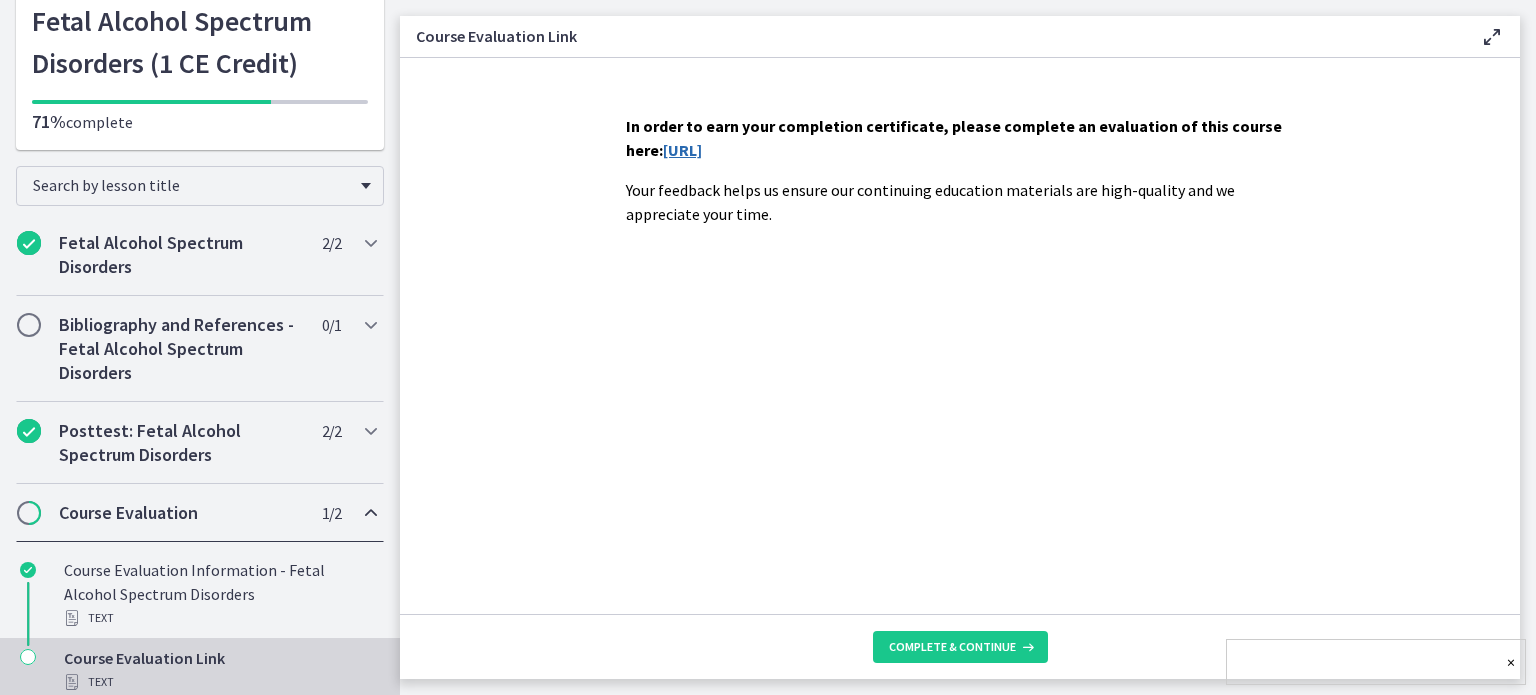 scroll, scrollTop: 138, scrollLeft: 0, axis: vertical 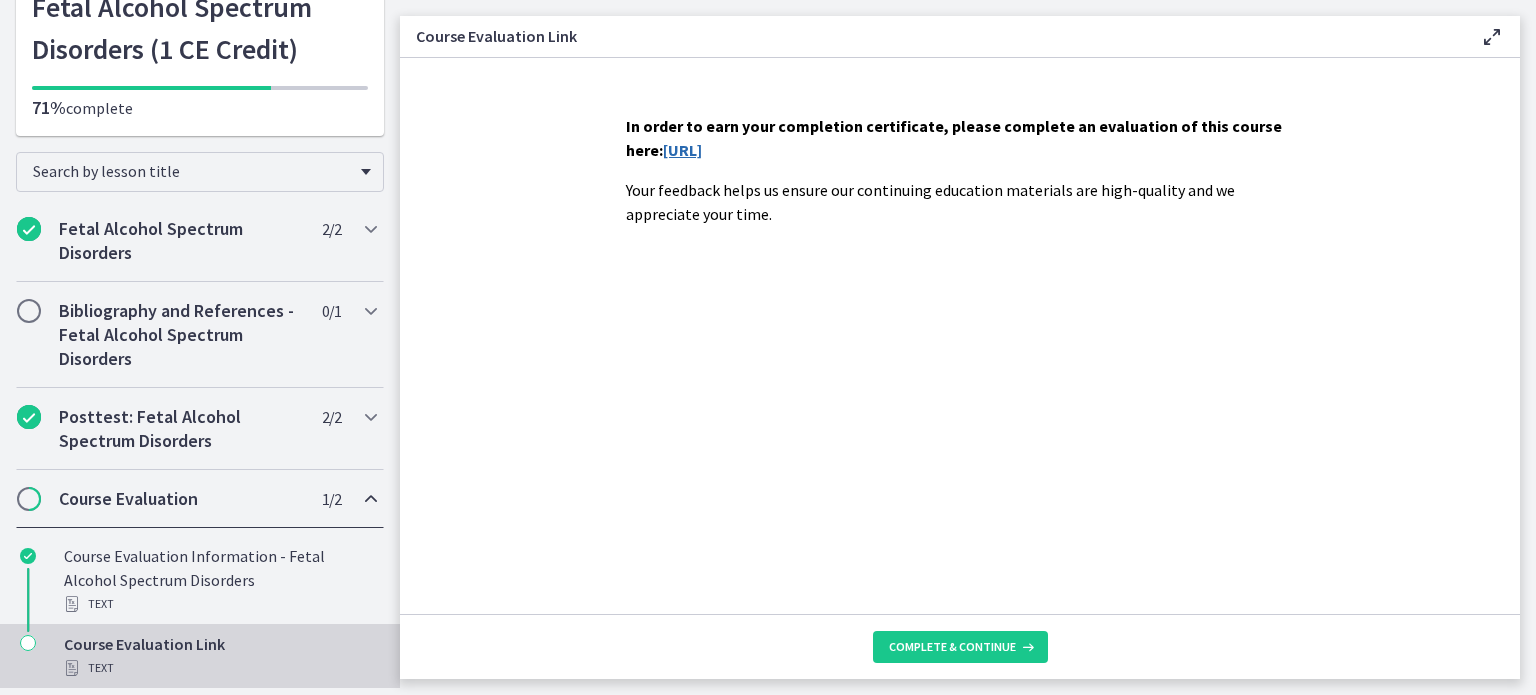 click at bounding box center [28, 664] 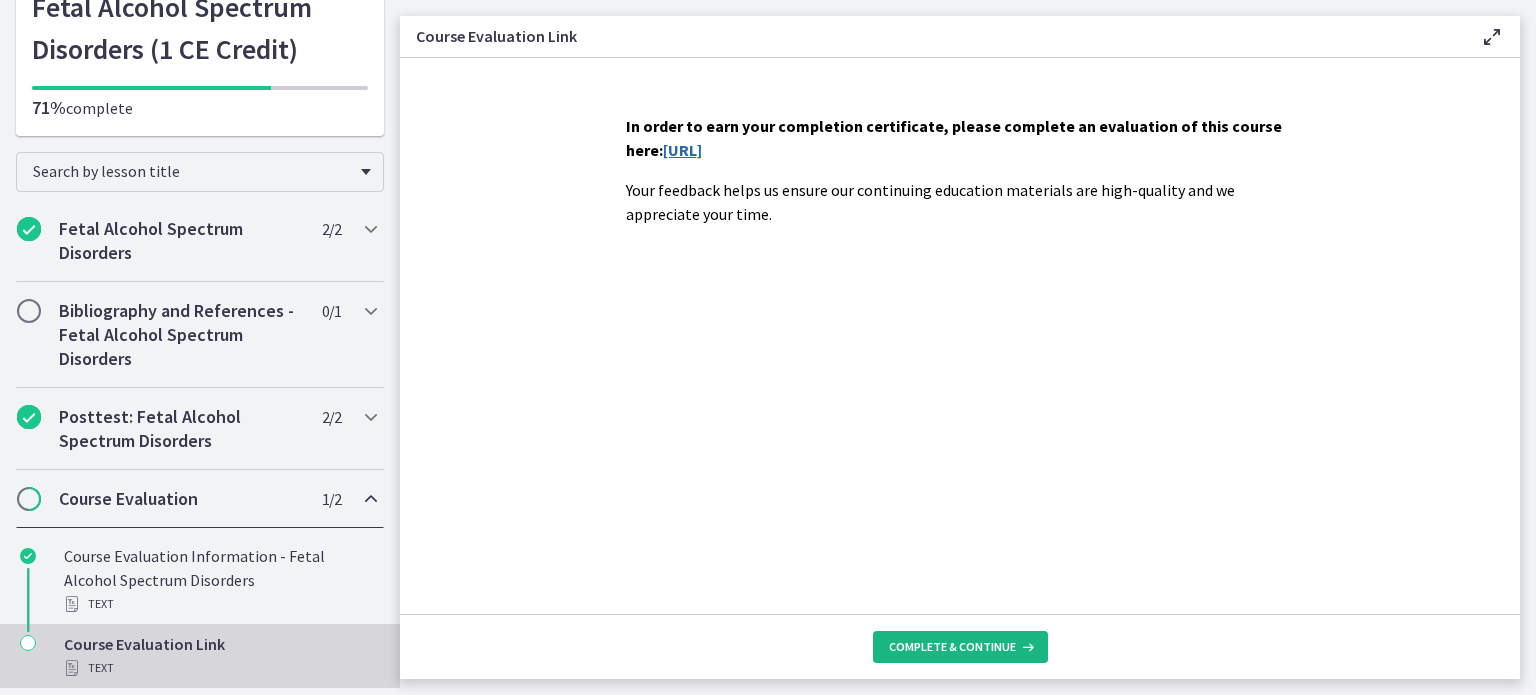 click on "Complete & continue" at bounding box center (952, 647) 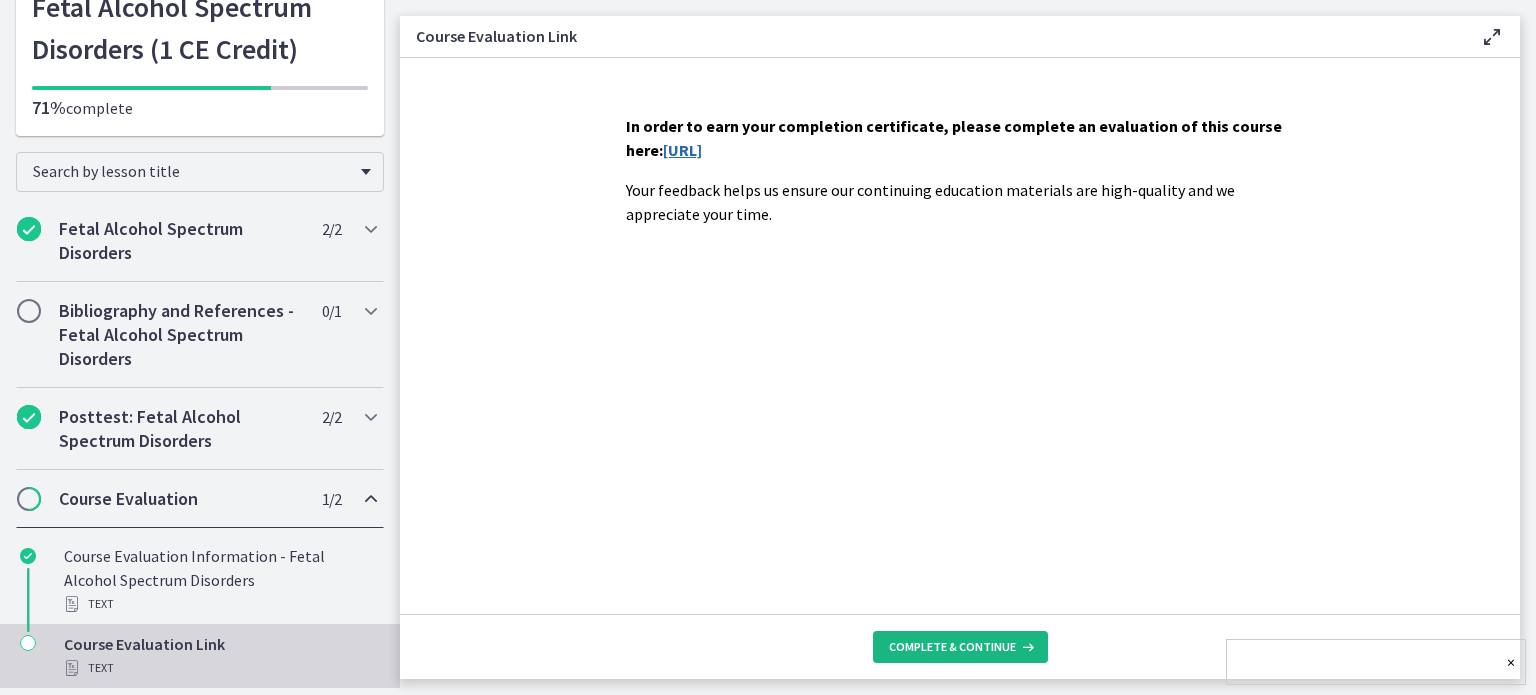 click on "Complete & continue" at bounding box center (952, 647) 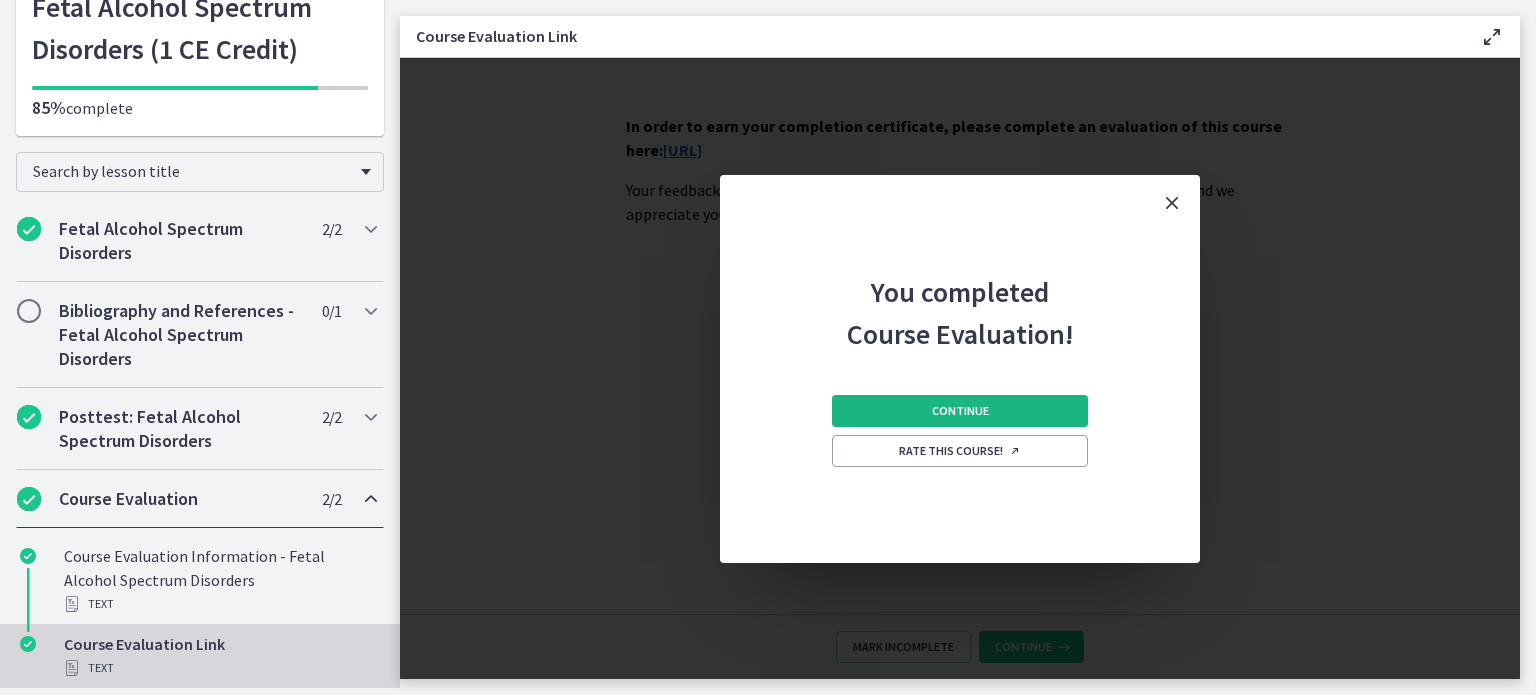 click on "Continue" at bounding box center [960, 411] 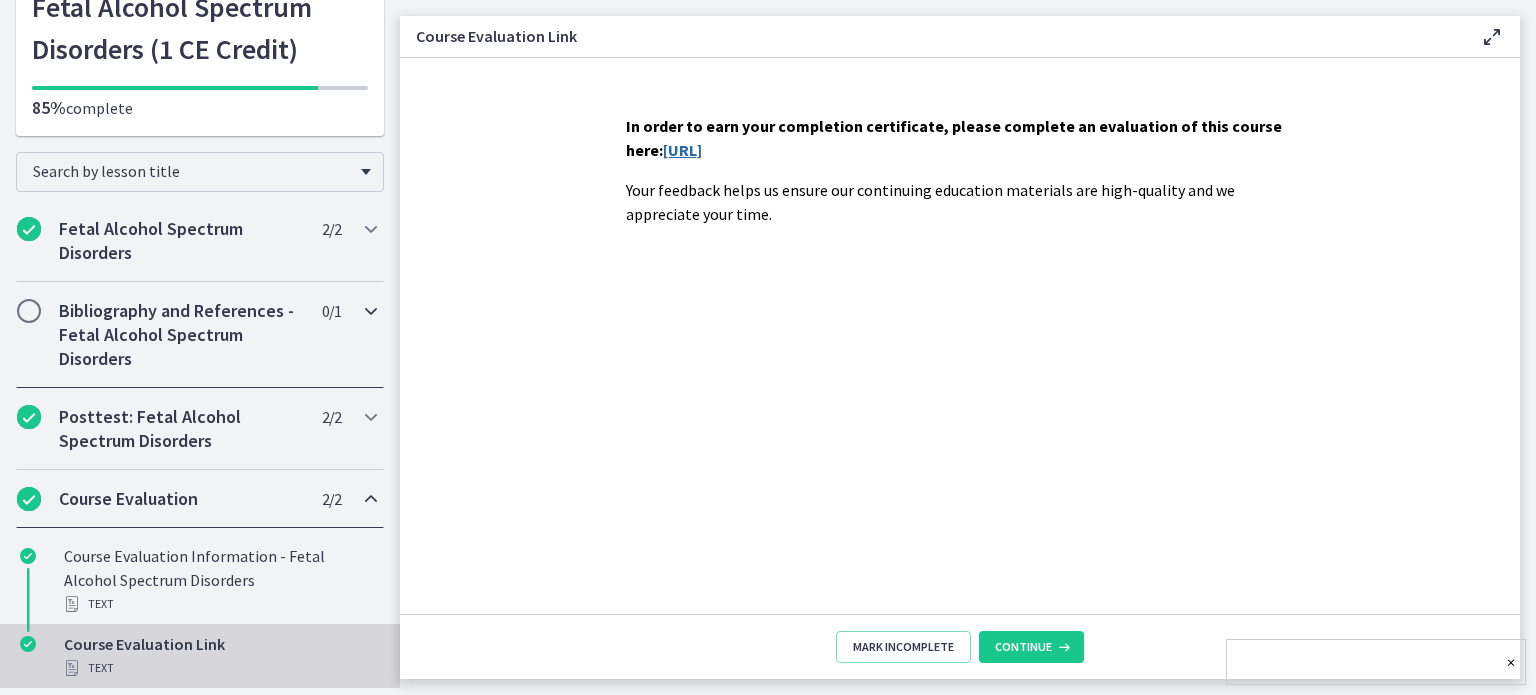 click on "Bibliography and References - Fetal Alcohol Spectrum Disorders
0  /  1
Completed" at bounding box center [200, 335] 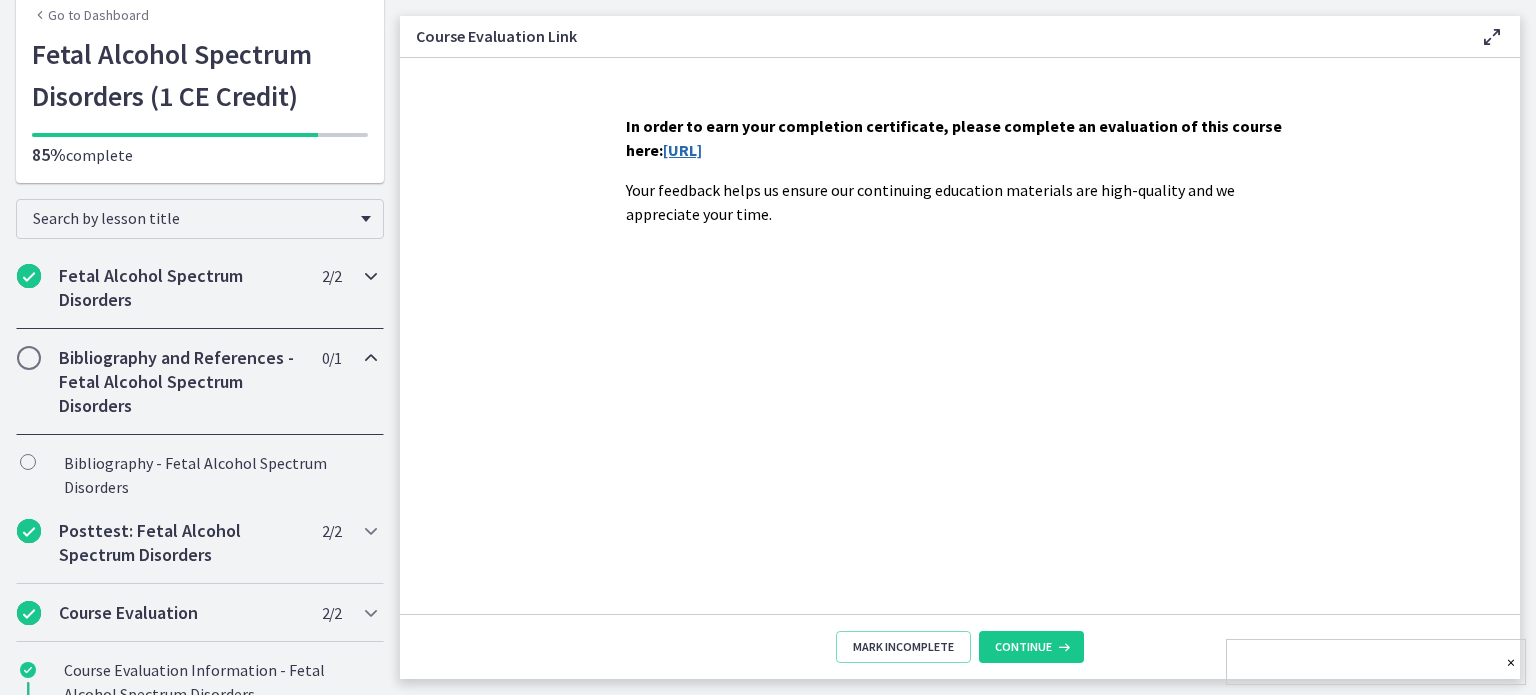 scroll, scrollTop: 74, scrollLeft: 0, axis: vertical 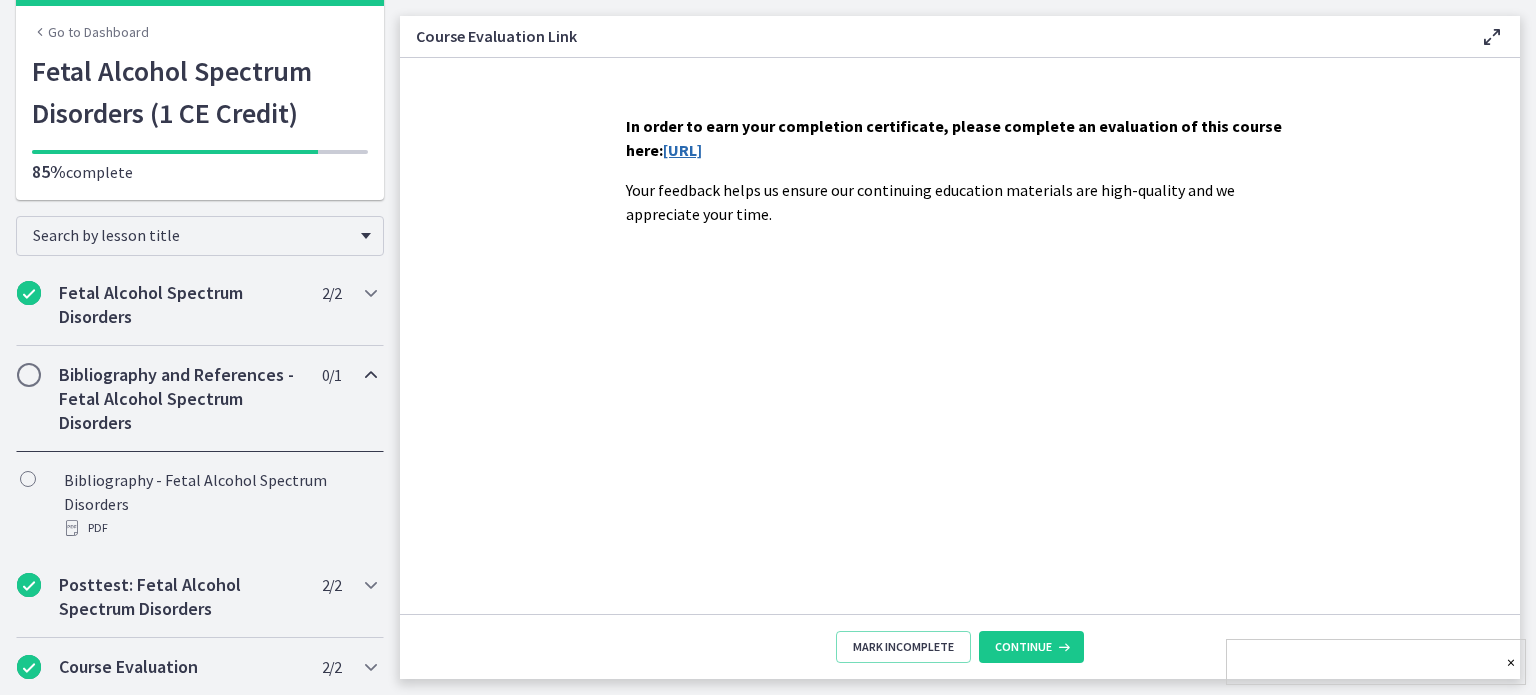 click on "Bibliography and References - Fetal Alcohol Spectrum Disorders
0  /  1
Completed" at bounding box center (200, 399) 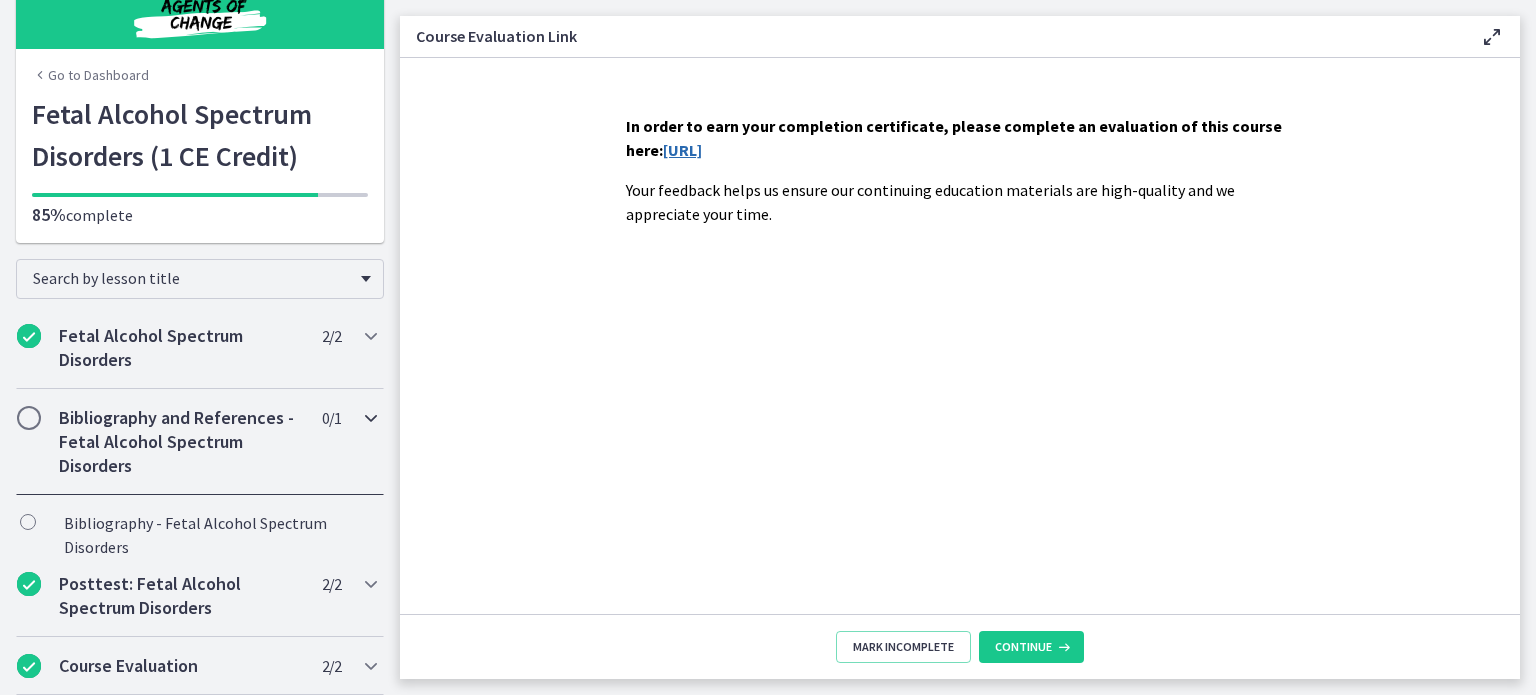 scroll, scrollTop: 0, scrollLeft: 0, axis: both 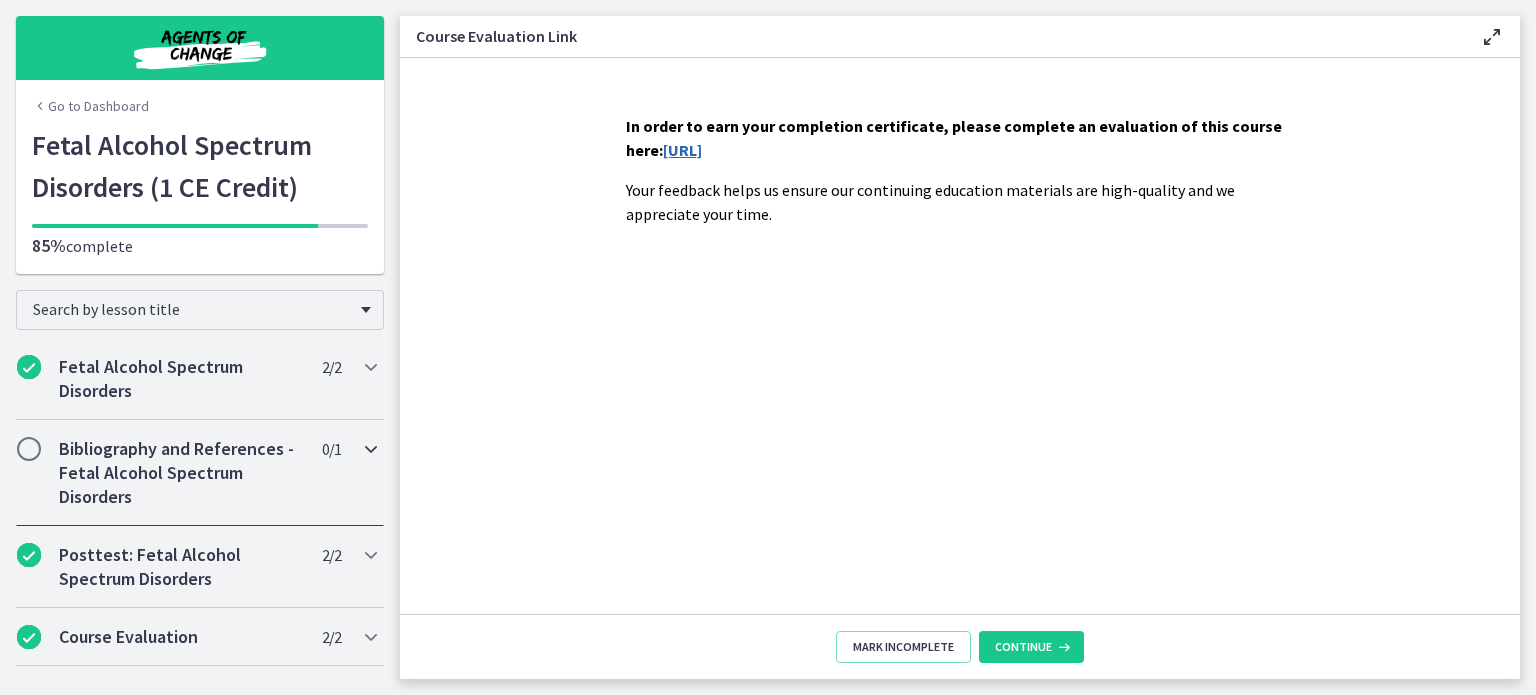 click at bounding box center (29, 449) 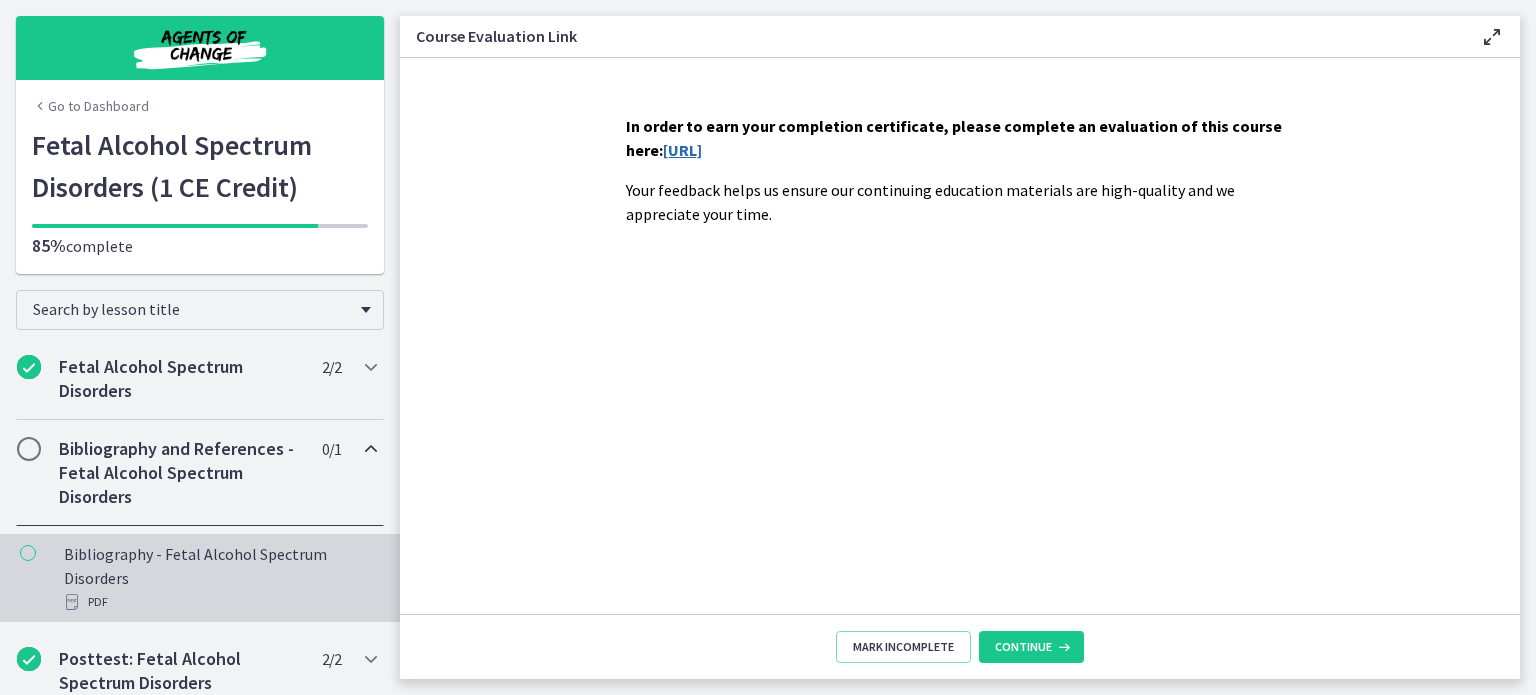 click on "Bibliography - Fetal Alcohol Spectrum Disorders
PDF" at bounding box center (220, 578) 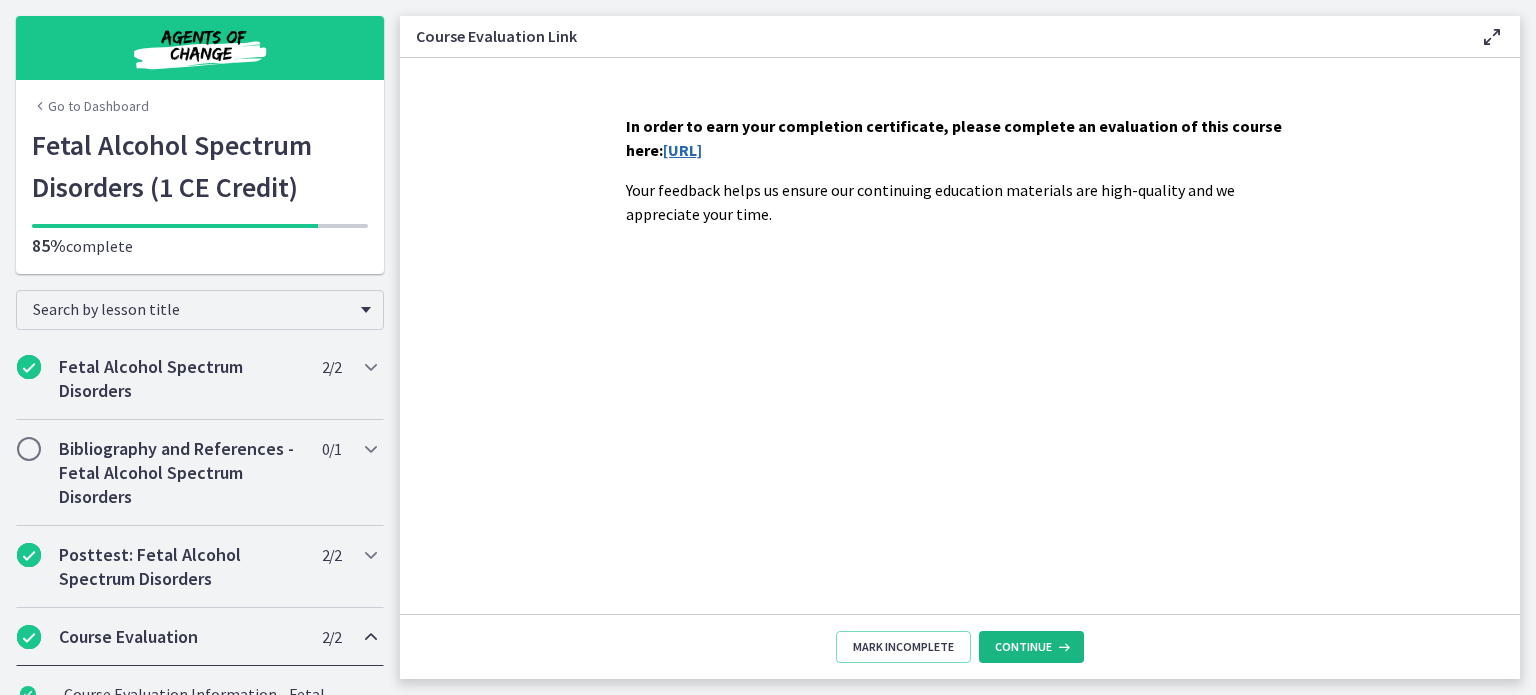 click on "Continue" at bounding box center [1031, 647] 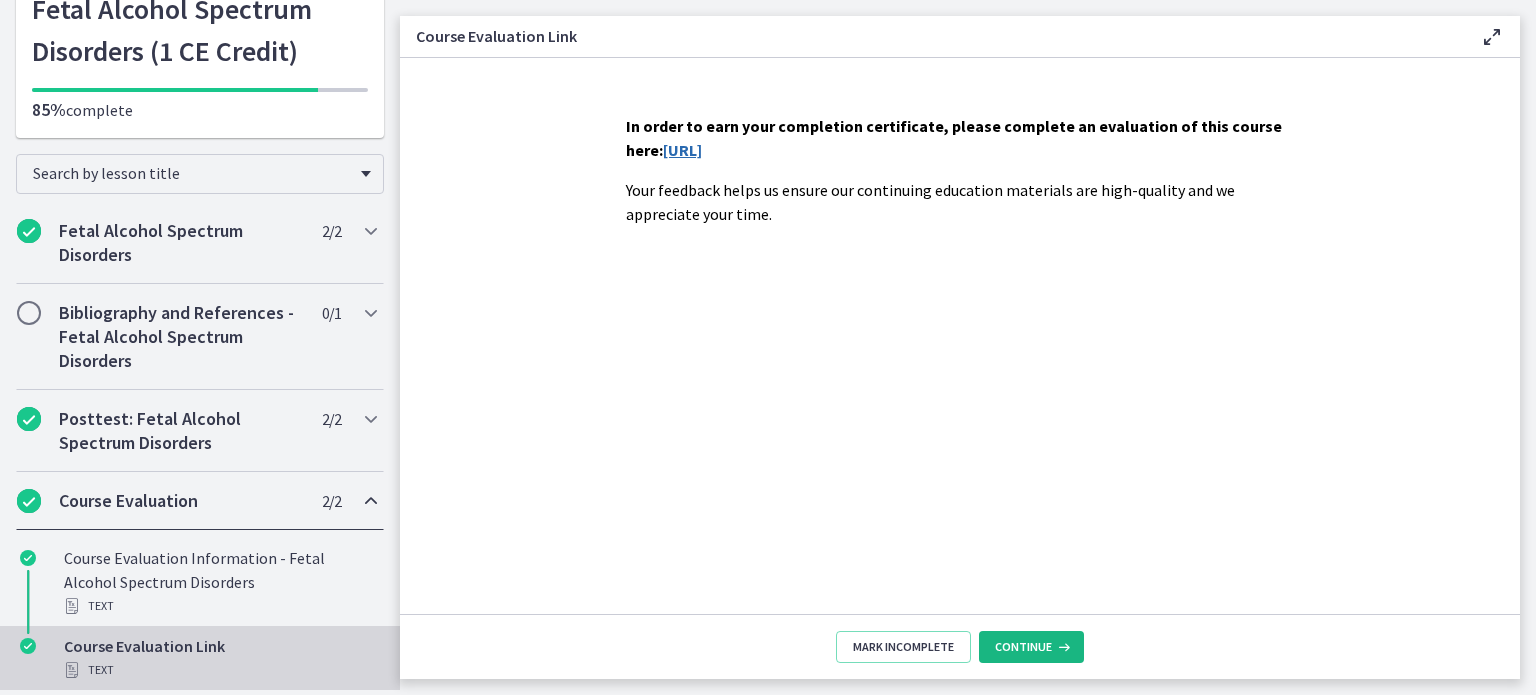 scroll, scrollTop: 138, scrollLeft: 0, axis: vertical 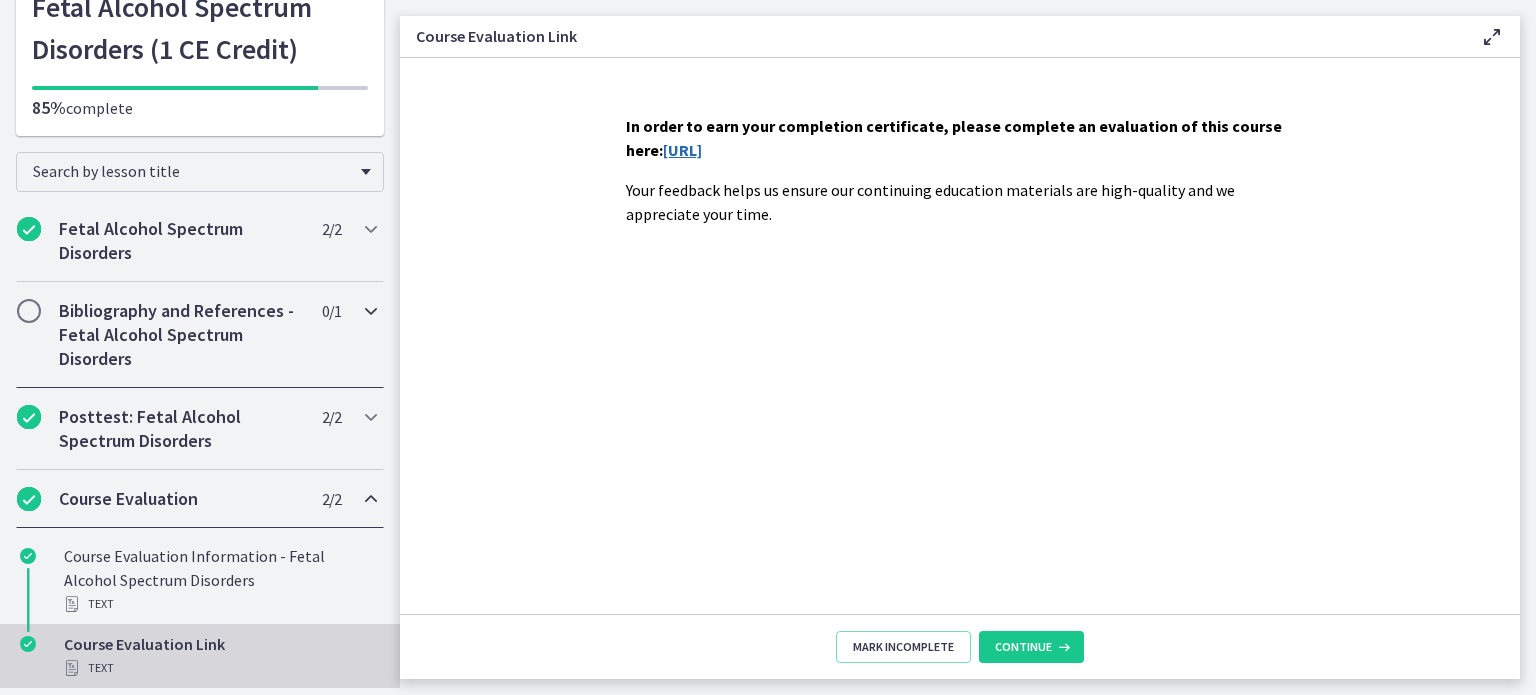 click on "Bibliography and References - Fetal Alcohol Spectrum Disorders
0  /  1
Completed" at bounding box center [200, 335] 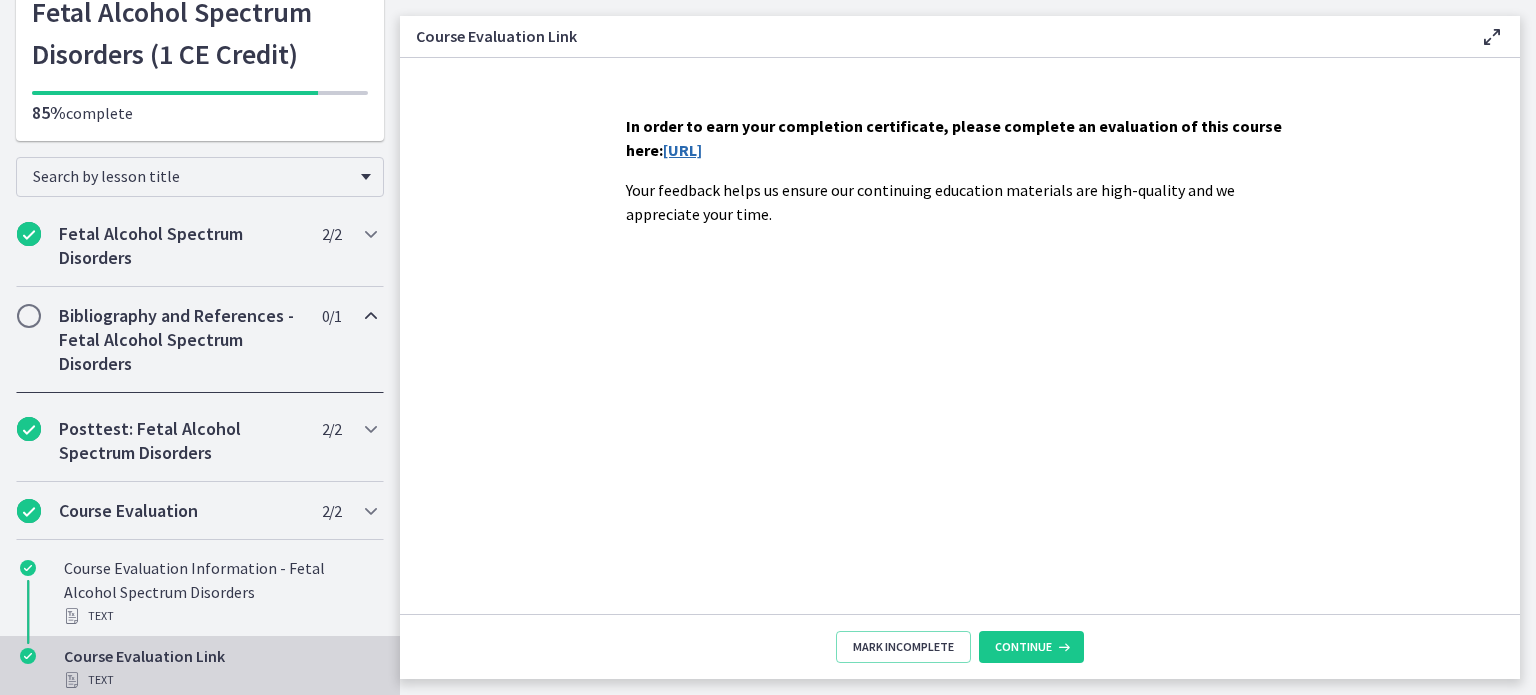 scroll, scrollTop: 74, scrollLeft: 0, axis: vertical 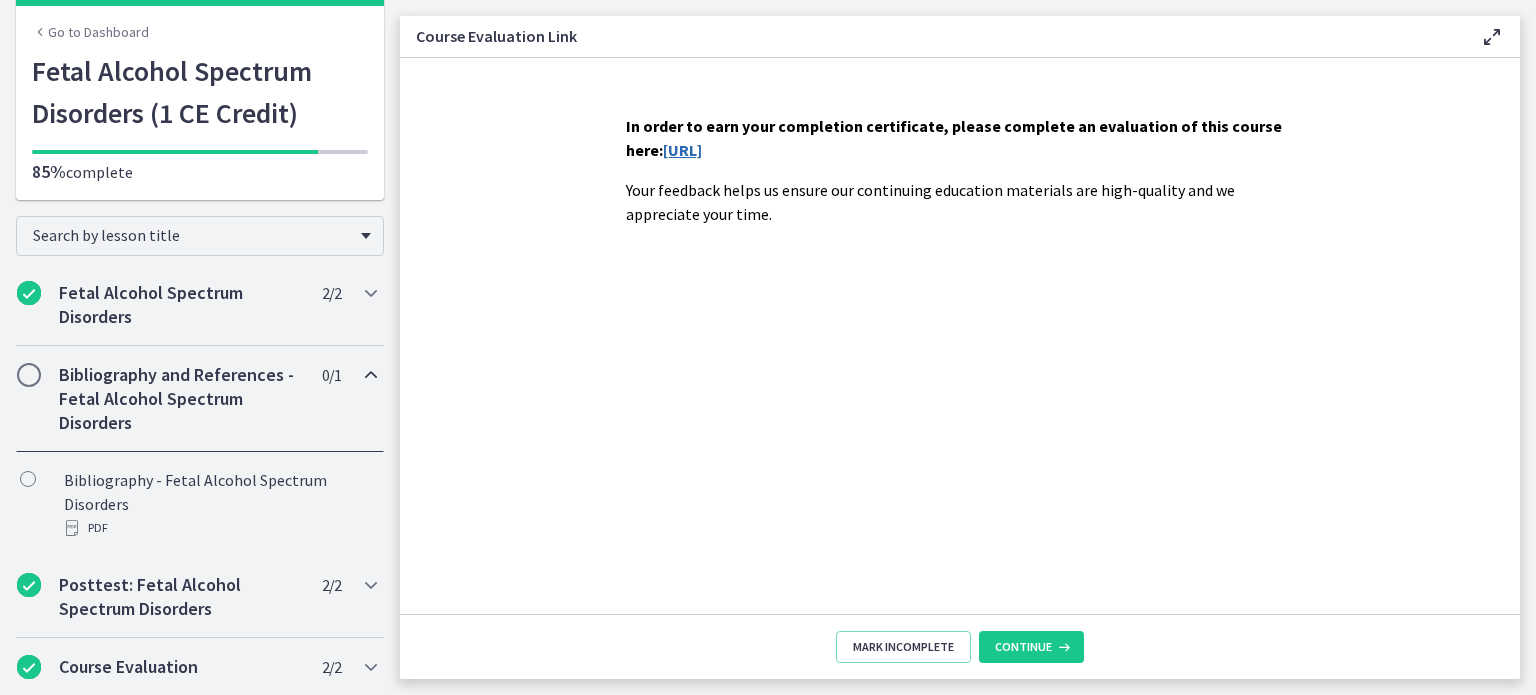 click on "Bibliography and References - Fetal Alcohol Spectrum Disorders" at bounding box center (181, 399) 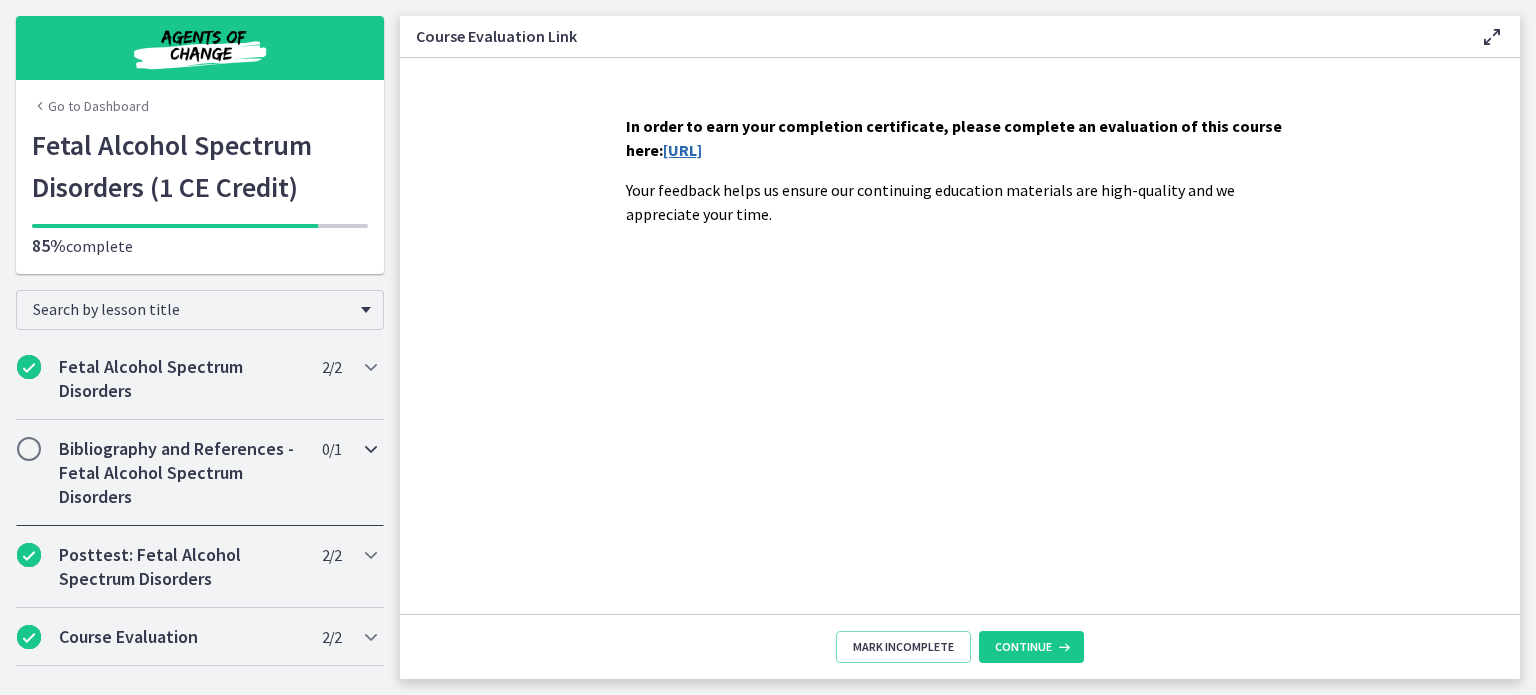 scroll, scrollTop: 0, scrollLeft: 0, axis: both 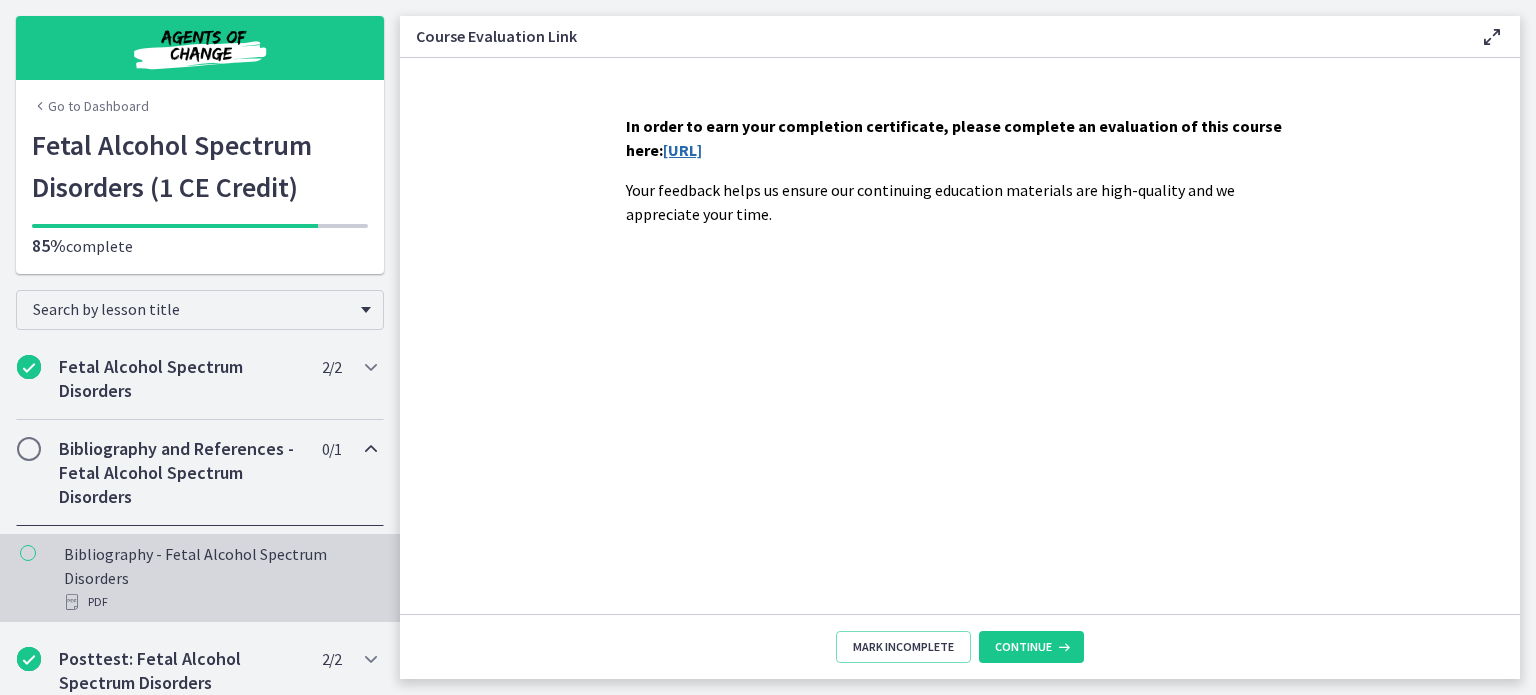 click on "Bibliography - Fetal Alcohol Spectrum Disorders
PDF" at bounding box center (200, 578) 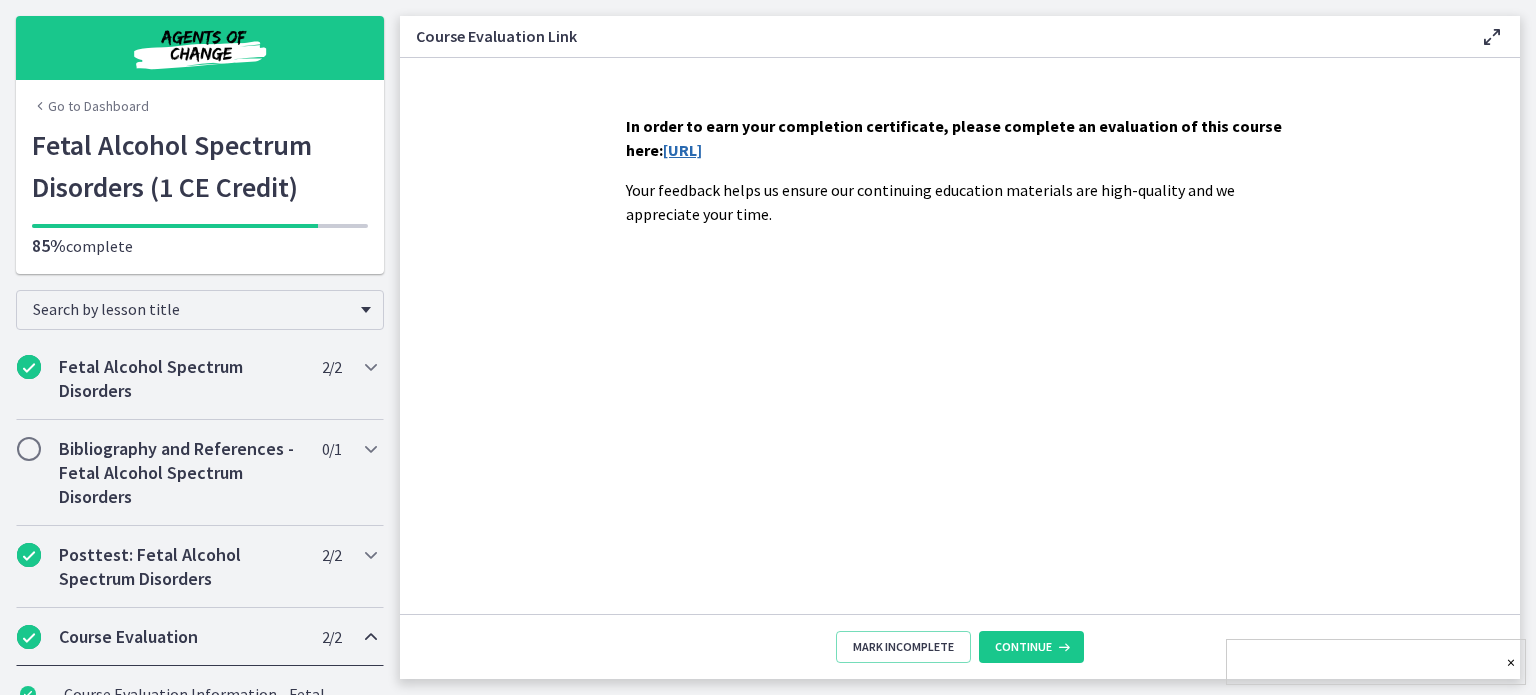 click on "×" at bounding box center [1376, 662] 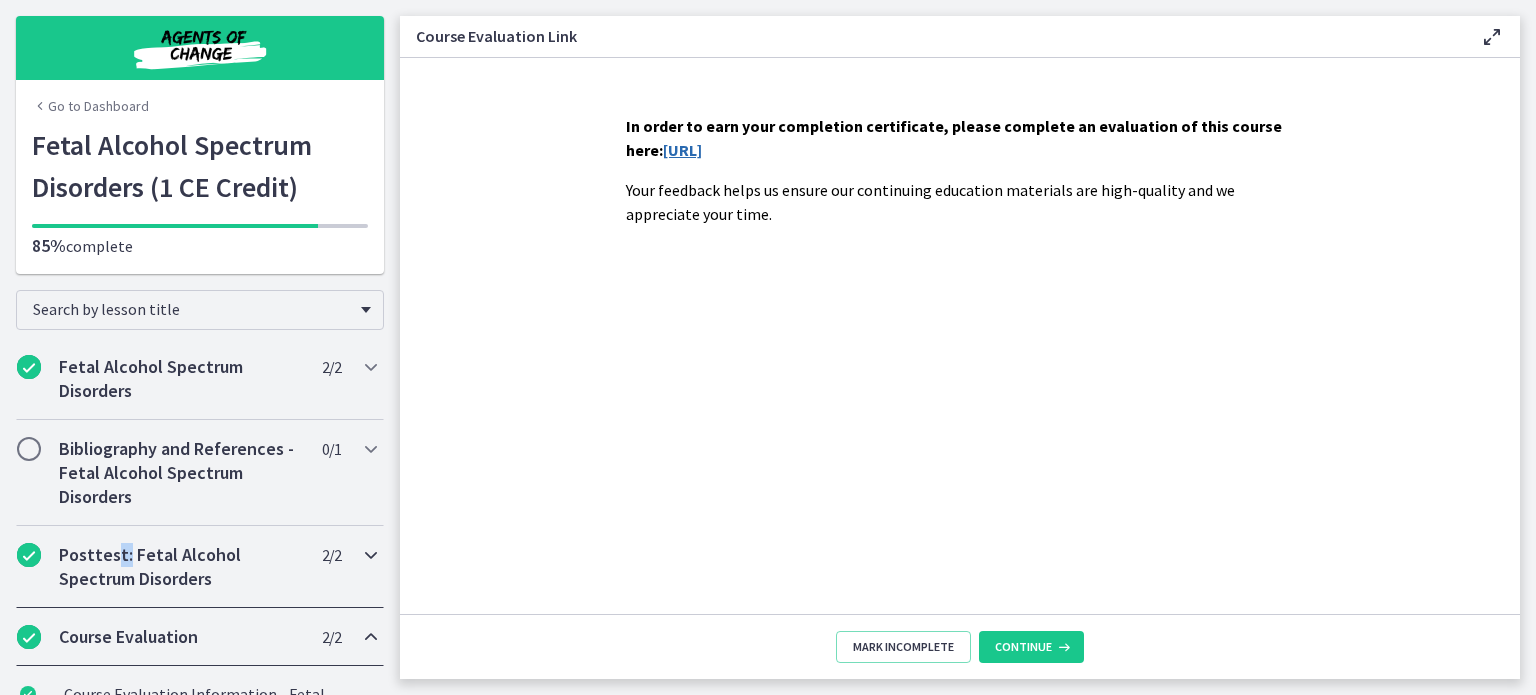 click on "Posttest: Fetal Alcohol Spectrum Disorders
2  /  2
Completed" at bounding box center (200, 567) 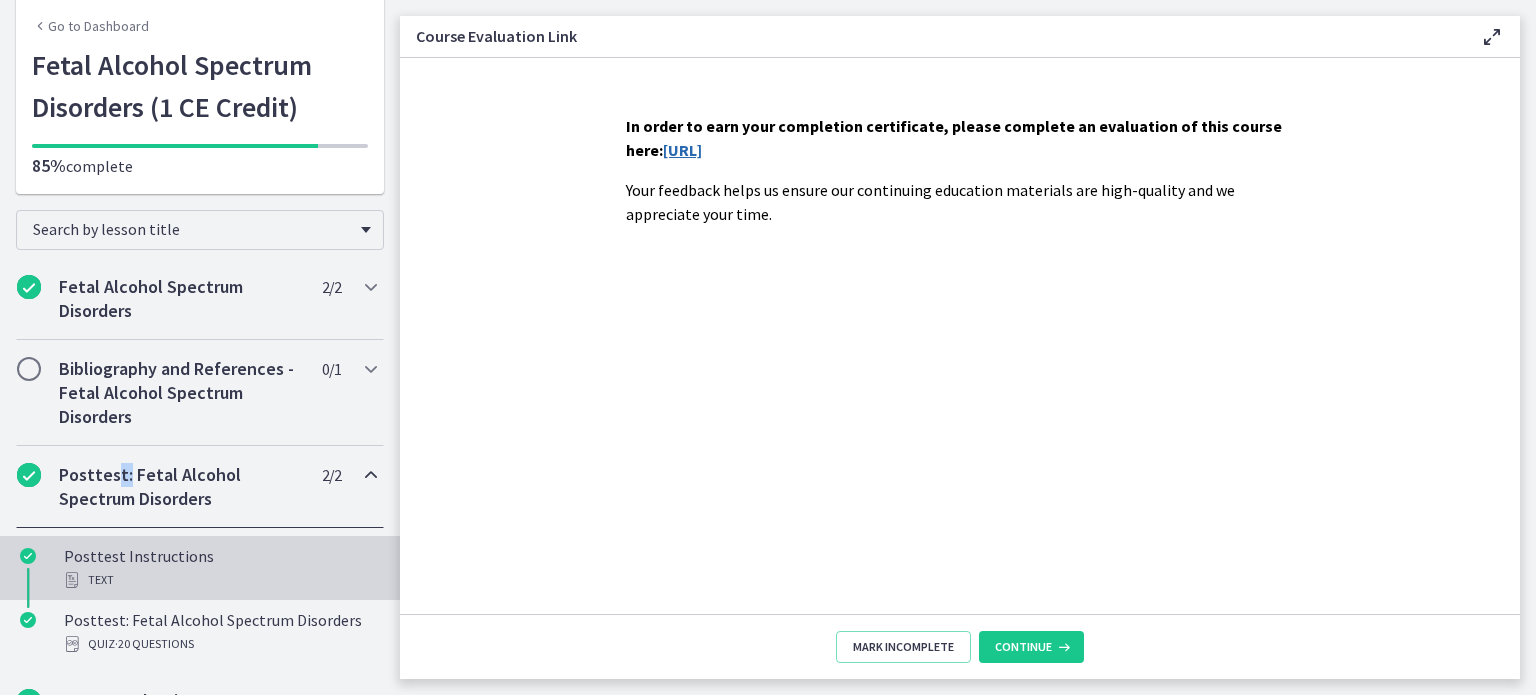 scroll, scrollTop: 114, scrollLeft: 0, axis: vertical 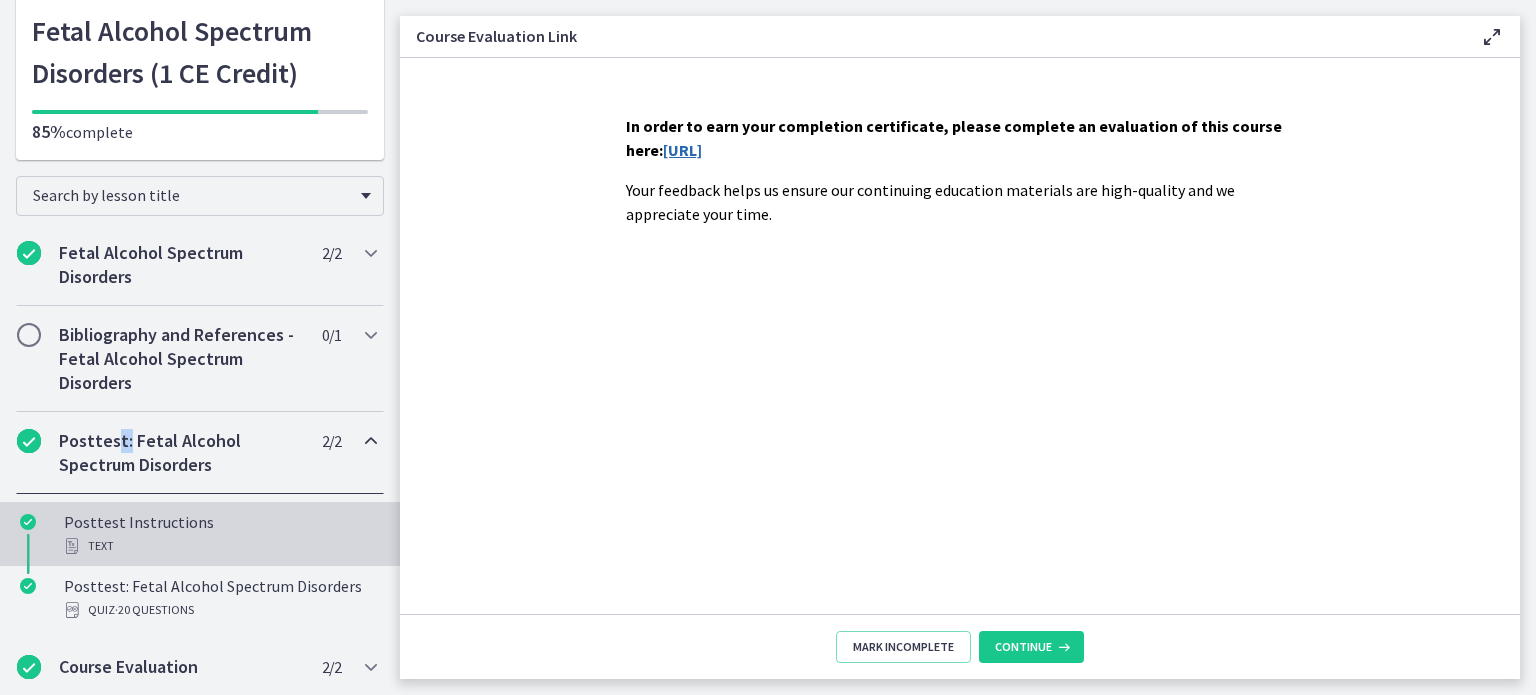 click on "Posttest Instructions
Text" at bounding box center [220, 534] 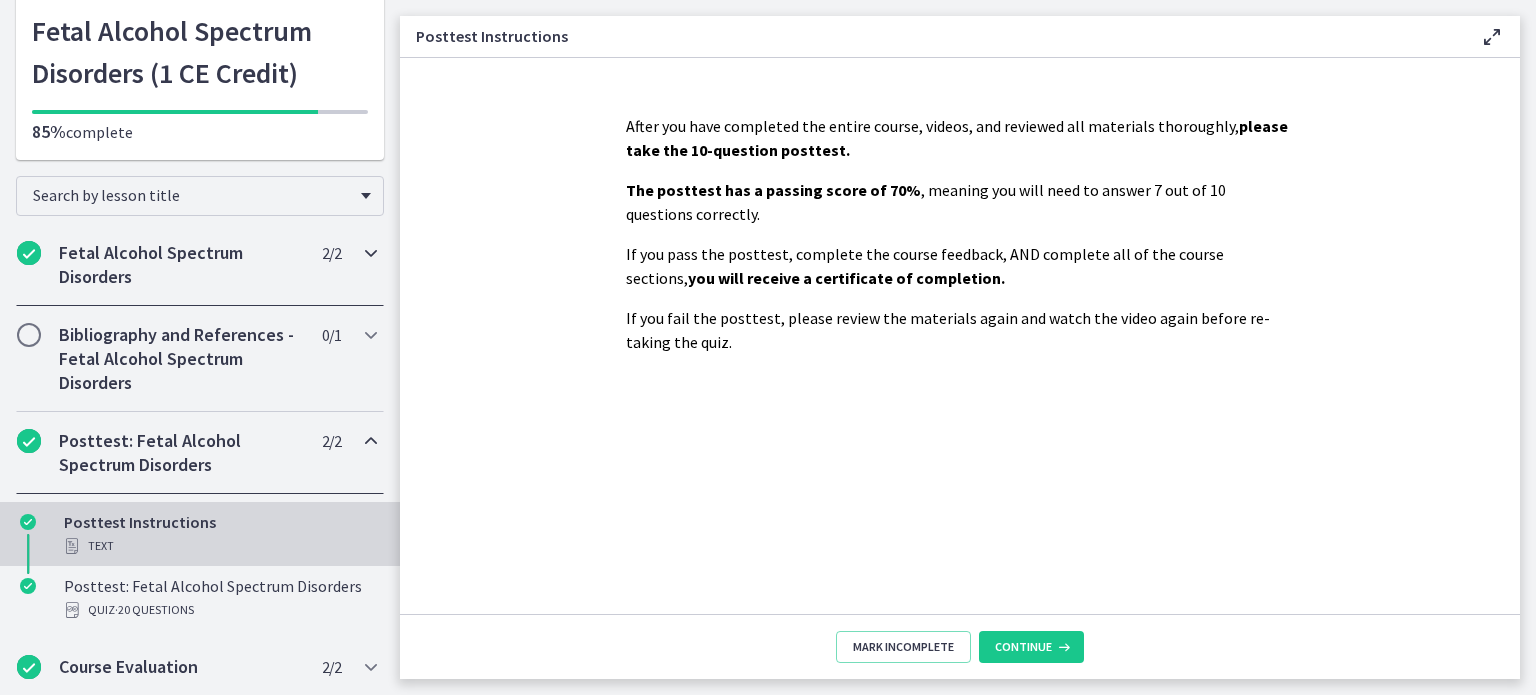 click on "Fetal Alcohol Spectrum Disorders" at bounding box center [181, 265] 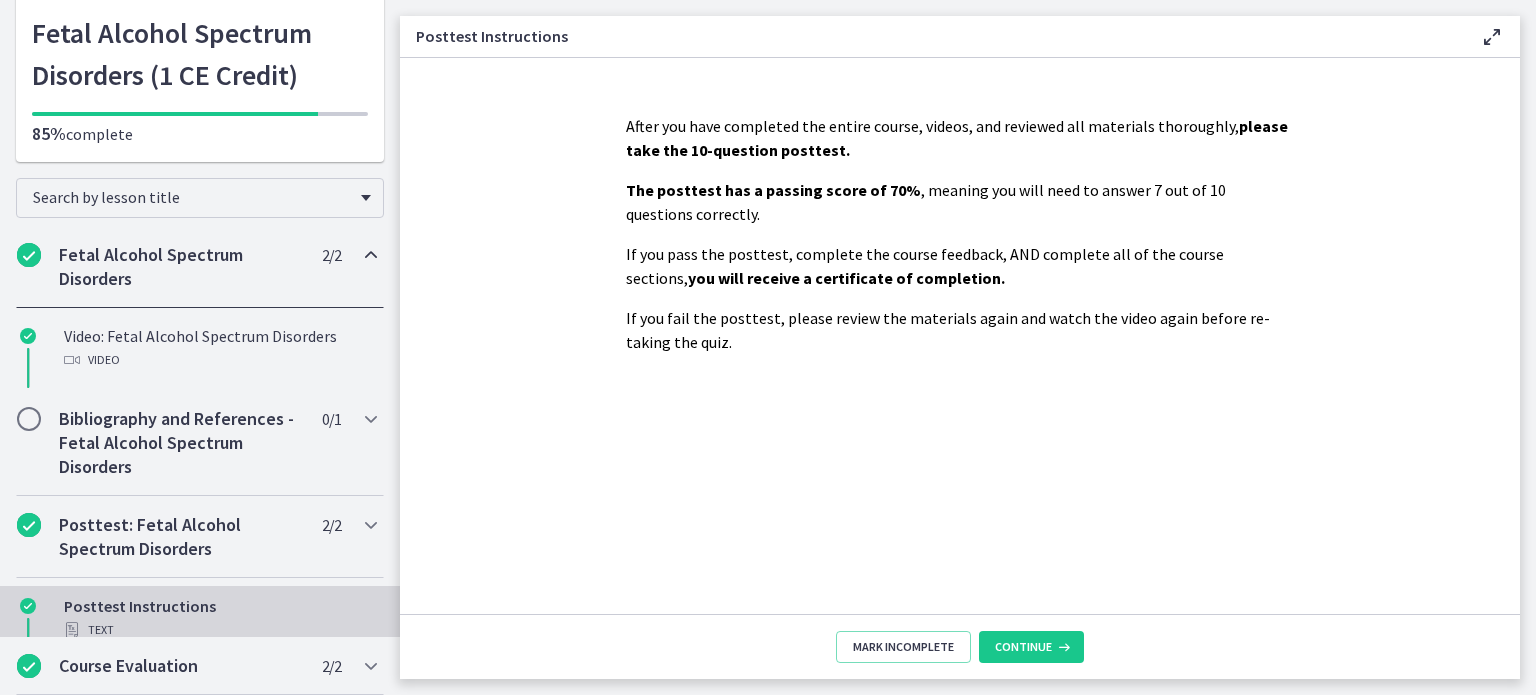 scroll, scrollTop: 114, scrollLeft: 0, axis: vertical 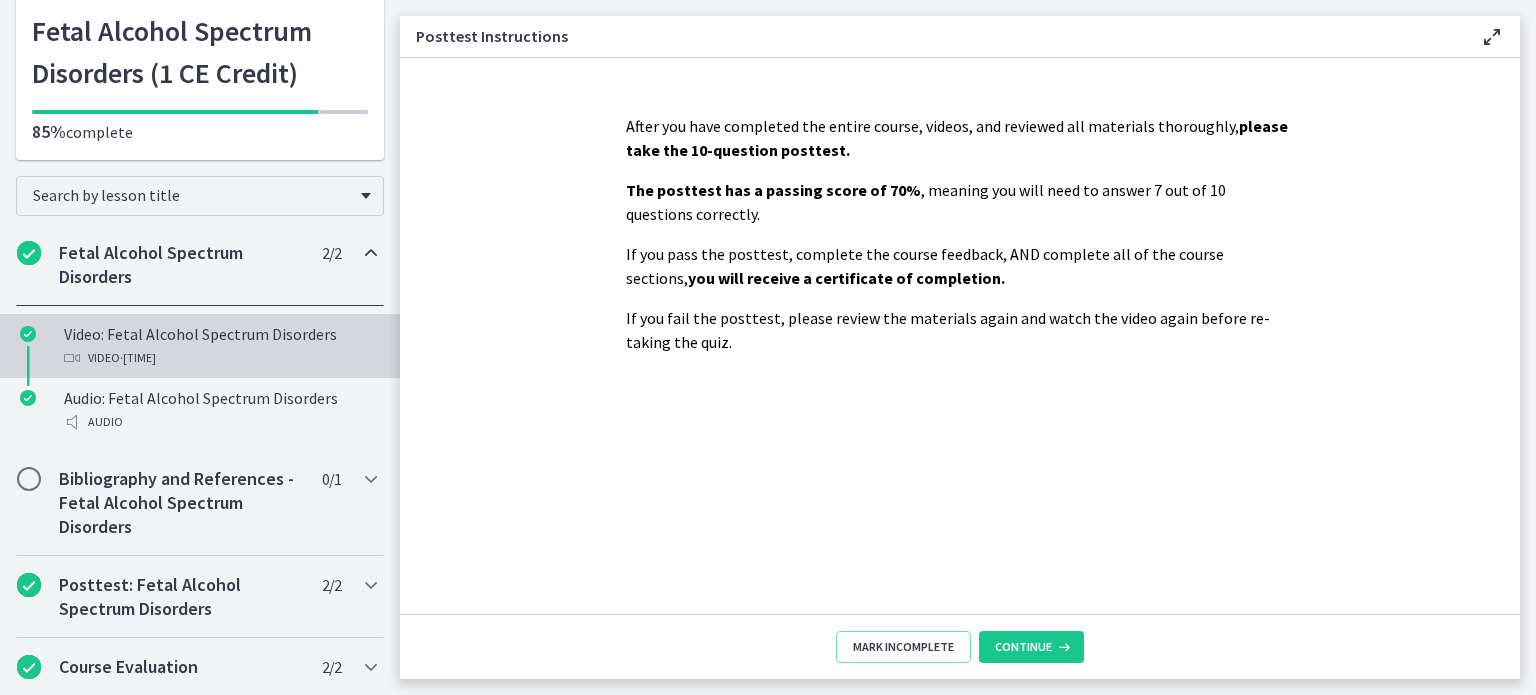 click on "·  [TIME]" at bounding box center [138, 358] 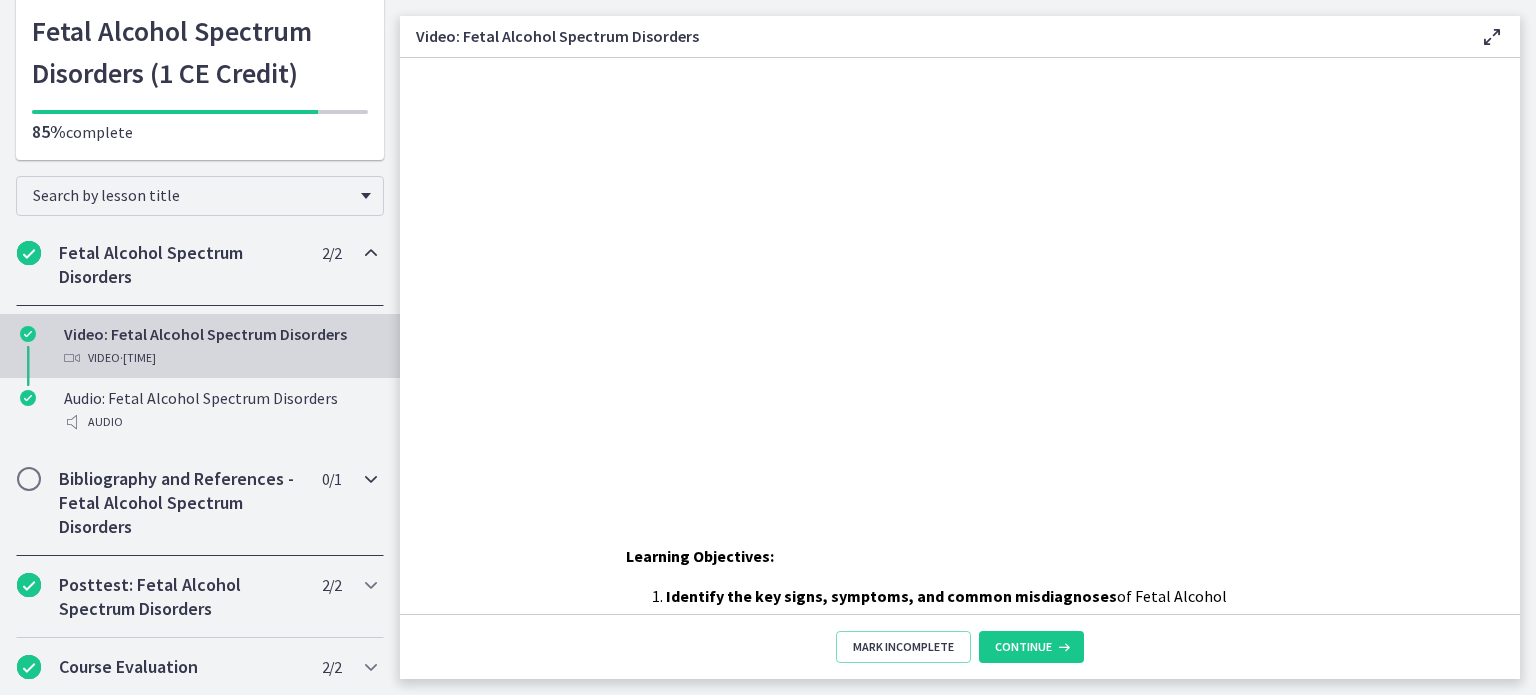 scroll, scrollTop: 0, scrollLeft: 0, axis: both 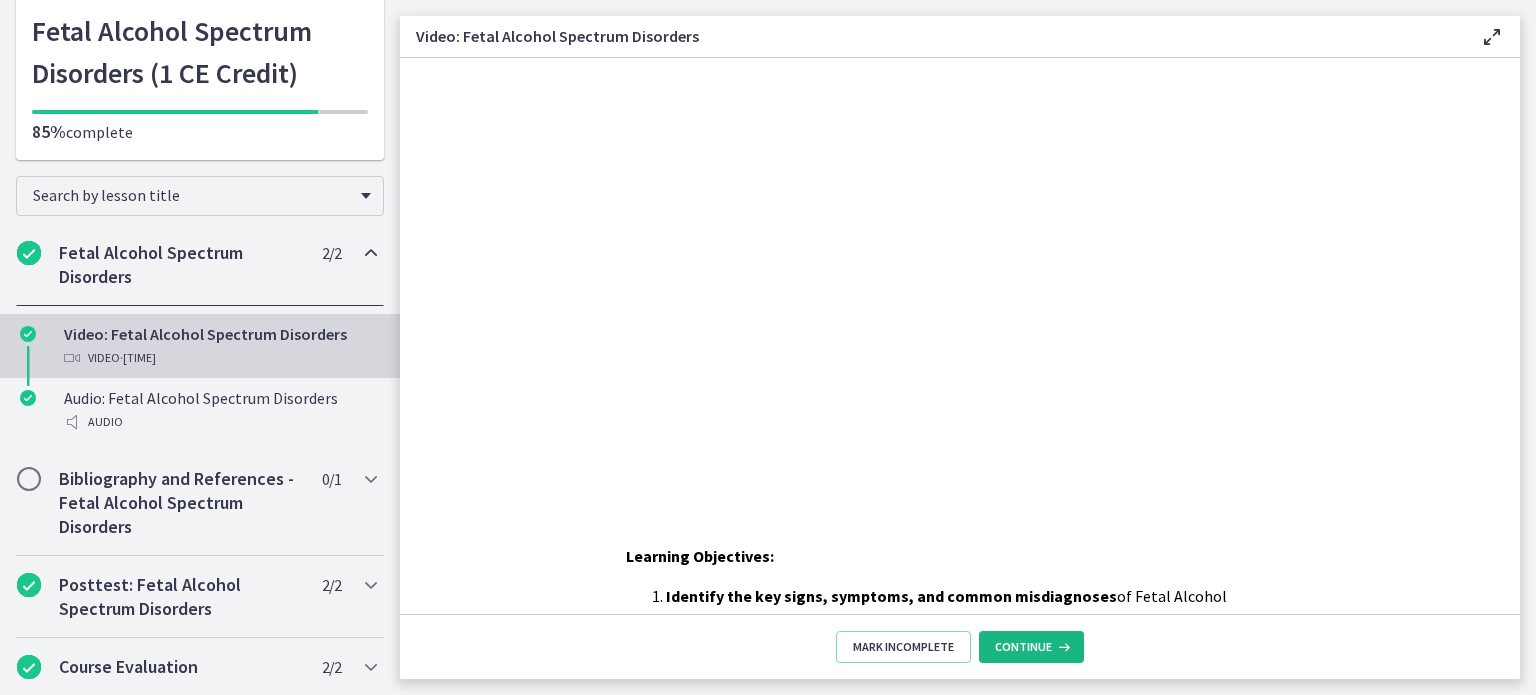 click at bounding box center (1062, 647) 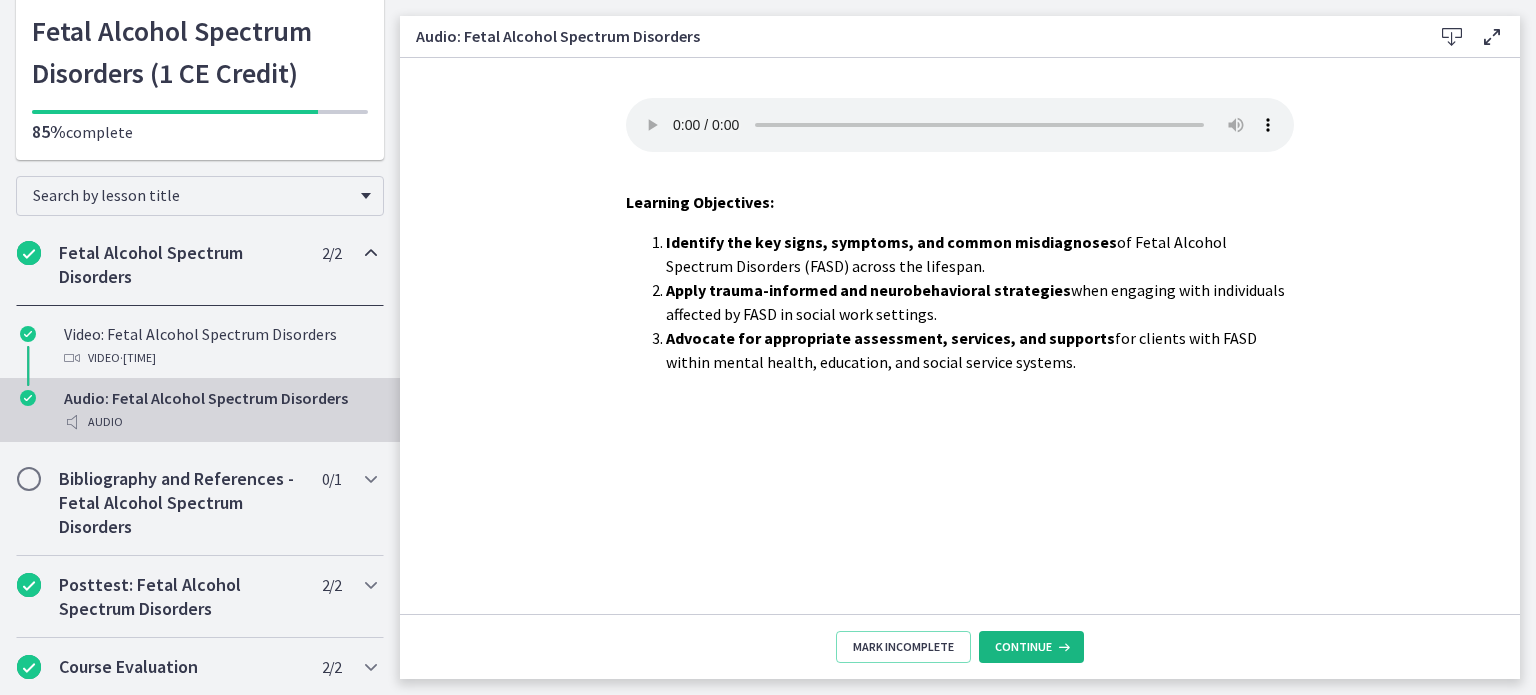 click at bounding box center [1062, 647] 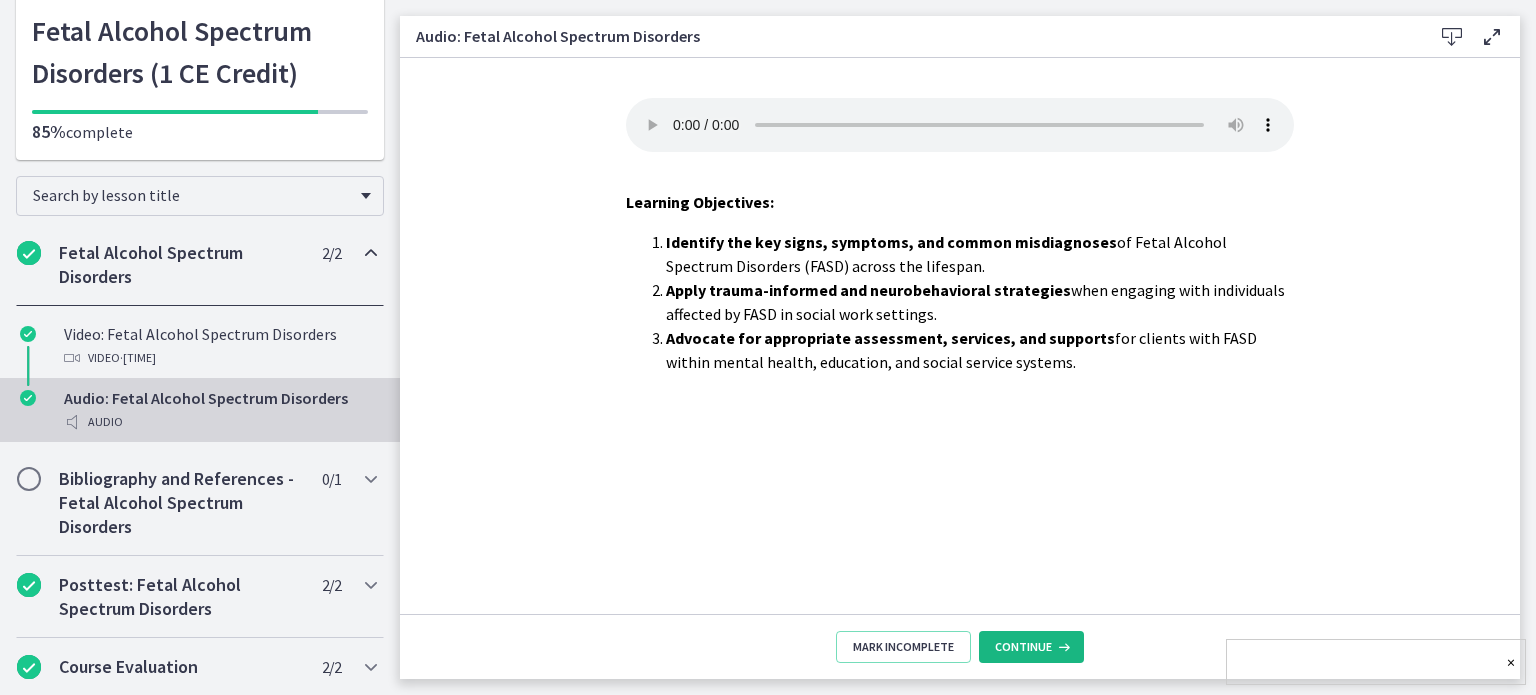 click at bounding box center [1062, 647] 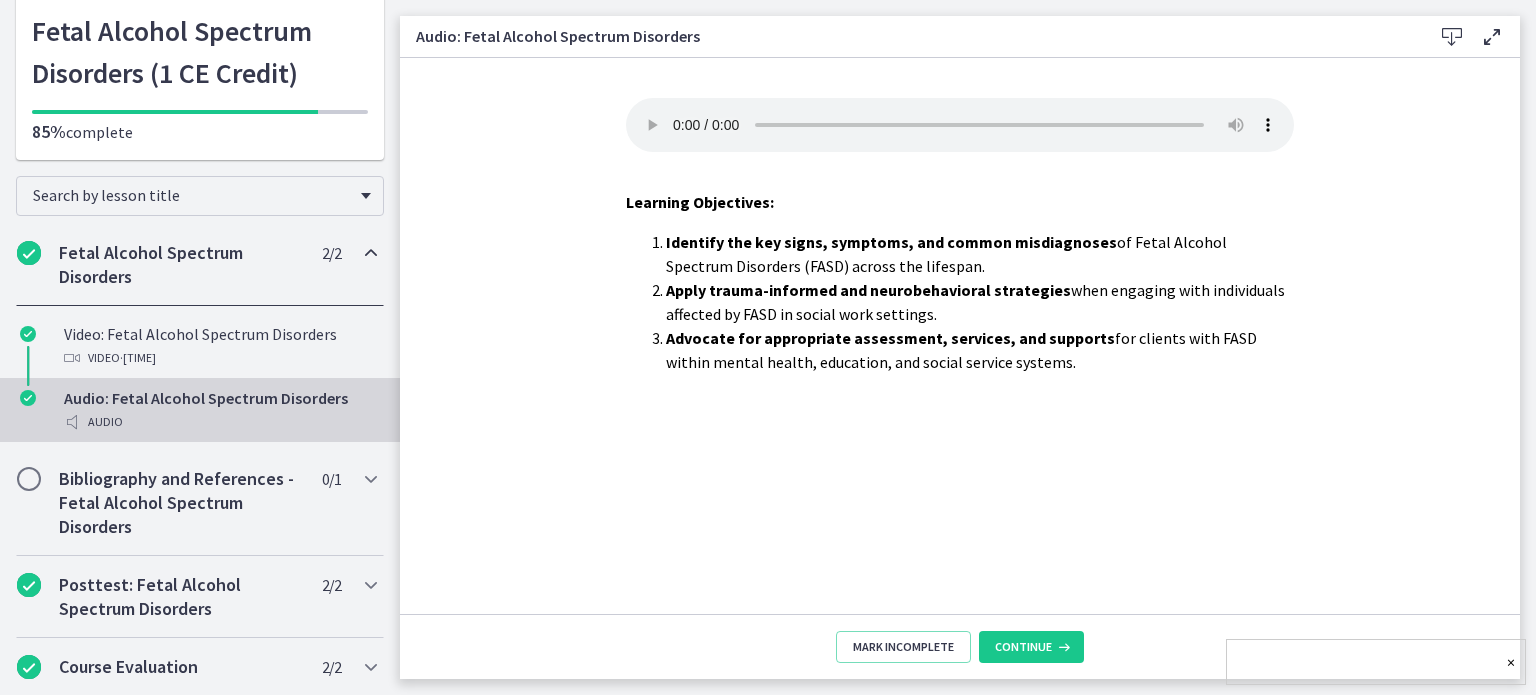 click on "Download
Enable fullscreen" at bounding box center [1464, 36] 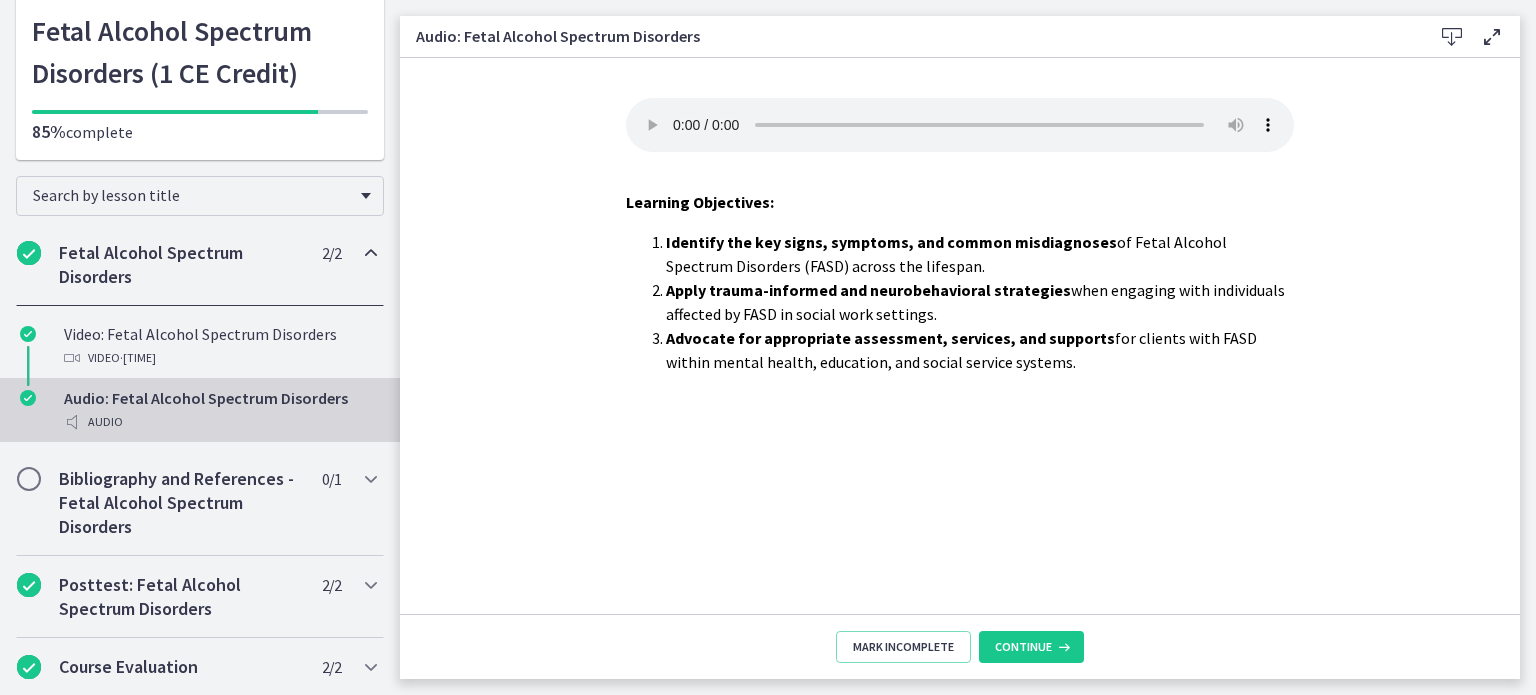 click at bounding box center (1452, 37) 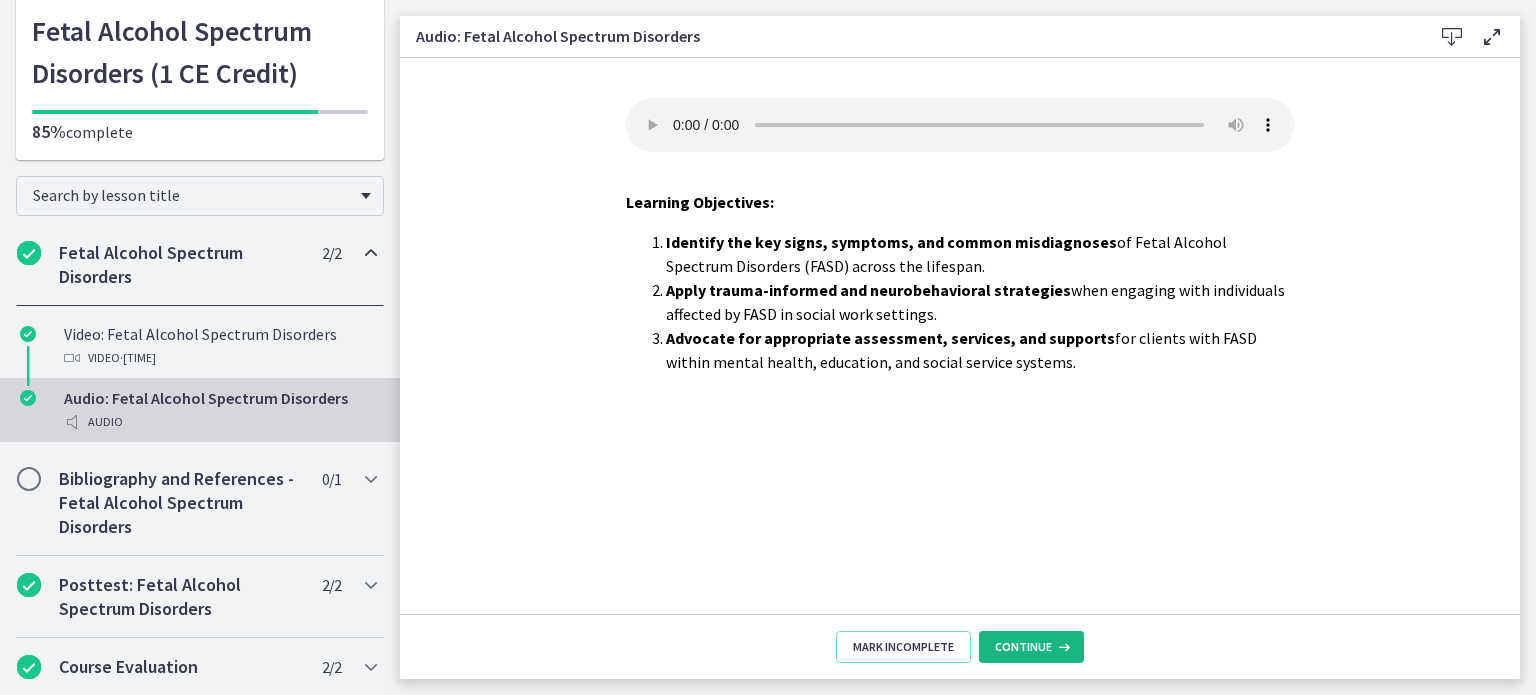 click on "Continue" at bounding box center [1023, 647] 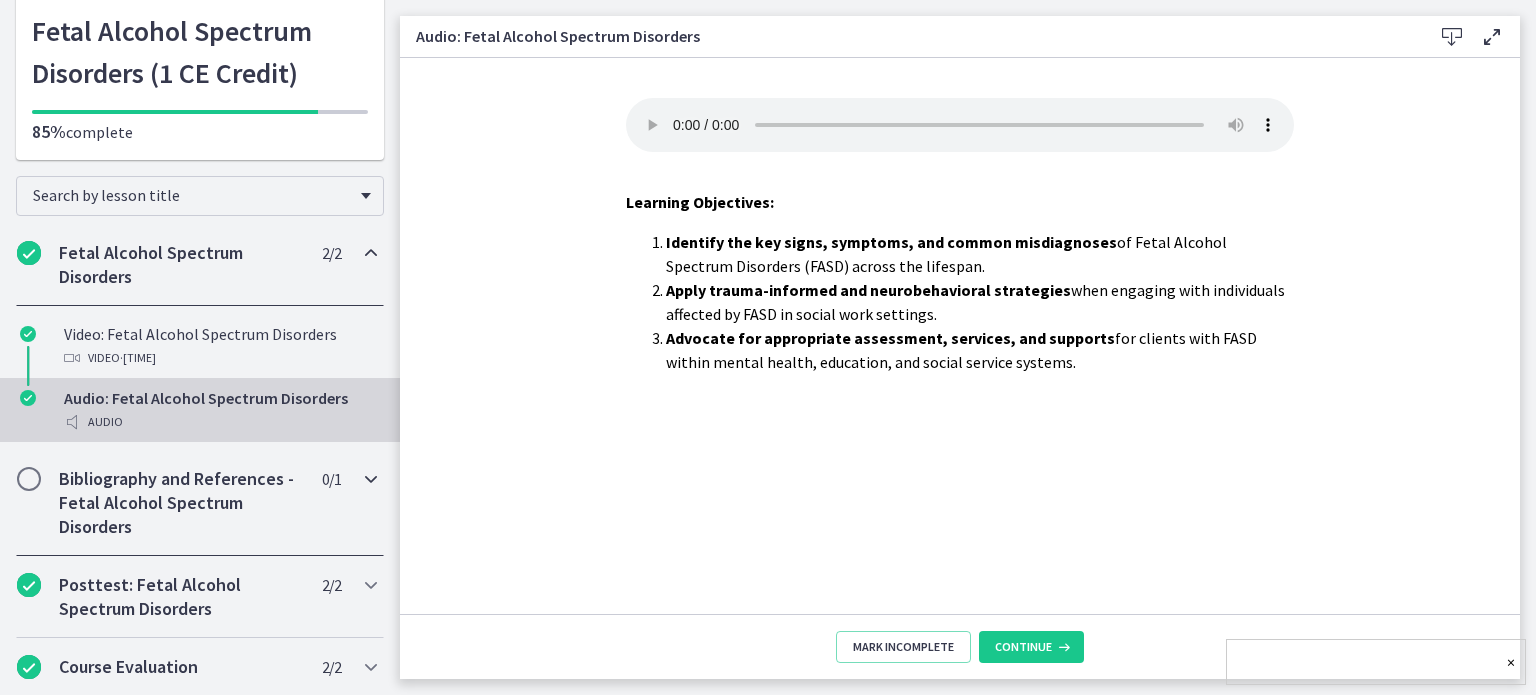 click on "Bibliography and References - Fetal Alcohol Spectrum Disorders" at bounding box center (181, 503) 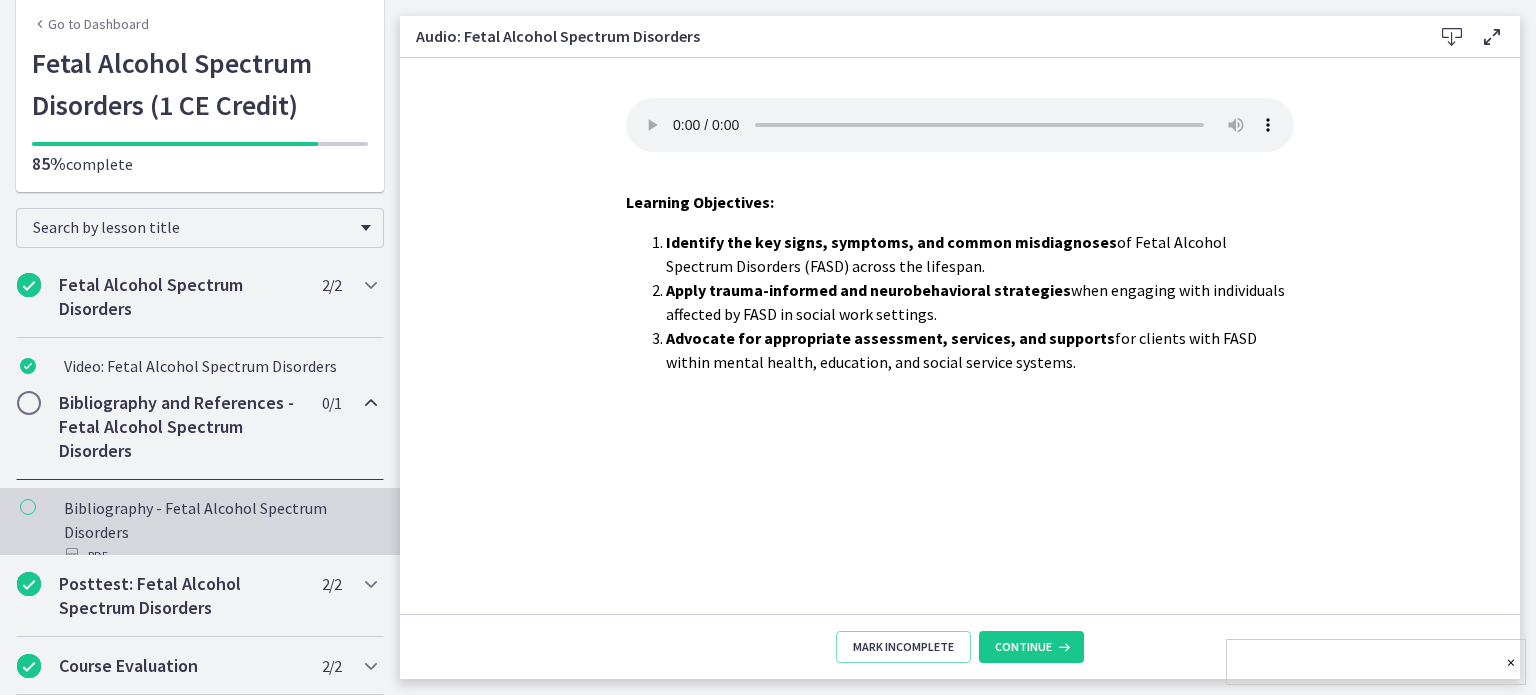 scroll, scrollTop: 74, scrollLeft: 0, axis: vertical 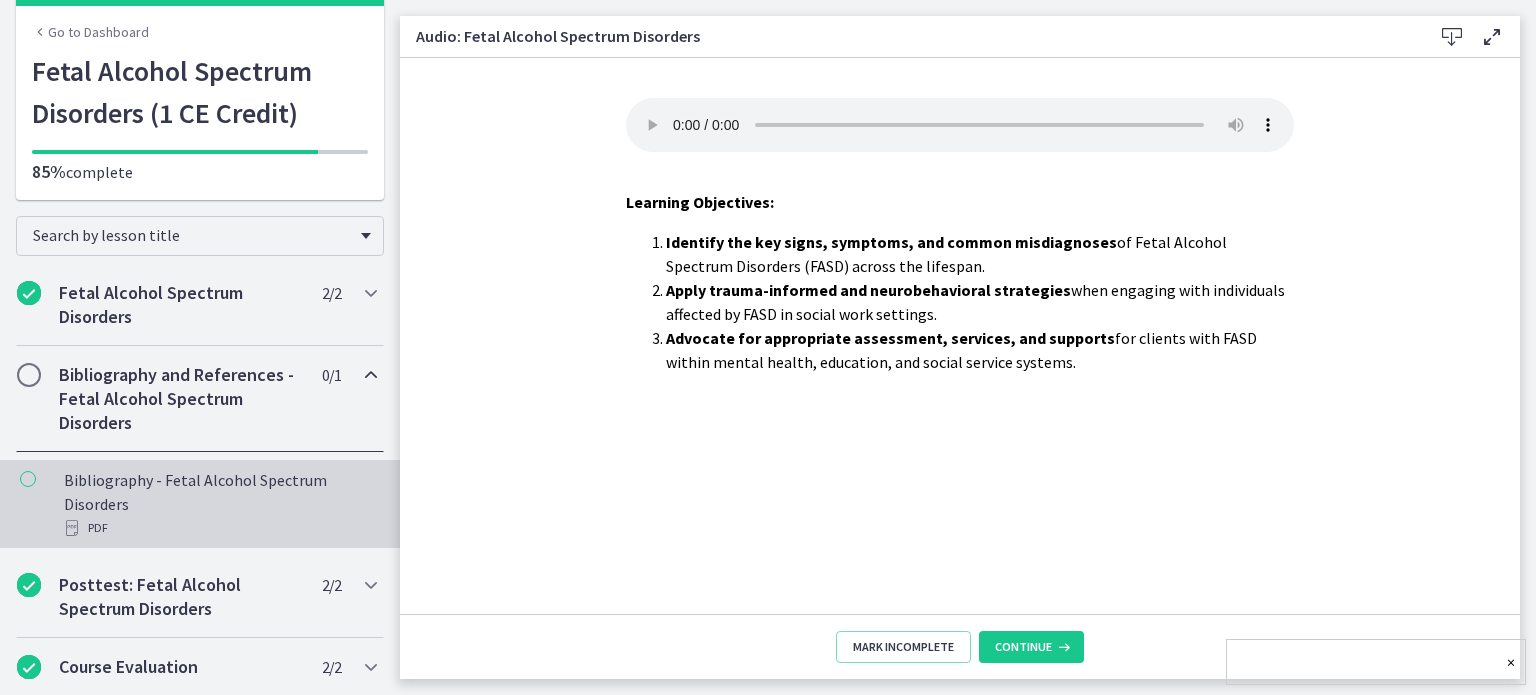 click on "Bibliography - Fetal Alcohol Spectrum Disorders
PDF" at bounding box center (220, 504) 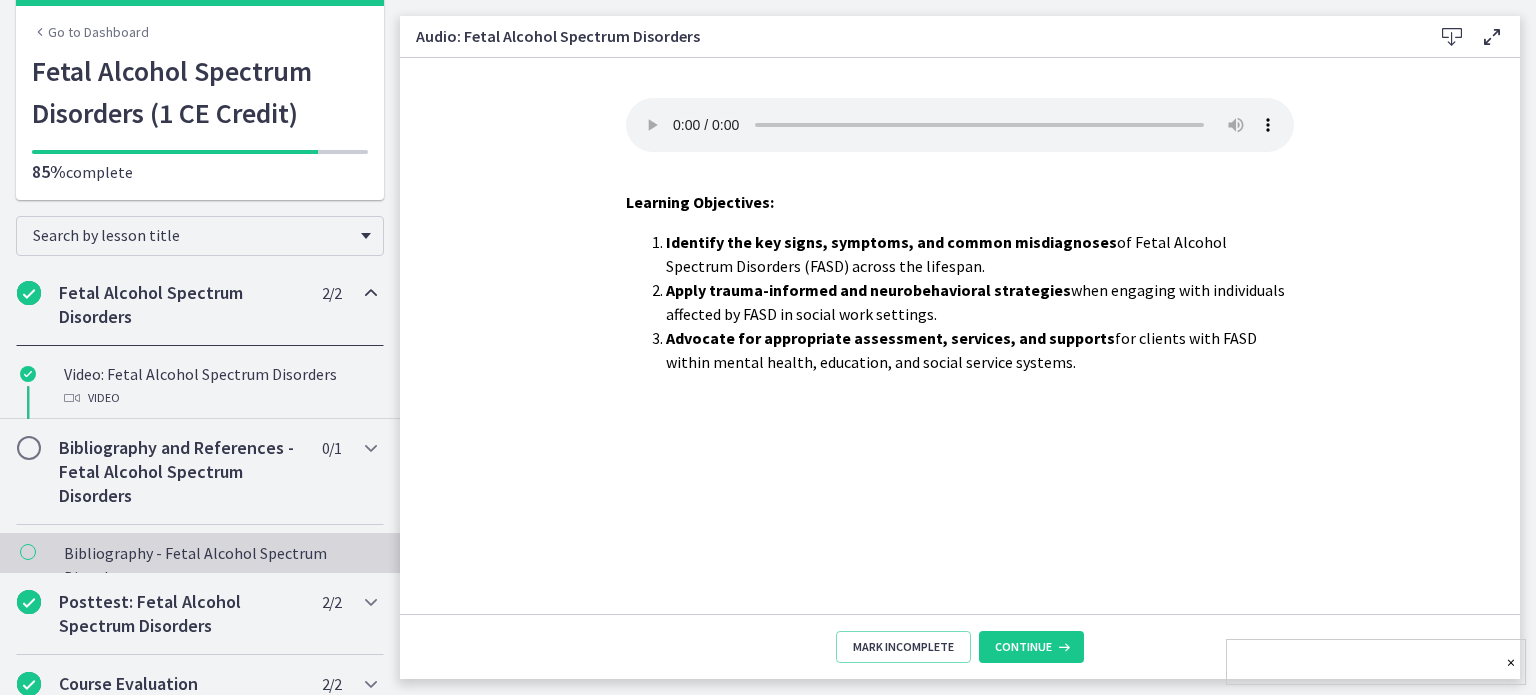 scroll, scrollTop: 74, scrollLeft: 0, axis: vertical 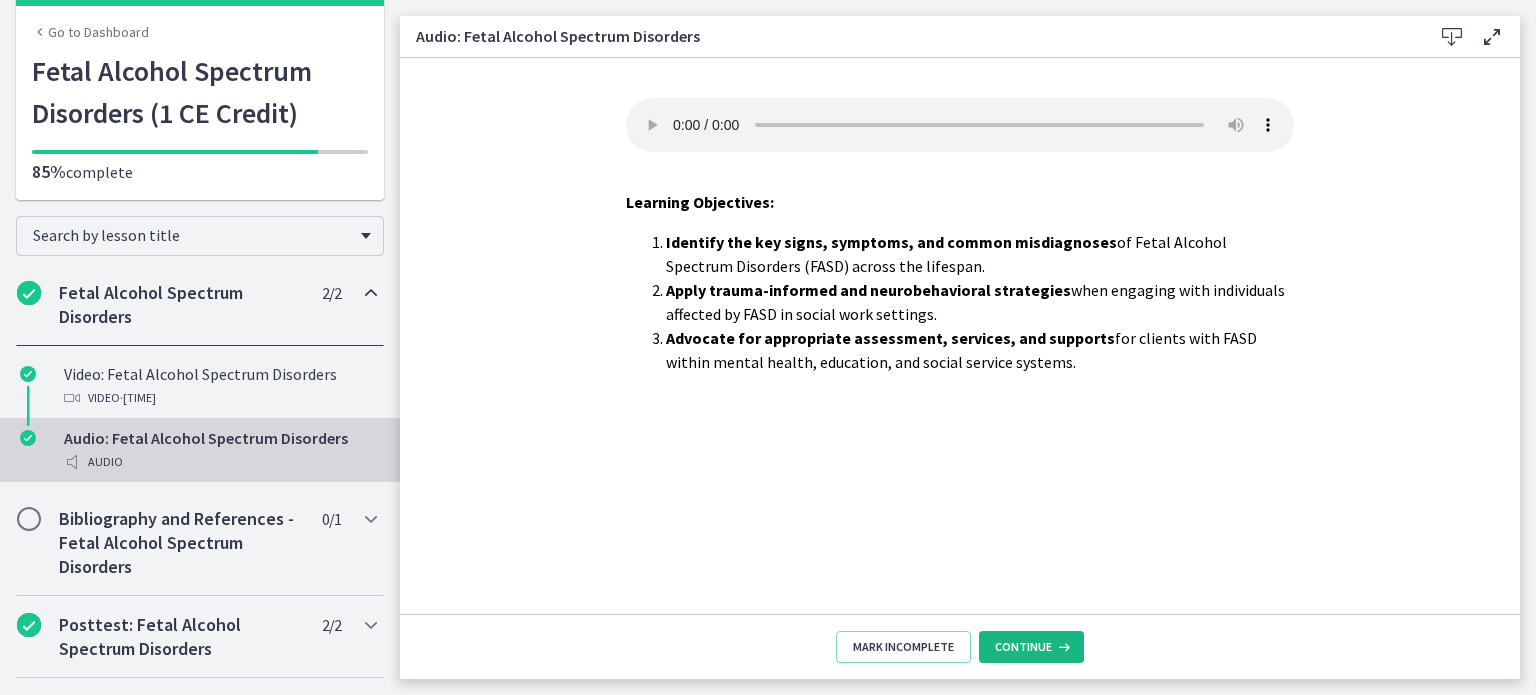 click on "Continue" at bounding box center (1023, 647) 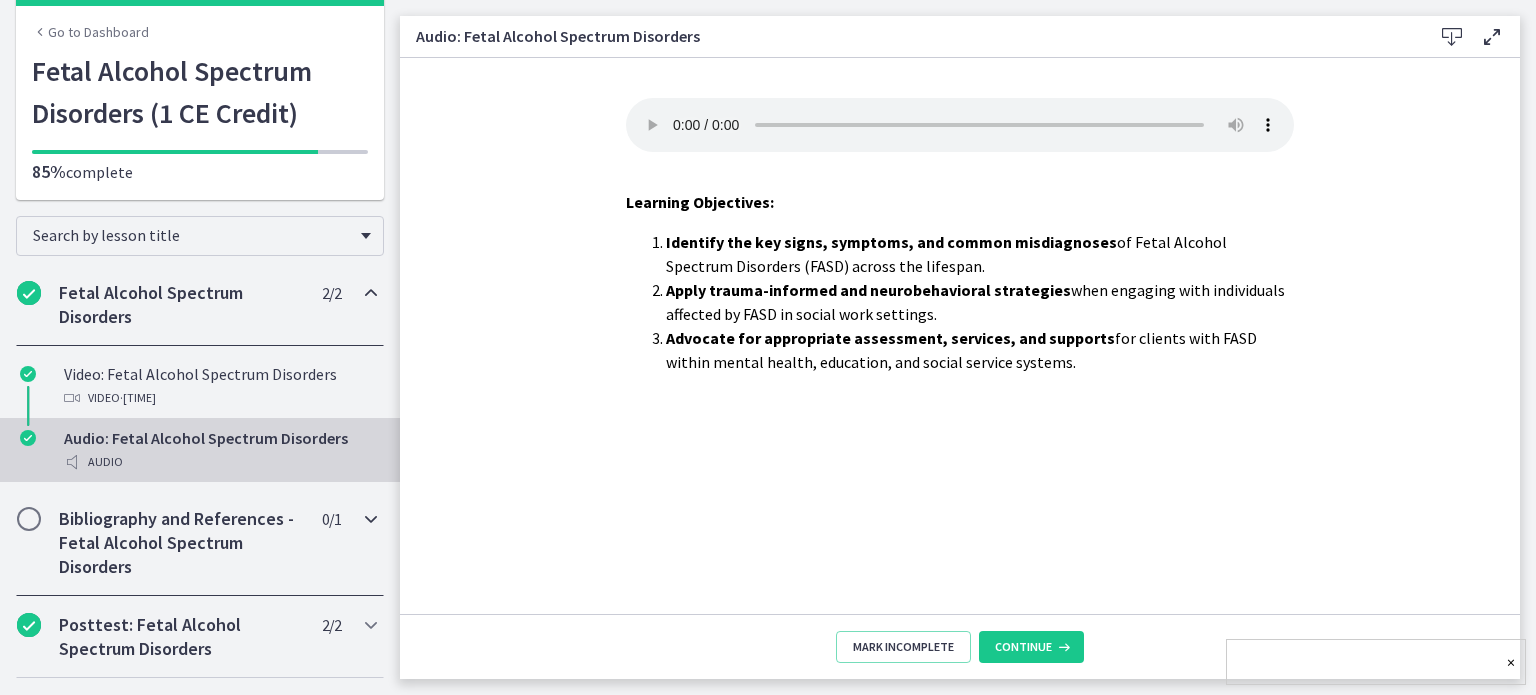 click at bounding box center [29, 519] 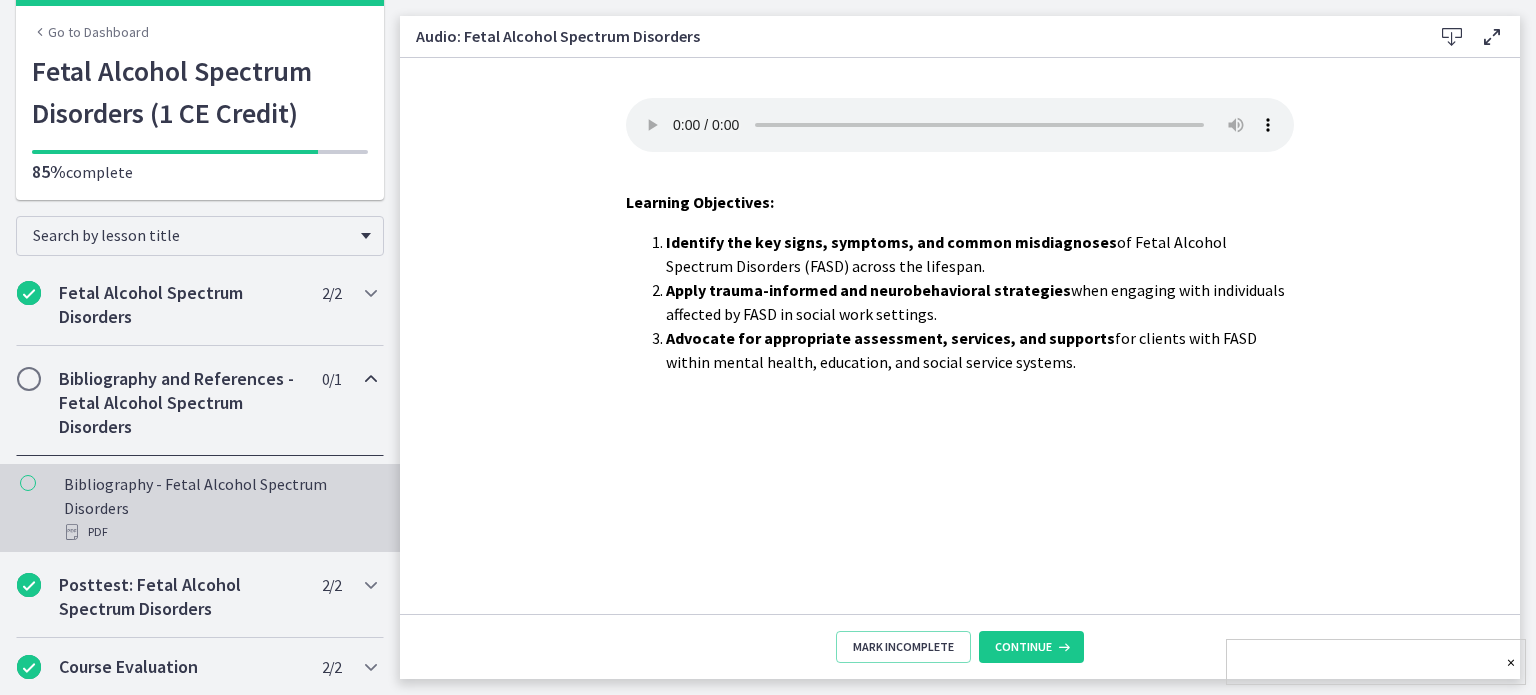 scroll, scrollTop: 74, scrollLeft: 0, axis: vertical 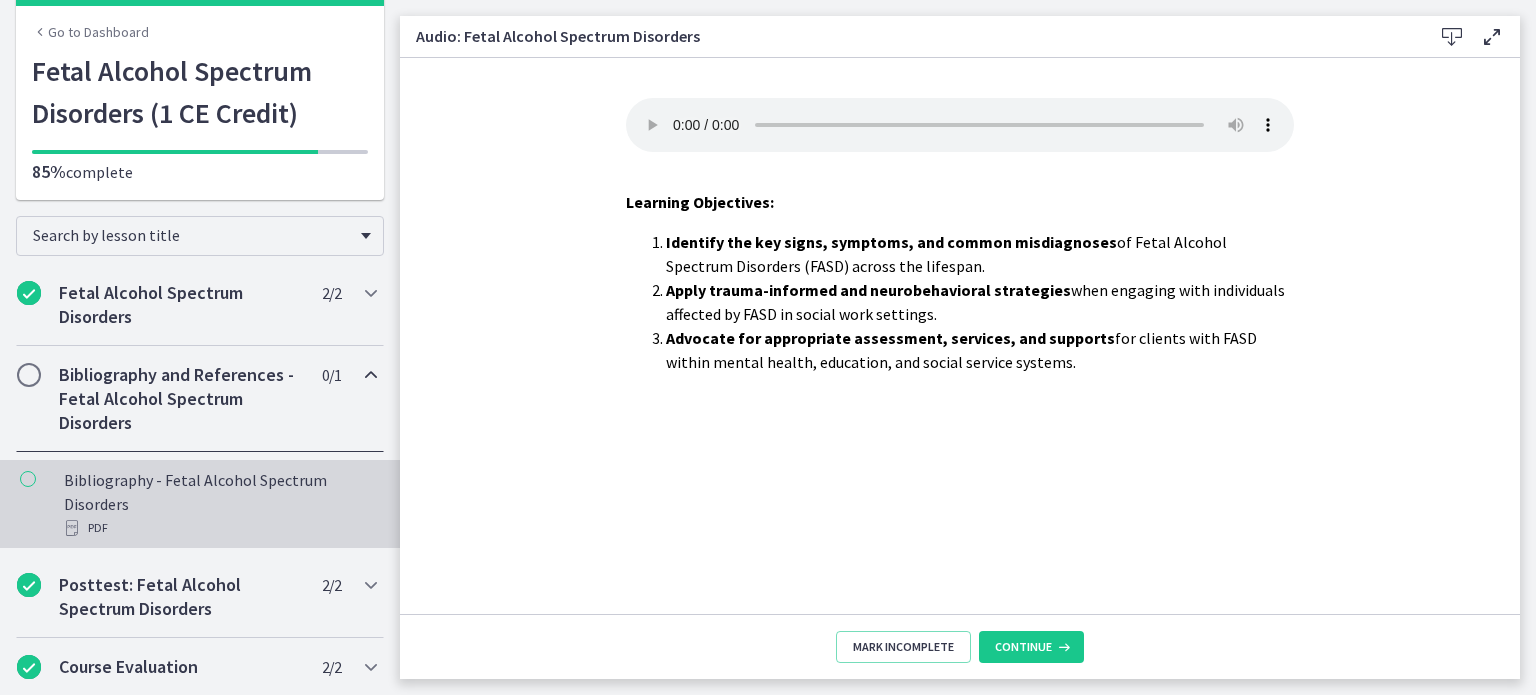 click at bounding box center (28, 479) 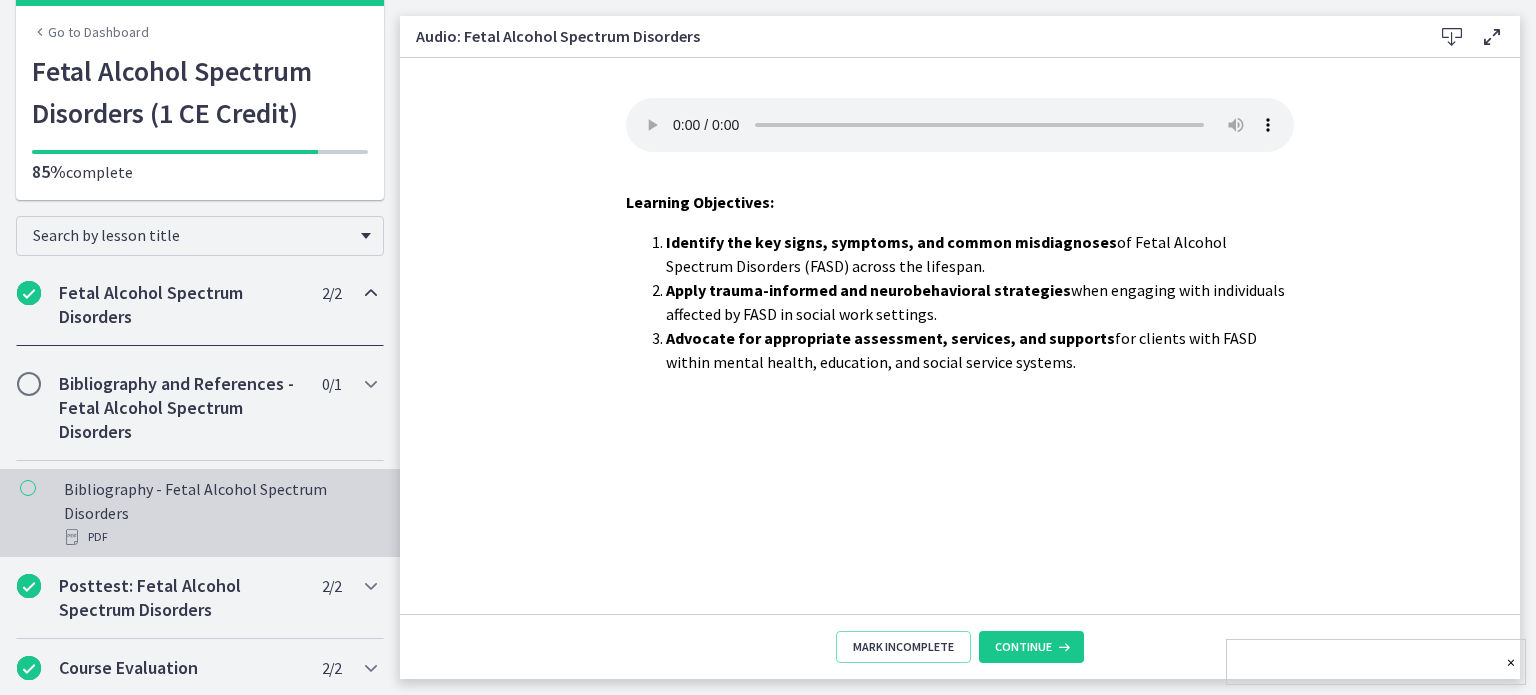 scroll, scrollTop: 74, scrollLeft: 0, axis: vertical 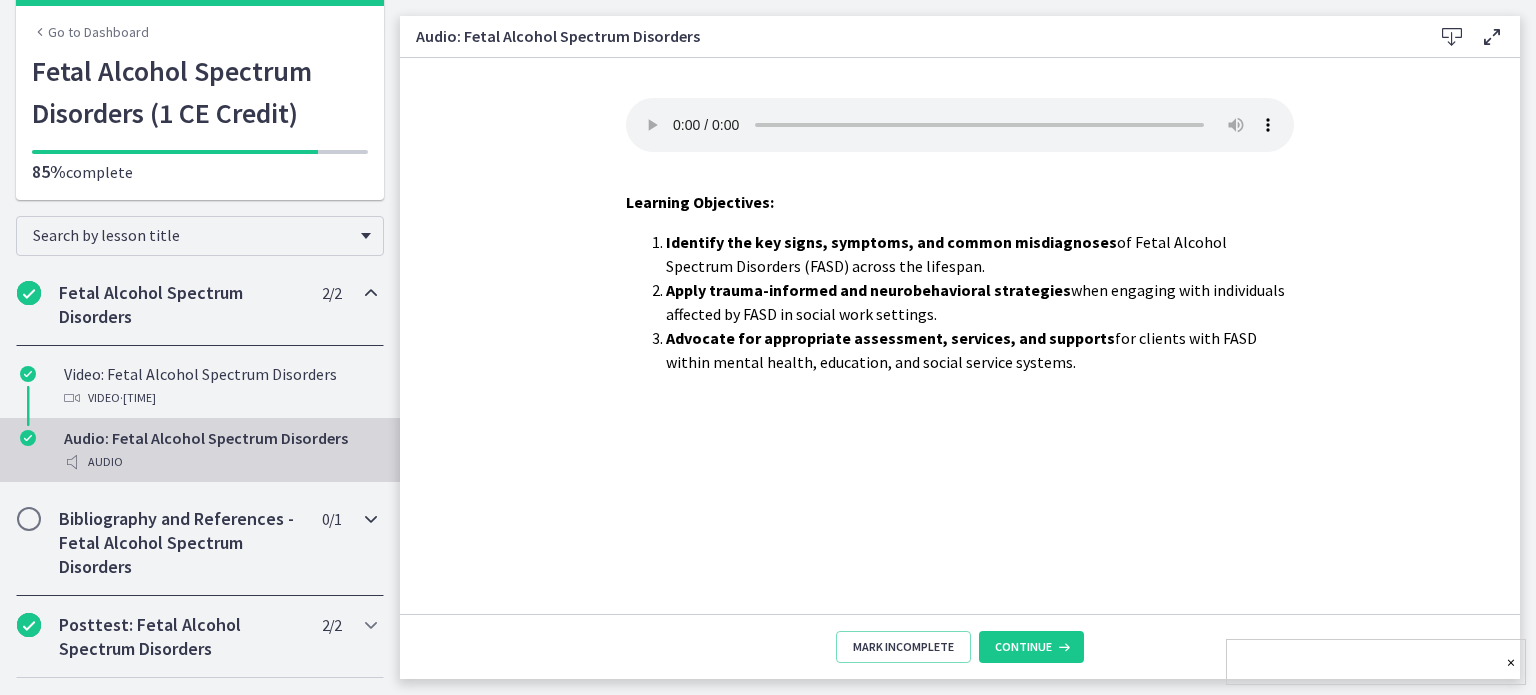 click at bounding box center (29, 519) 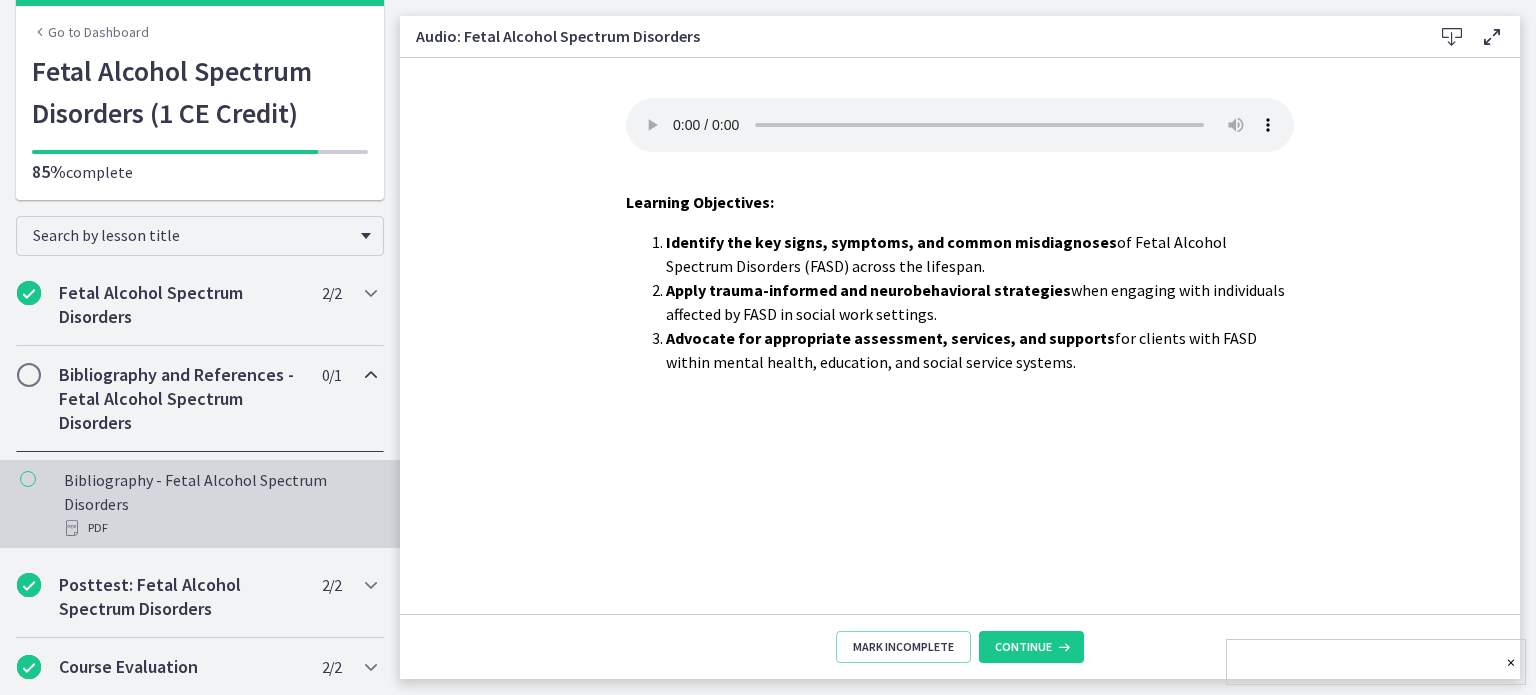 click at bounding box center [28, 479] 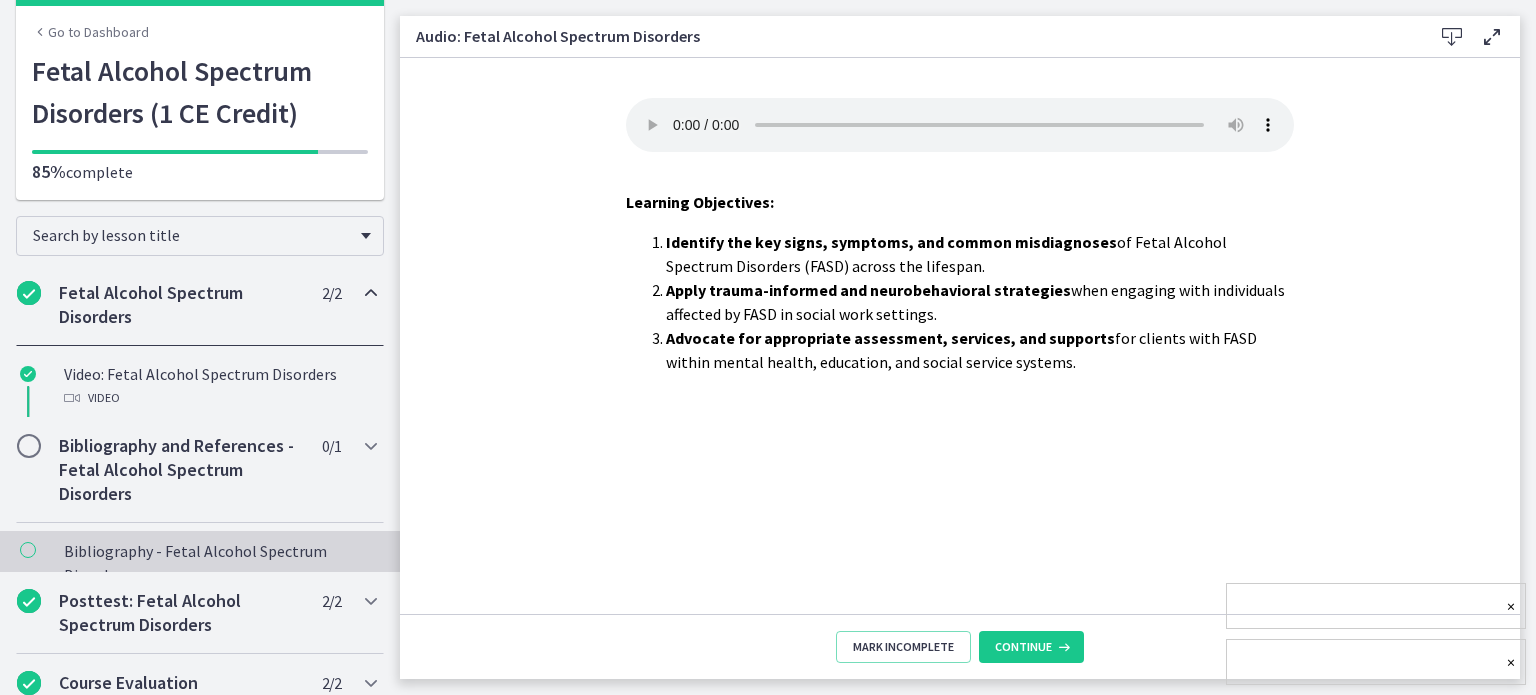 scroll, scrollTop: 74, scrollLeft: 0, axis: vertical 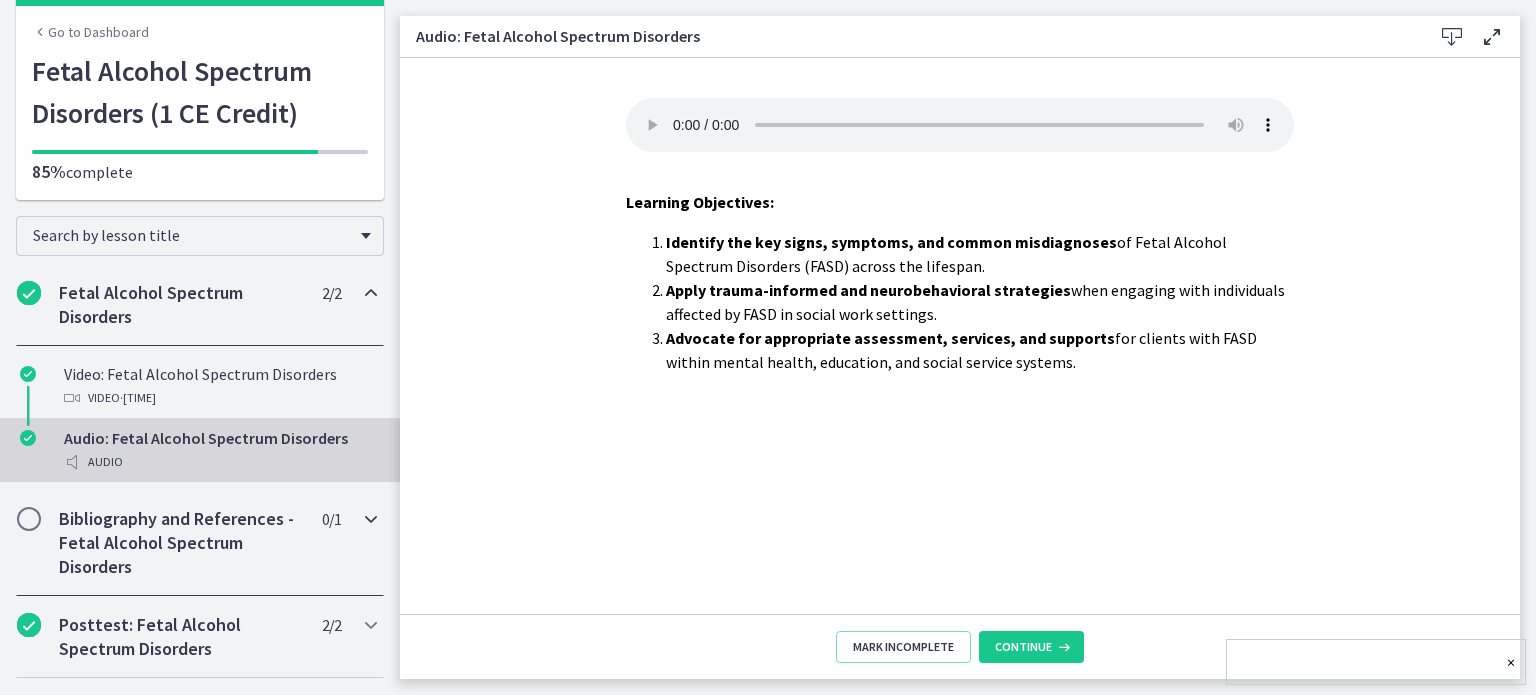 click on "Bibliography and References - Fetal Alcohol Spectrum Disorders" at bounding box center (181, 543) 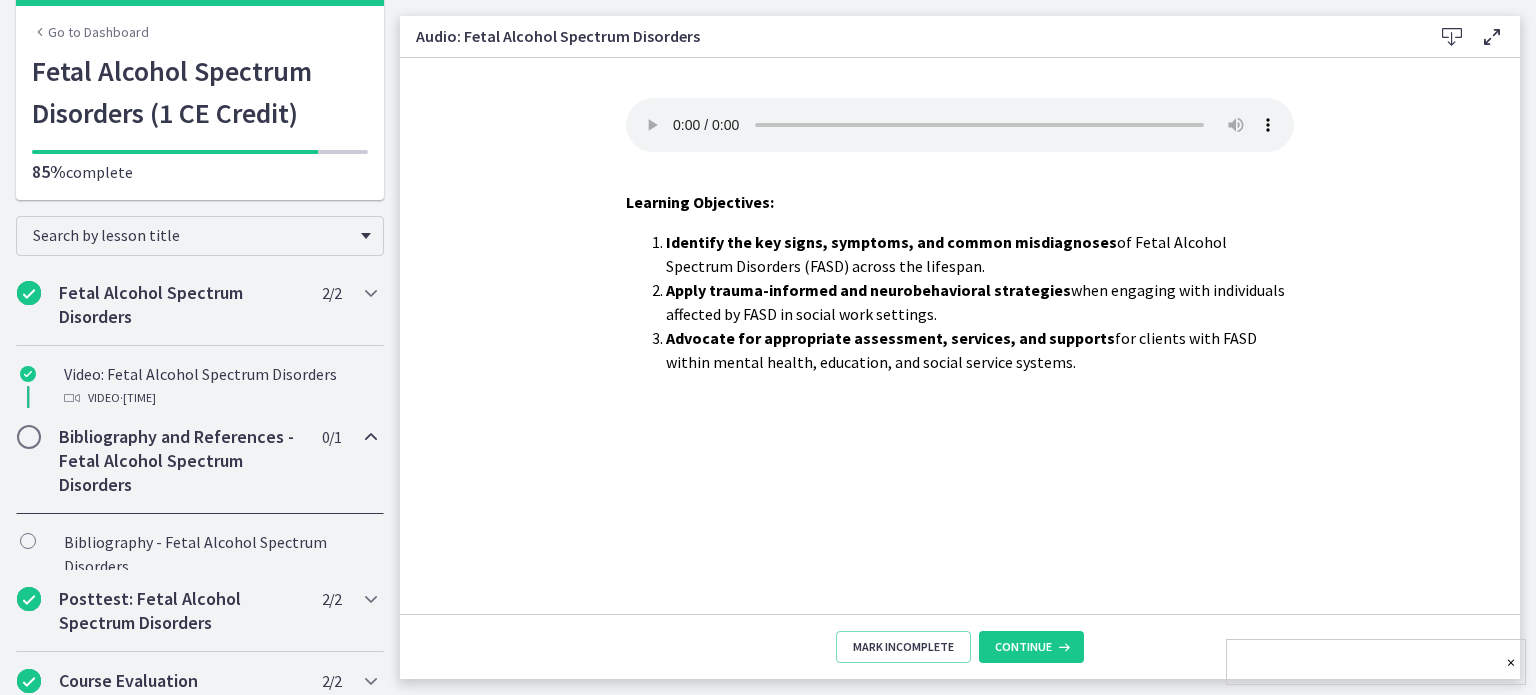 scroll, scrollTop: 74, scrollLeft: 0, axis: vertical 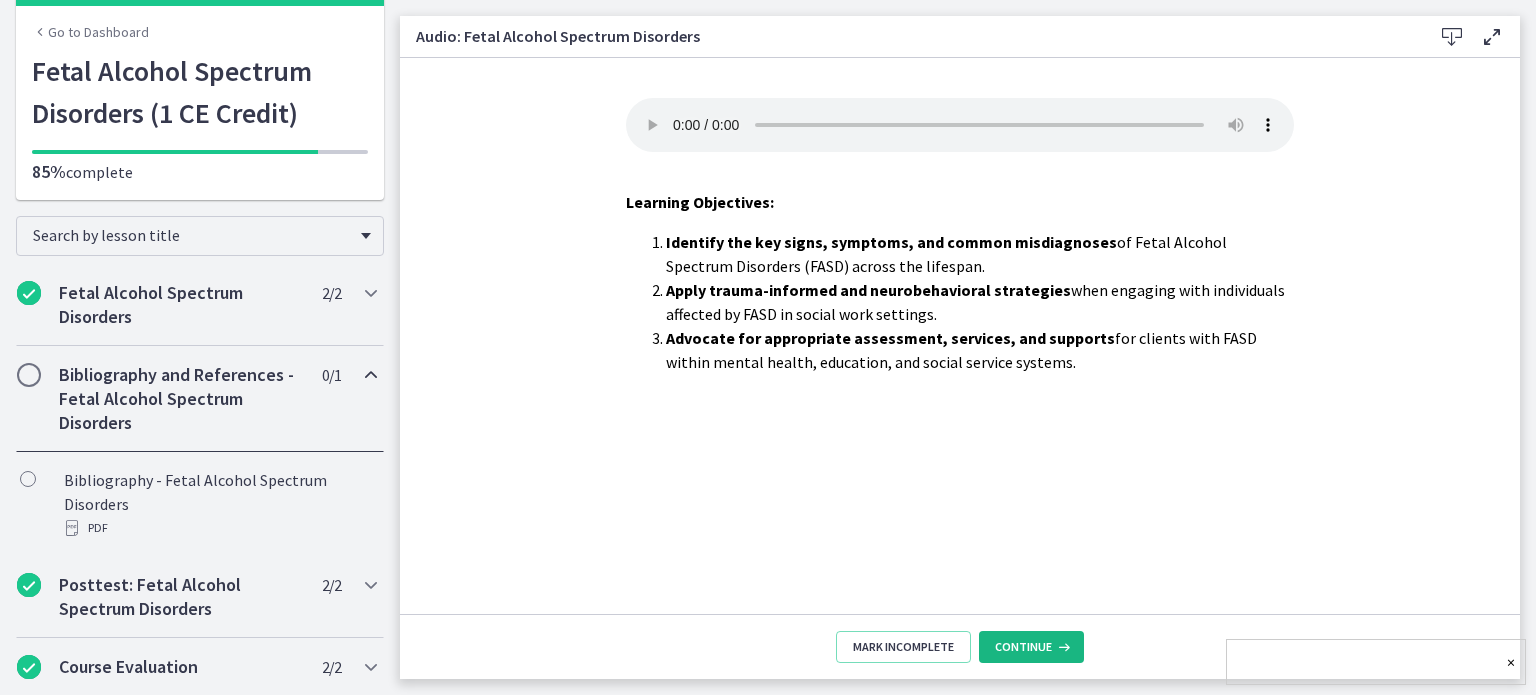 click on "Continue" at bounding box center [1023, 647] 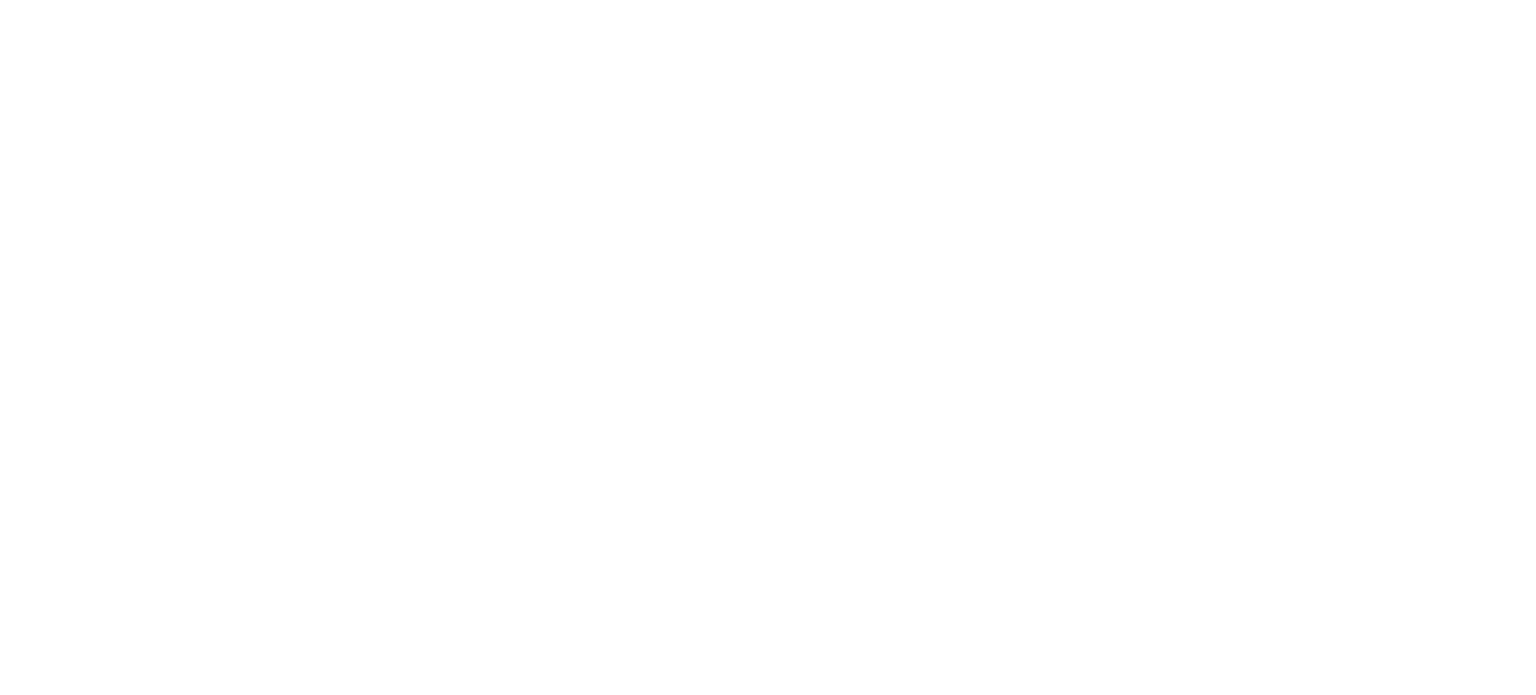 scroll, scrollTop: 0, scrollLeft: 0, axis: both 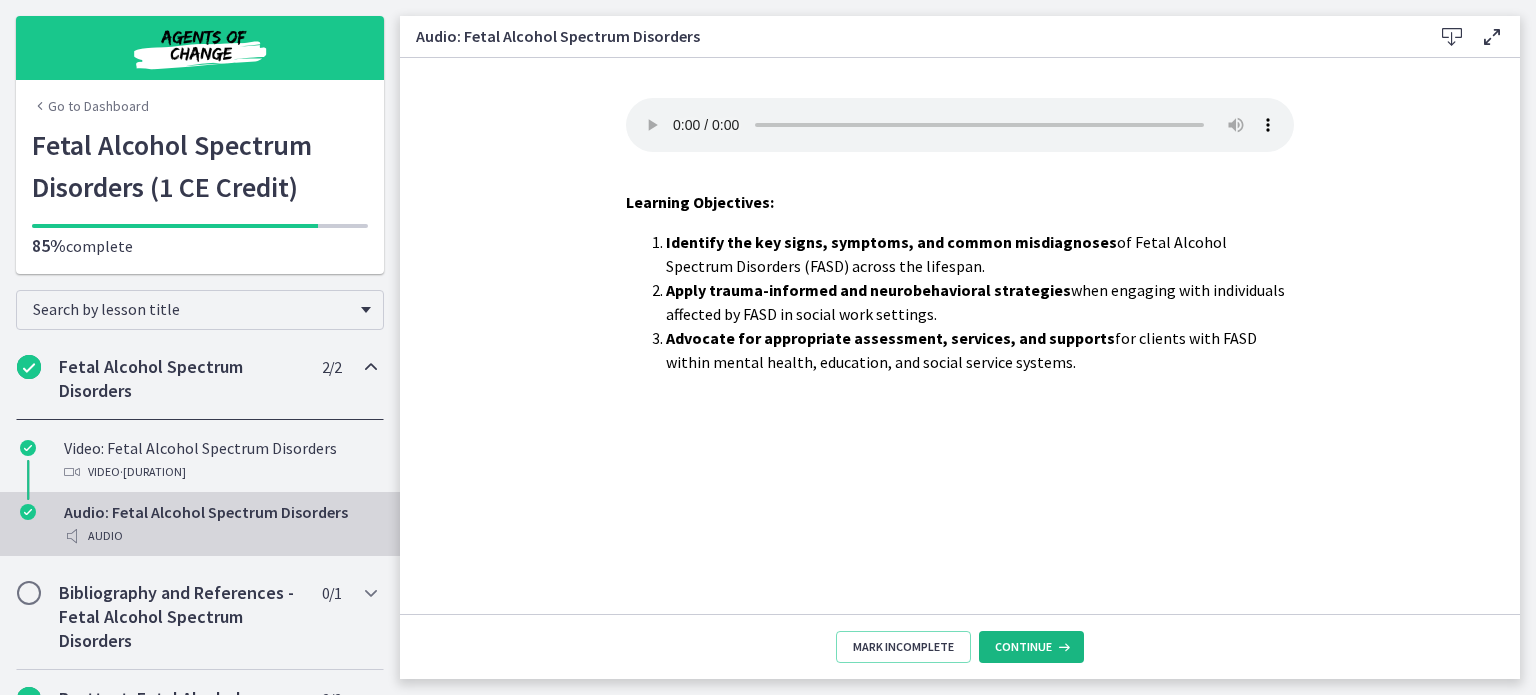 click on "Continue" at bounding box center (1031, 647) 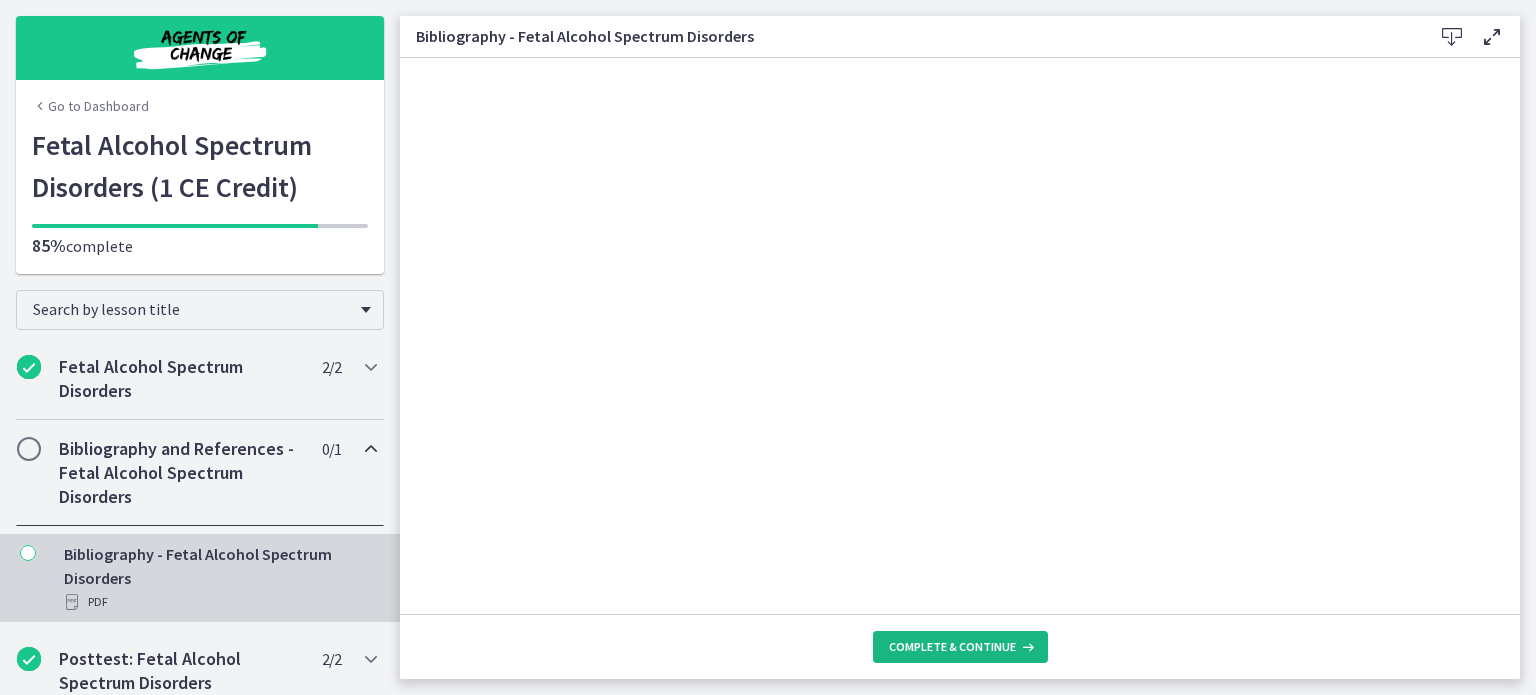 click on "Complete & continue" at bounding box center (952, 647) 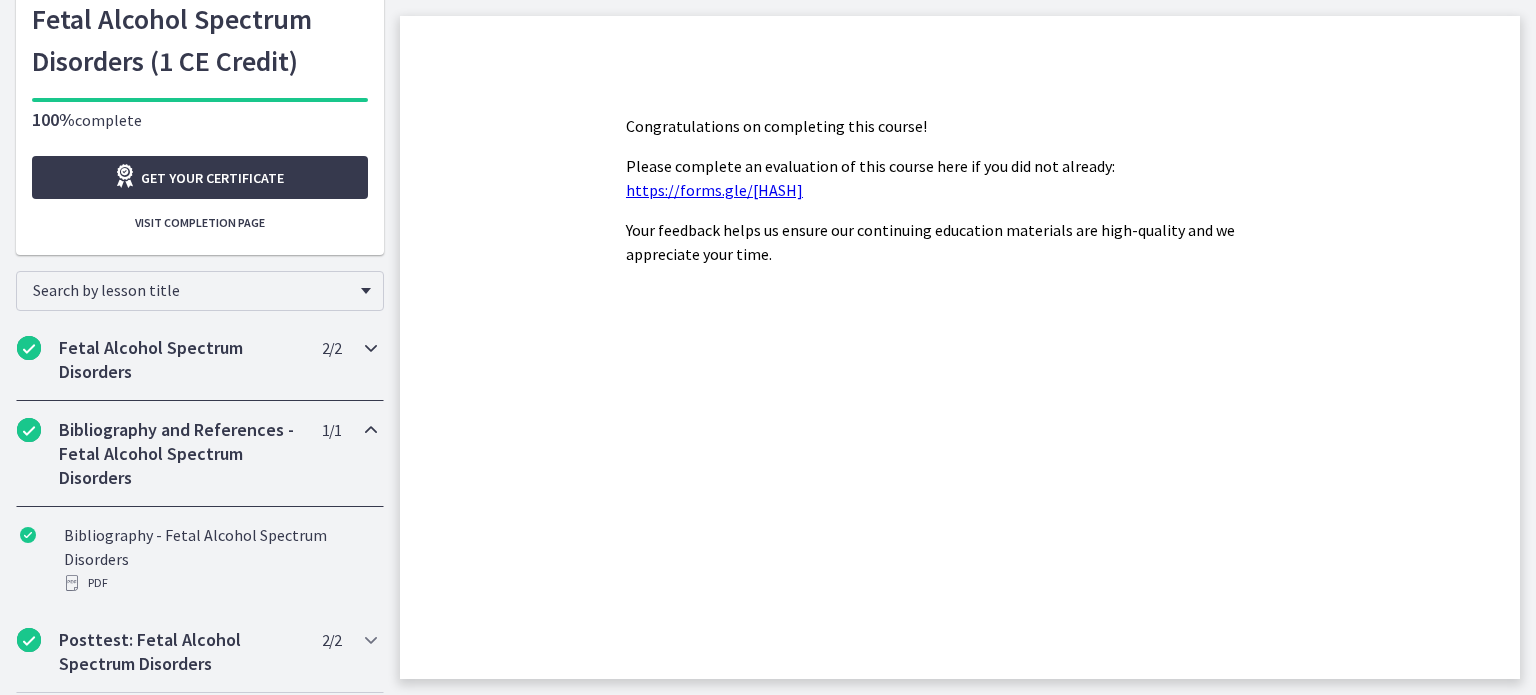 scroll, scrollTop: 182, scrollLeft: 0, axis: vertical 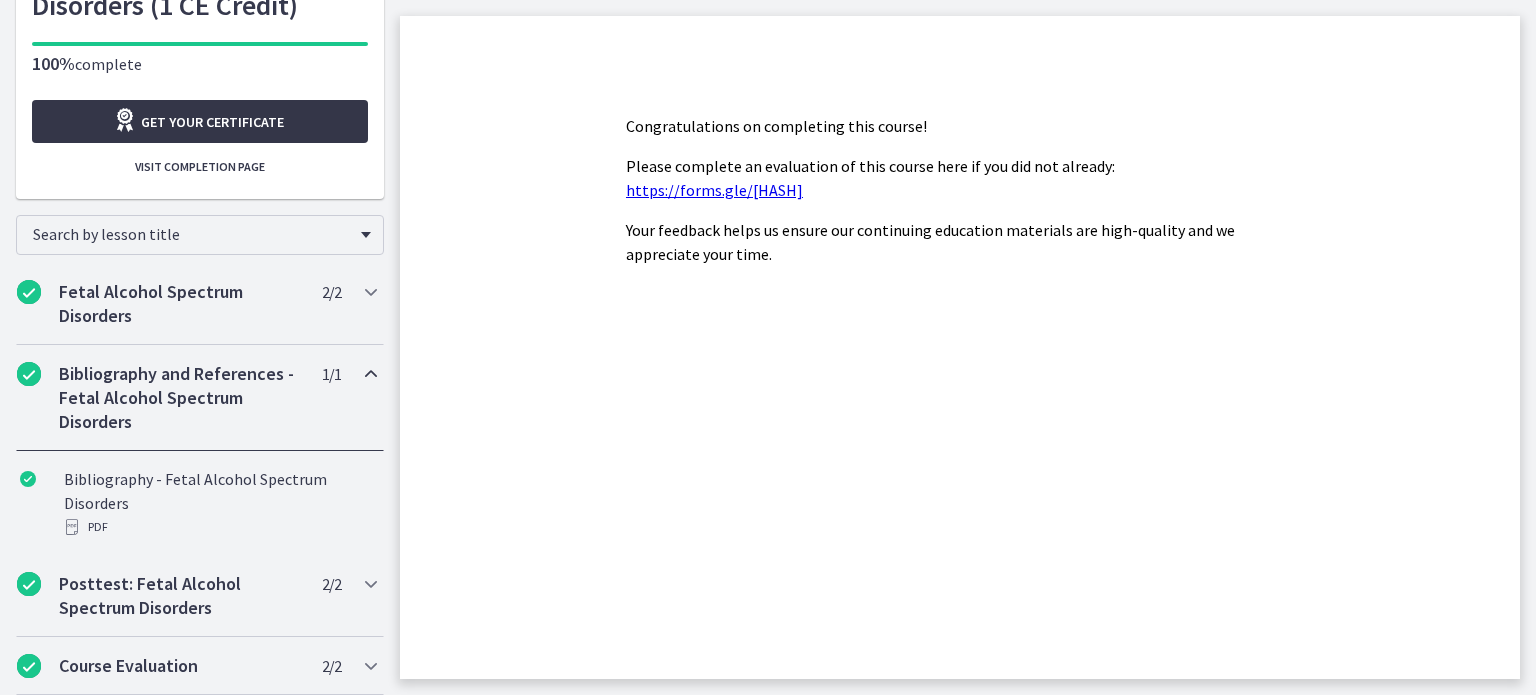 click on "Get your certificate" at bounding box center (212, 122) 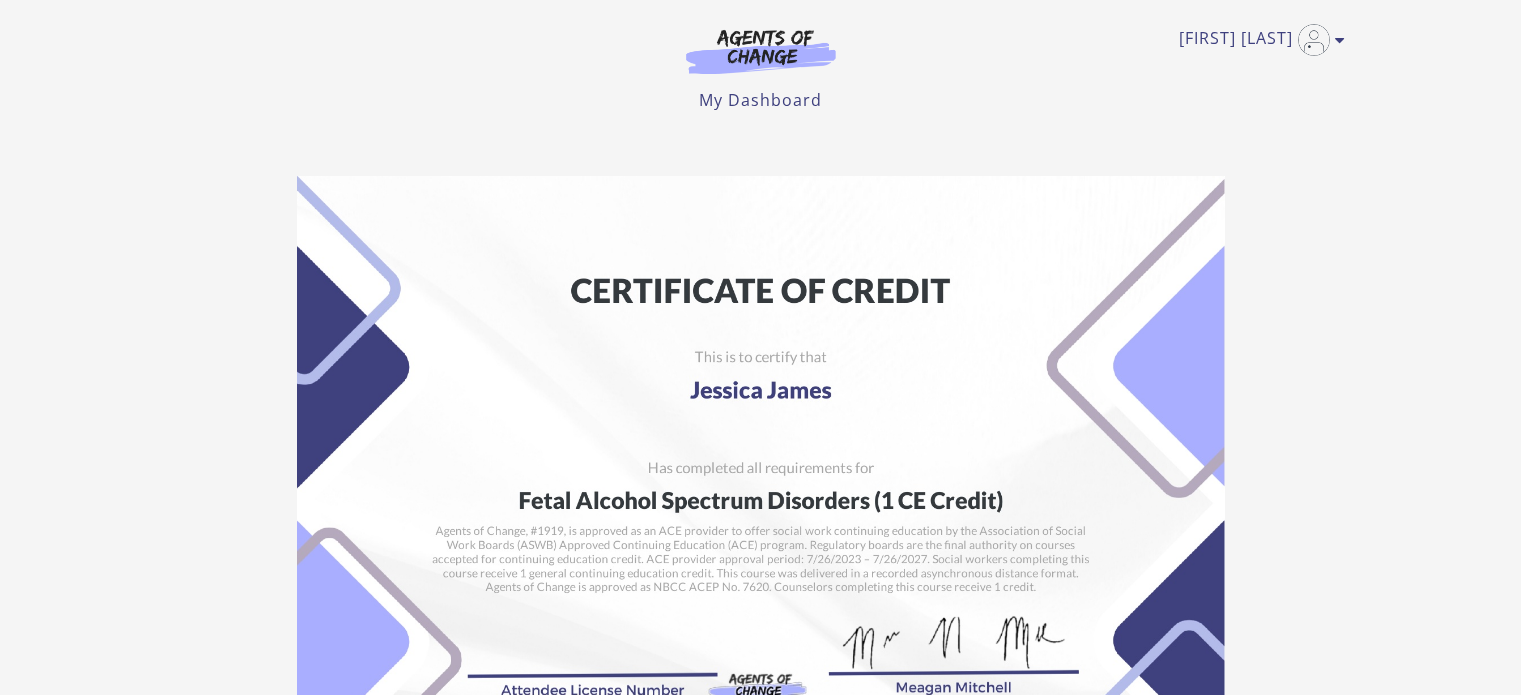 scroll, scrollTop: 0, scrollLeft: 0, axis: both 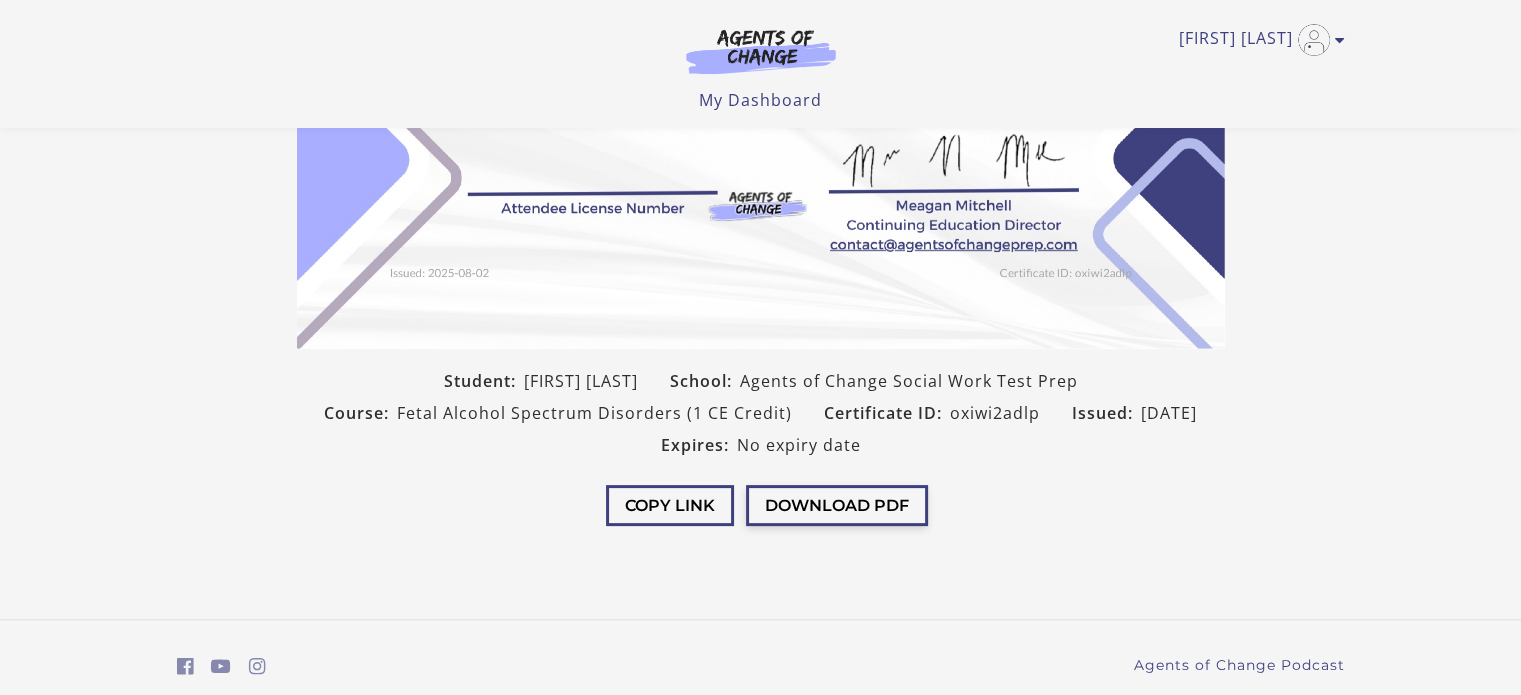 click on "Download PDF" at bounding box center (837, 505) 